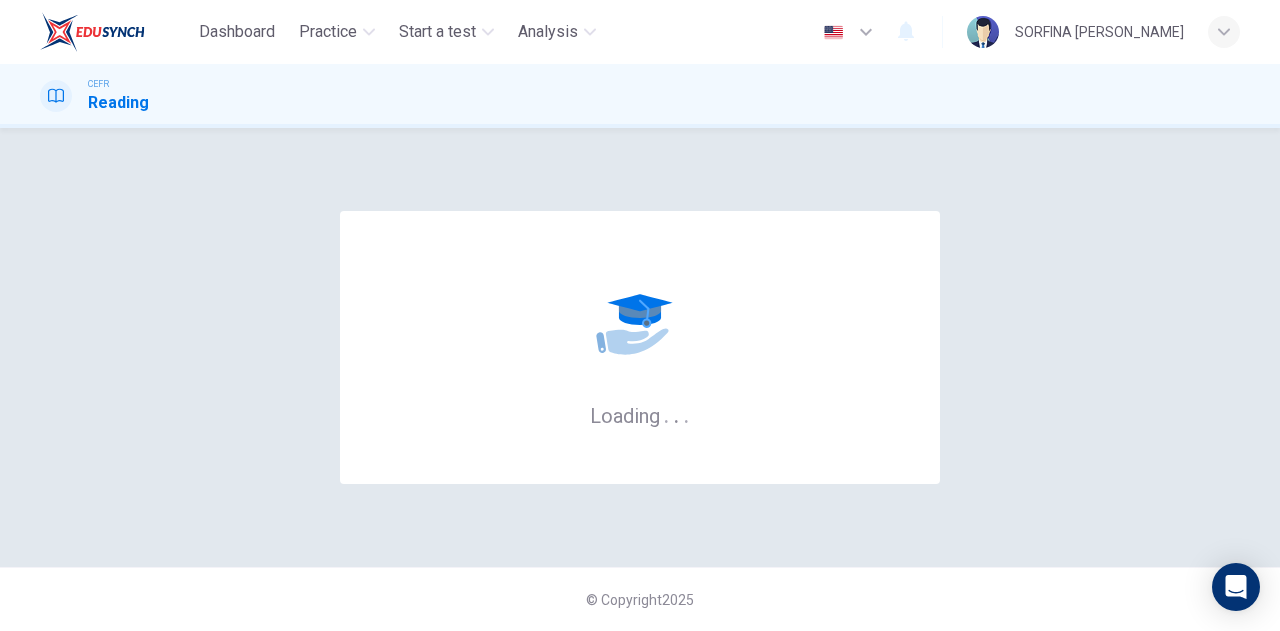 scroll, scrollTop: 0, scrollLeft: 0, axis: both 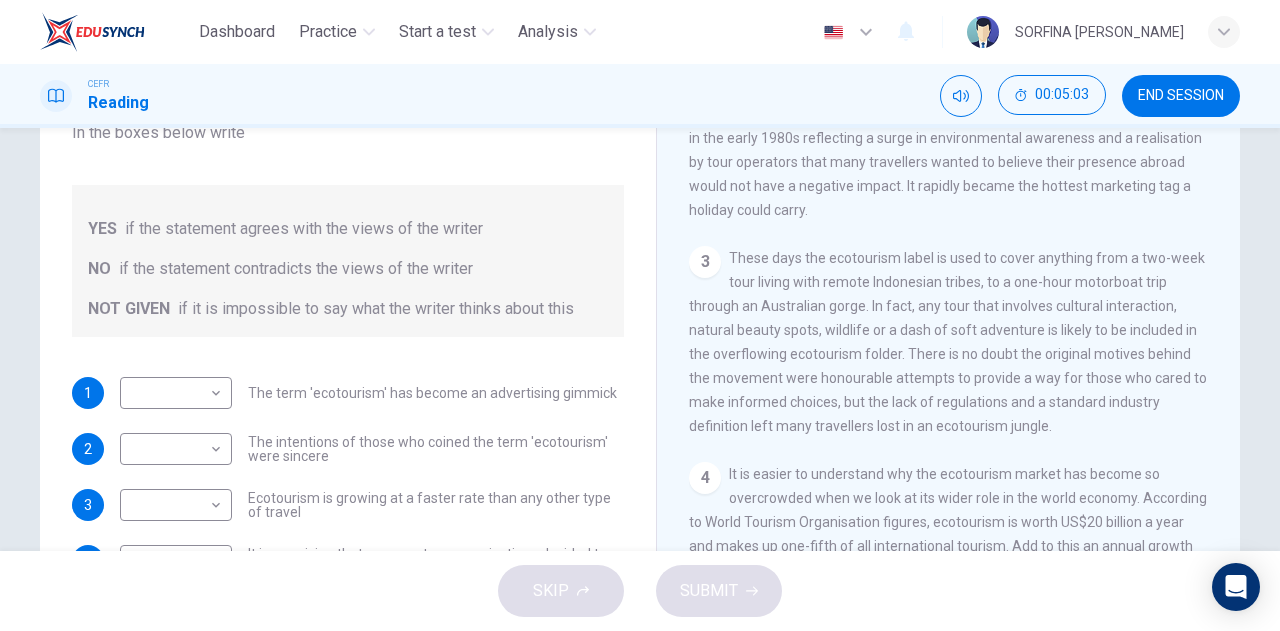 drag, startPoint x: 813, startPoint y: 356, endPoint x: 335, endPoint y: 273, distance: 485.15256 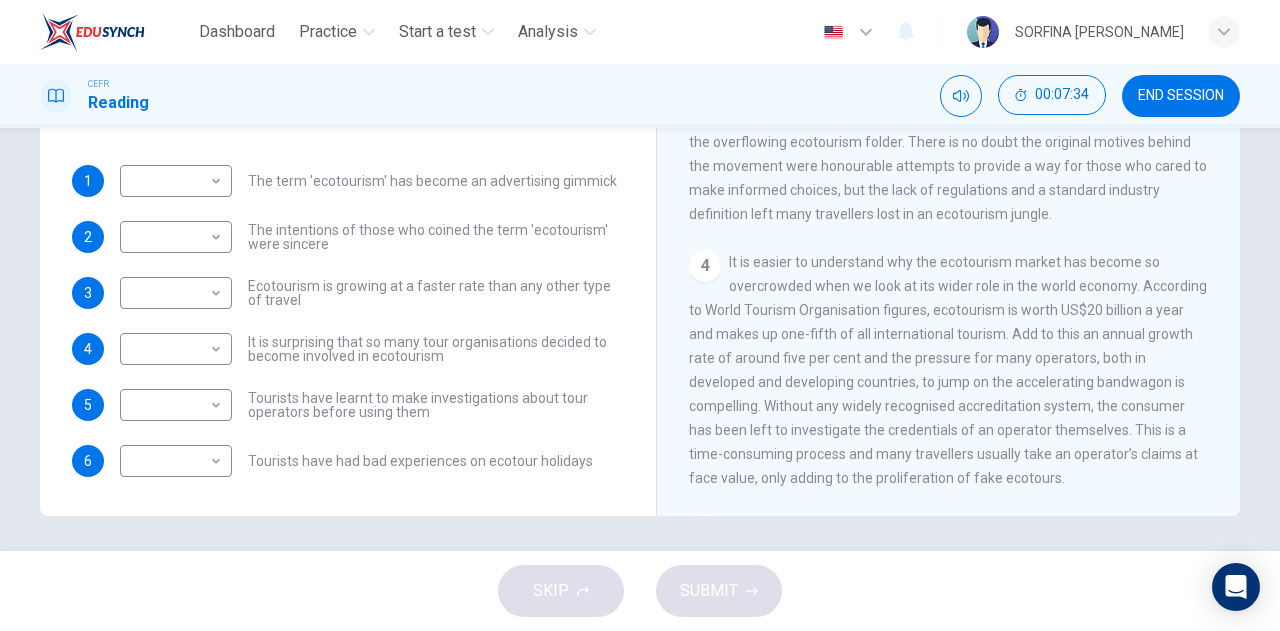 scroll, scrollTop: 352, scrollLeft: 0, axis: vertical 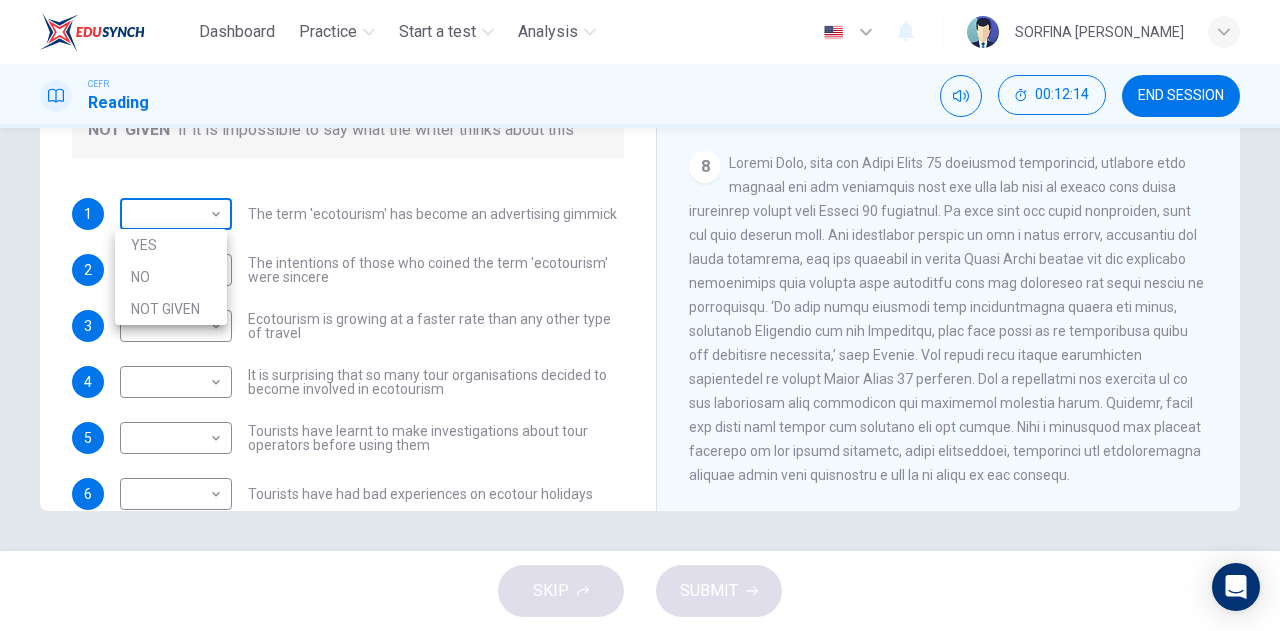 click on "Dashboard Practice Start a test Analysis English en ​ SORFINA [PERSON_NAME] CEFR Reading 00:12:14 END SESSION Questions 1 - 6 Do the following statements agree with the information given in the Reading Passage ?
In the boxes below write YES if the statement agrees with the views of the writer NO if the statement contradicts the views of the writer NOT GIVEN if it is impossible to say what the writer thinks about this 1 ​ ​ The term 'ecotourism' has become an advertising gimmick 2 ​ ​ The intentions of those who coined the term 'ecotourism' were sincere 3 ​ ​ Ecotourism is growing at a faster rate than any other type of travel 4 ​ ​ It is surprising that so many tour organisations decided to become involved in ecotourism 5 ​ ​ Tourists have learnt to make investigations about tour operators before using them 6 ​ ​ Tourists have had bad experiences on ecotour holidays It's Eco-logical CLICK TO ZOOM Click to Zoom 1 2 3 4 5 6 7 8 SKIP SUBMIT
Dashboard Practice Analysis" at bounding box center (640, 315) 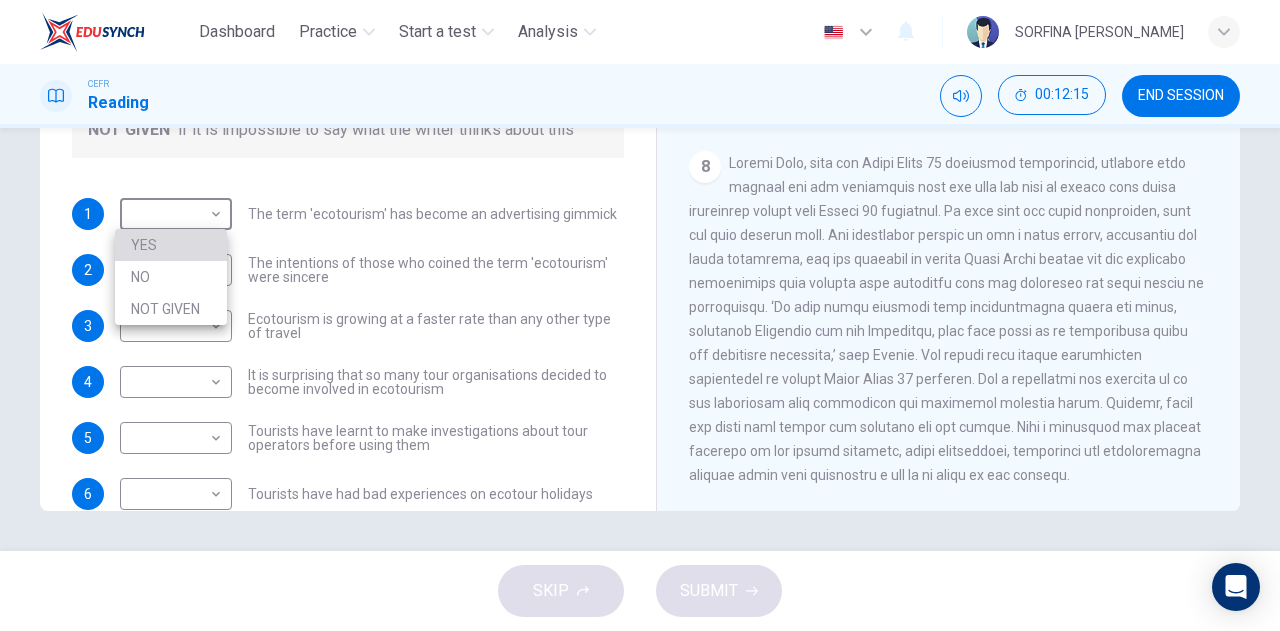 click on "YES" at bounding box center [171, 245] 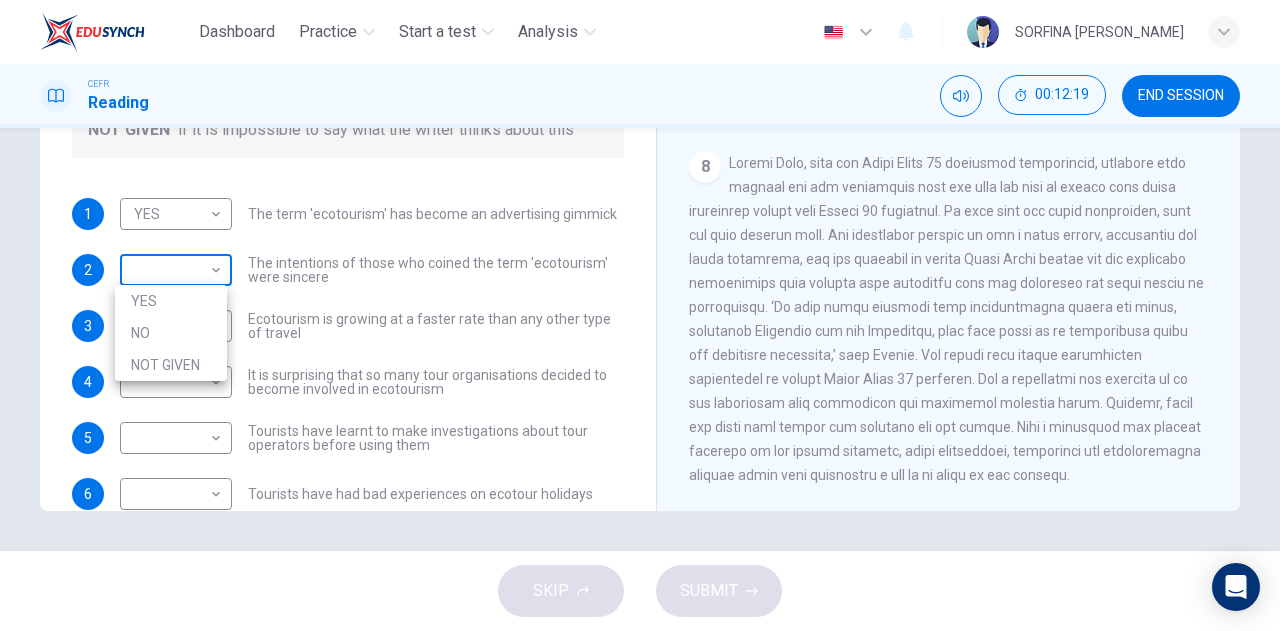 click on "Dashboard Practice Start a test Analysis English en ​ SORFINA MAISARAH BINTI SABERI CEFR Reading 00:12:19 END SESSION Questions 1 - 6 Do the following statements agree with the information given in the Reading Passage ?
In the boxes below write YES if the statement agrees with the views of the writer NO if the statement contradicts the views of the writer NOT GIVEN if it is impossible to say what the writer thinks about this 1 YES YES ​ The term 'ecotourism' has become an advertising gimmick 2 ​ ​ The intentions of those who coined the term 'ecotourism' were sincere 3 ​ ​ Ecotourism is growing at a faster rate than any other type of travel 4 ​ ​ It is surprising that so many tour organisations decided to become involved in ecotourism 5 ​ ​ Tourists have learnt to make investigations about tour operators before using them 6 ​ ​ Tourists have had bad experiences on ecotour holidays It's Eco-logical CLICK TO ZOOM Click to Zoom 1 2 3 4 5 6 7 8 SKIP SUBMIT
Dashboard Practice 2025" at bounding box center [640, 315] 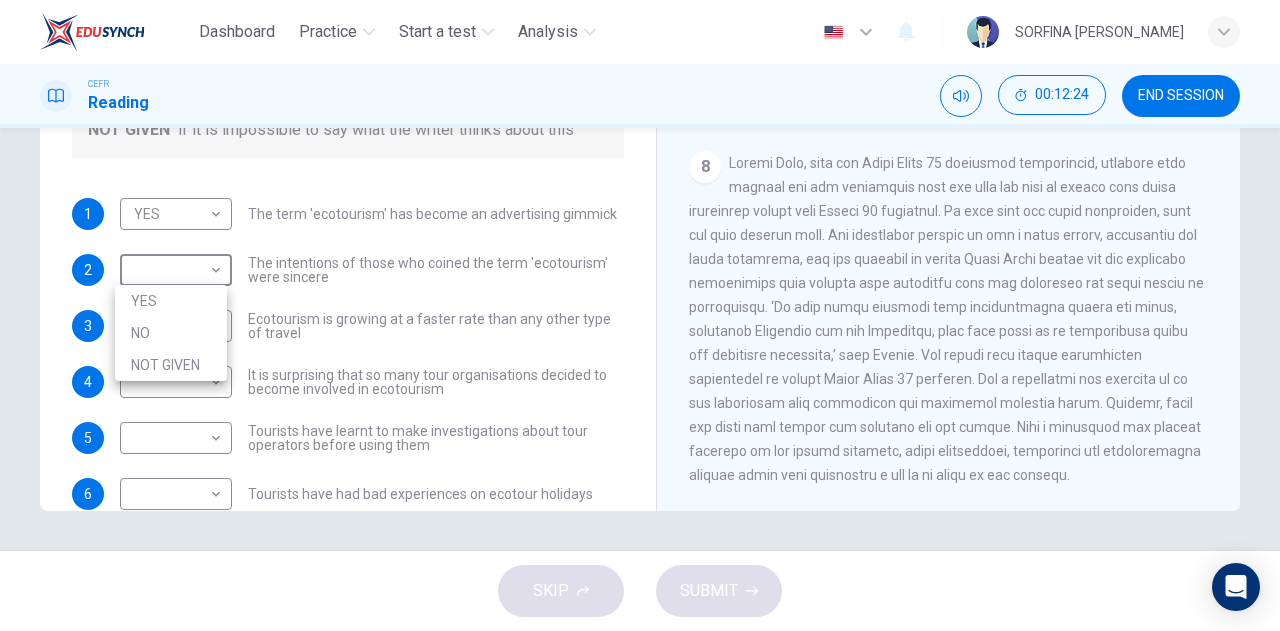 click on "NO" at bounding box center [171, 333] 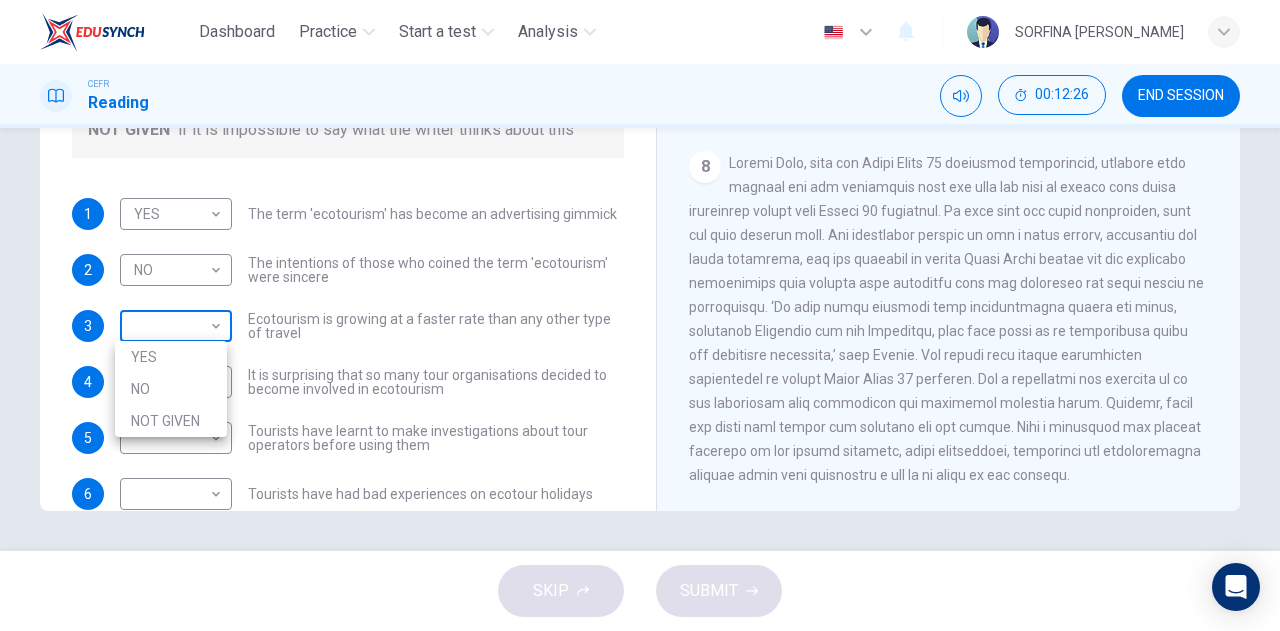 click on "Dashboard Practice Start a test Analysis English en ​ SORFINA MAISARAH BINTI SABERI CEFR Reading 00:12:26 END SESSION Questions 1 - 6 Do the following statements agree with the information given in the Reading Passage ?
In the boxes below write YES if the statement agrees with the views of the writer NO if the statement contradicts the views of the writer NOT GIVEN if it is impossible to say what the writer thinks about this 1 YES YES ​ The term 'ecotourism' has become an advertising gimmick 2 NO NO ​ The intentions of those who coined the term 'ecotourism' were sincere 3 ​ ​ Ecotourism is growing at a faster rate than any other type of travel 4 ​ ​ It is surprising that so many tour organisations decided to become involved in ecotourism 5 ​ ​ Tourists have learnt to make investigations about tour operators before using them 6 ​ ​ Tourists have had bad experiences on ecotour holidays It's Eco-logical CLICK TO ZOOM Click to Zoom 1 2 3 4 5 6 7 8 SKIP SUBMIT
Dashboard Practice YES" at bounding box center (640, 315) 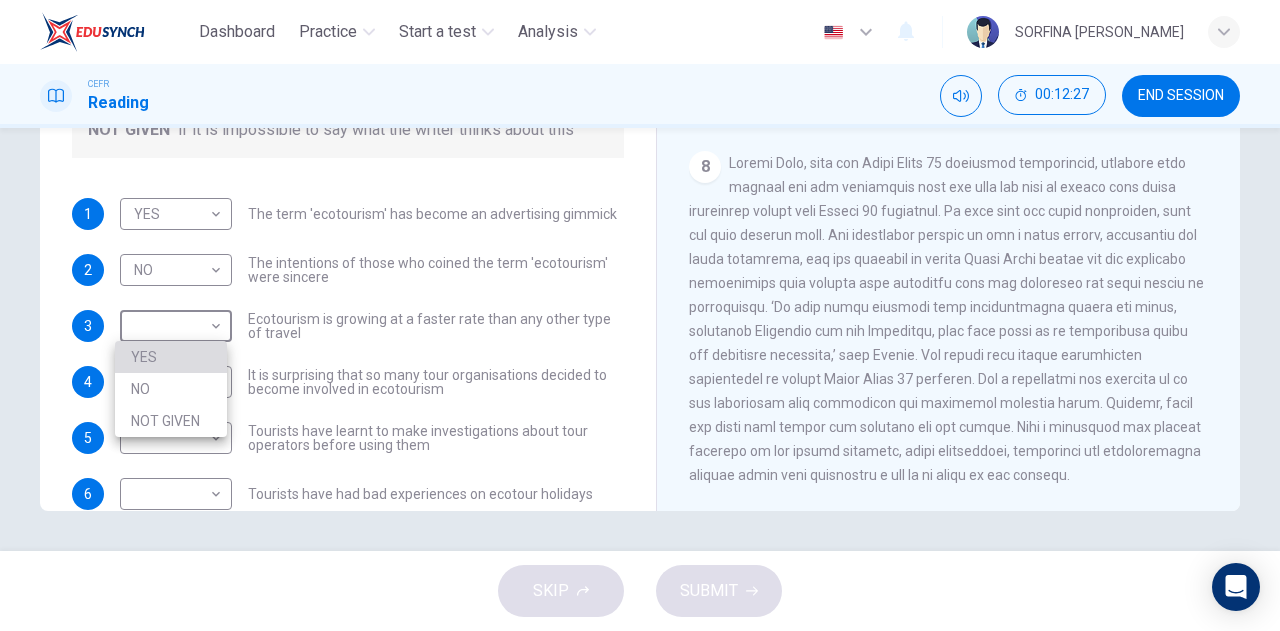 click on "YES" at bounding box center (171, 357) 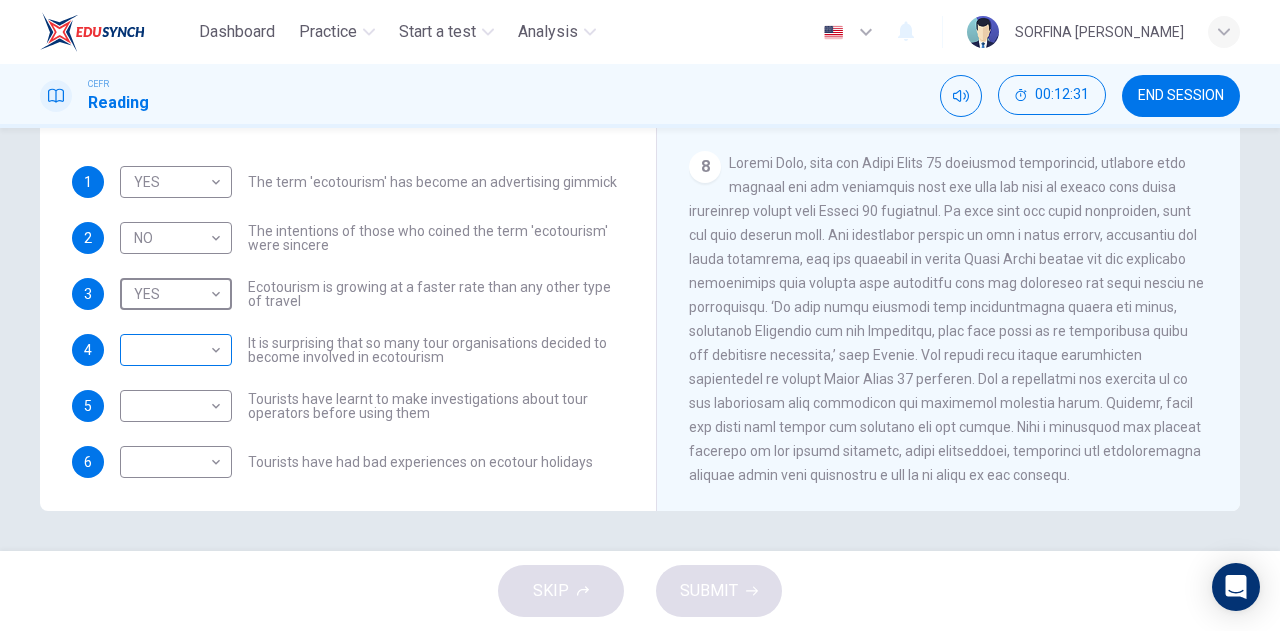 scroll, scrollTop: 80, scrollLeft: 0, axis: vertical 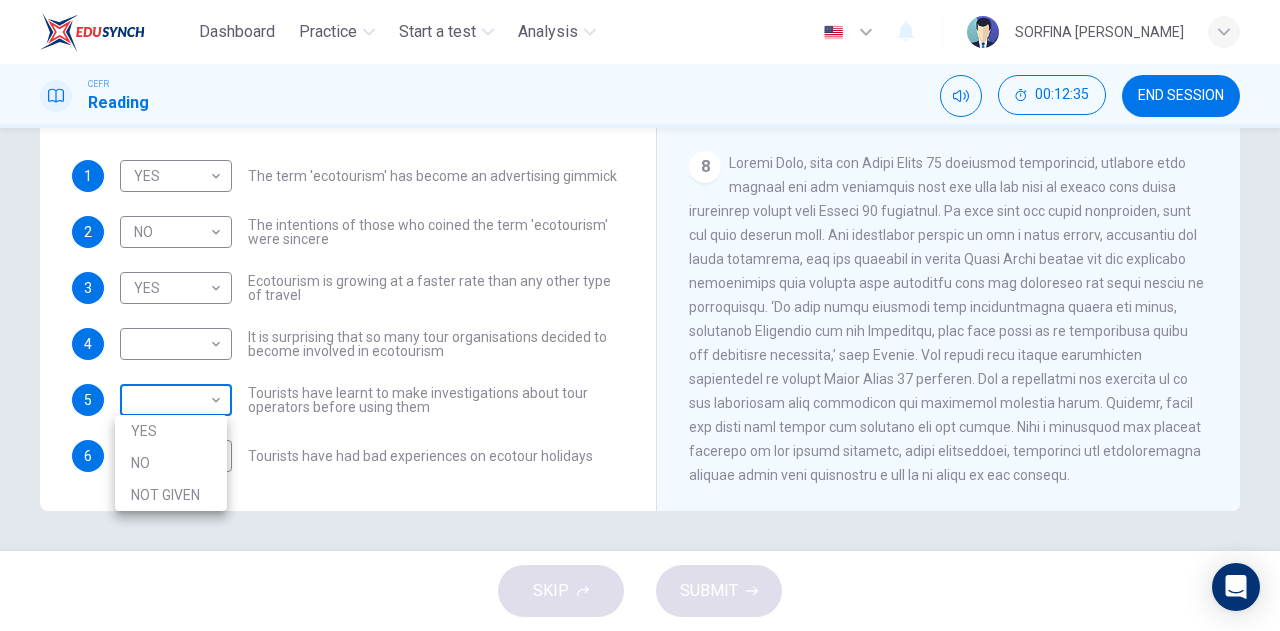 click on "Dashboard Practice Start a test Analysis English en ​ SORFINA MAISARAH BINTI SABERI CEFR Reading 00:12:35 END SESSION Questions 1 - 6 Do the following statements agree with the information given in the Reading Passage ?
In the boxes below write YES if the statement agrees with the views of the writer NO if the statement contradicts the views of the writer NOT GIVEN if it is impossible to say what the writer thinks about this 1 YES YES ​ The term 'ecotourism' has become an advertising gimmick 2 NO NO ​ The intentions of those who coined the term 'ecotourism' were sincere 3 YES YES ​ Ecotourism is growing at a faster rate than any other type of travel 4 ​ ​ It is surprising that so many tour organisations decided to become involved in ecotourism 5 ​ ​ Tourists have learnt to make investigations about tour operators before using them 6 ​ ​ Tourists have had bad experiences on ecotour holidays It's Eco-logical CLICK TO ZOOM Click to Zoom 1 2 3 4 5 6 7 8 SKIP SUBMIT
Dashboard Practice" at bounding box center (640, 315) 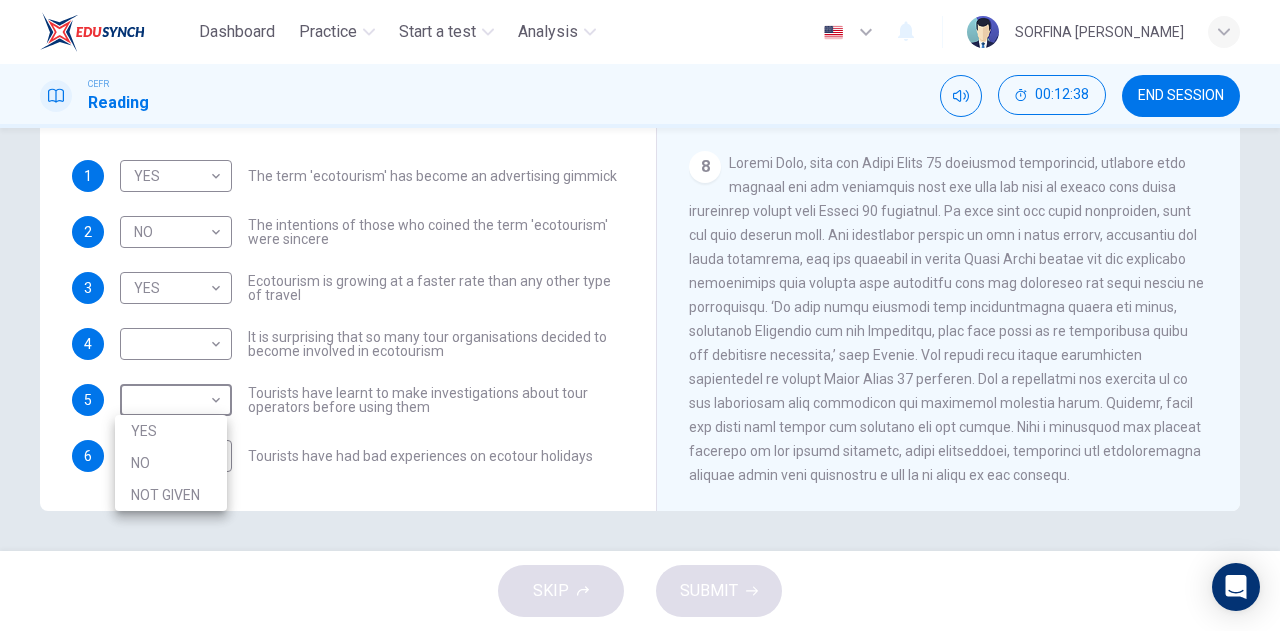 click at bounding box center [640, 315] 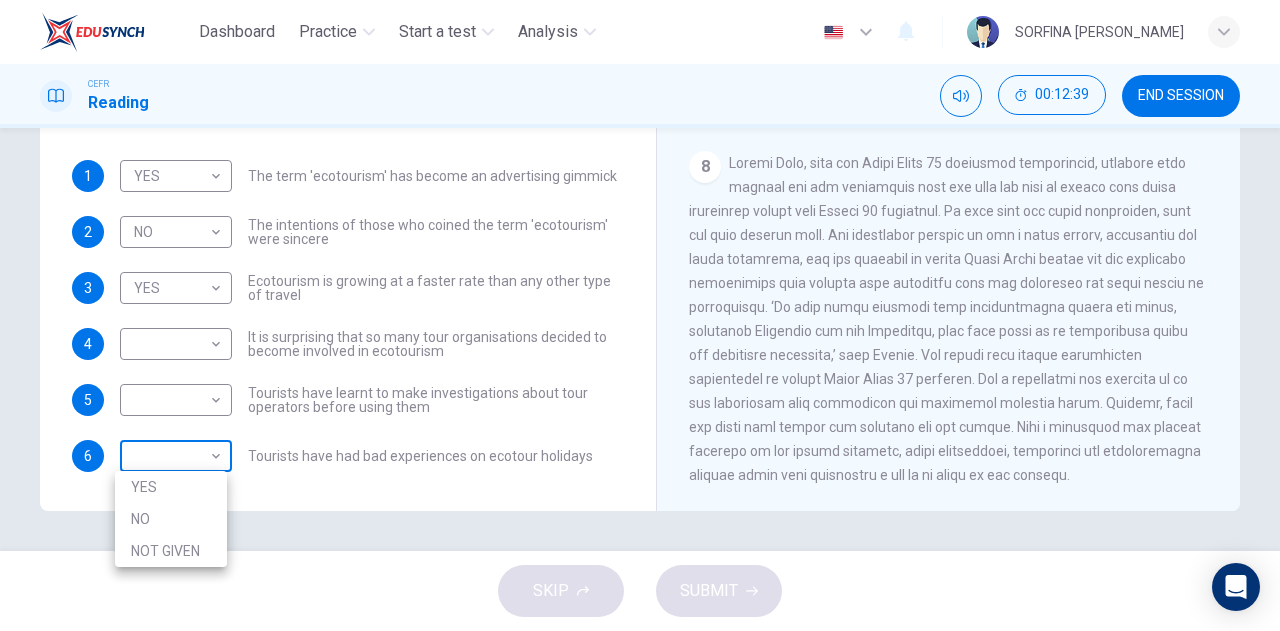 click on "Dashboard Practice Start a test Analysis English en ​ SORFINA MAISARAH BINTI SABERI CEFR Reading 00:12:39 END SESSION Questions 1 - 6 Do the following statements agree with the information given in the Reading Passage ?
In the boxes below write YES if the statement agrees with the views of the writer NO if the statement contradicts the views of the writer NOT GIVEN if it is impossible to say what the writer thinks about this 1 YES YES ​ The term 'ecotourism' has become an advertising gimmick 2 NO NO ​ The intentions of those who coined the term 'ecotourism' were sincere 3 YES YES ​ Ecotourism is growing at a faster rate than any other type of travel 4 ​ ​ It is surprising that so many tour organisations decided to become involved in ecotourism 5 ​ ​ Tourists have learnt to make investigations about tour operators before using them 6 ​ ​ Tourists have had bad experiences on ecotour holidays It's Eco-logical CLICK TO ZOOM Click to Zoom 1 2 3 4 5 6 7 8 SKIP SUBMIT
Dashboard Practice" at bounding box center [640, 315] 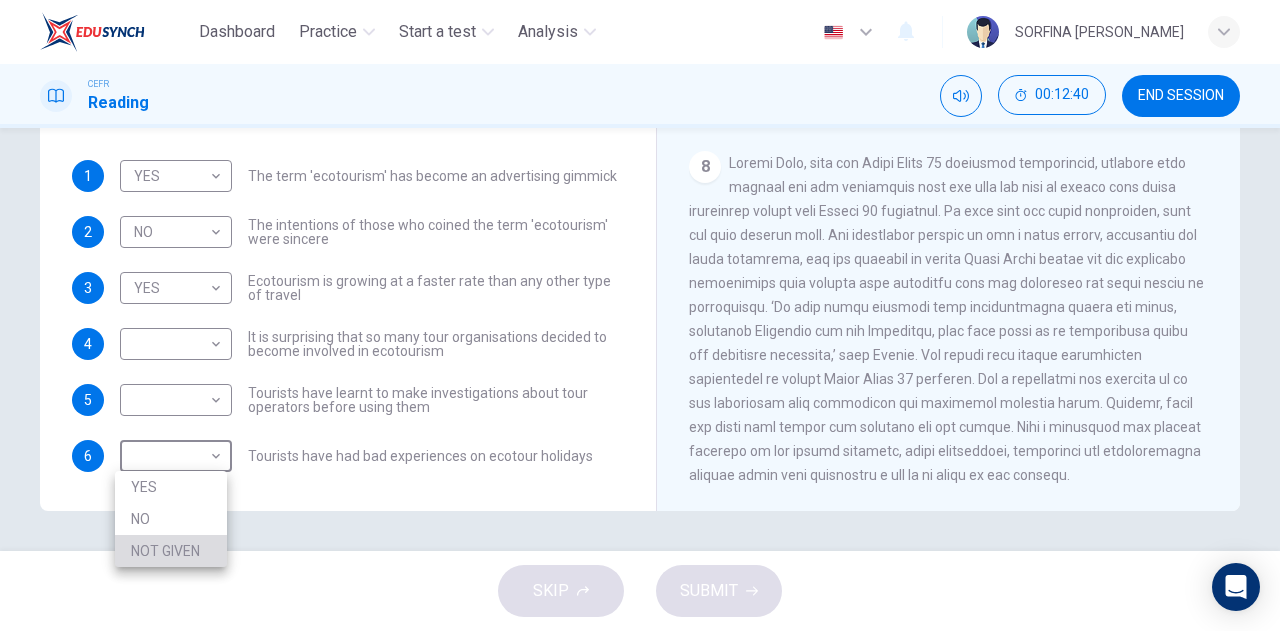 click on "NOT GIVEN" at bounding box center (171, 551) 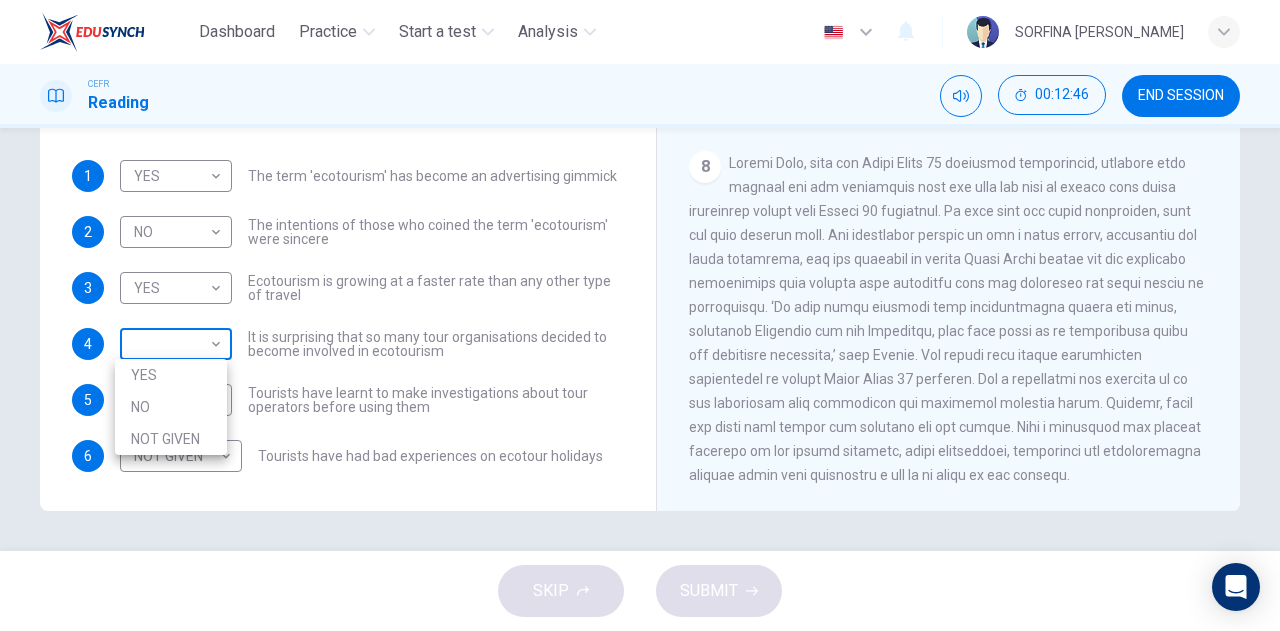 click on "Dashboard Practice Start a test Analysis English en ​ SORFINA MAISARAH BINTI SABERI CEFR Reading 00:12:46 END SESSION Questions 1 - 6 Do the following statements agree with the information given in the Reading Passage ?
In the boxes below write YES if the statement agrees with the views of the writer NO if the statement contradicts the views of the writer NOT GIVEN if it is impossible to say what the writer thinks about this 1 YES YES ​ The term 'ecotourism' has become an advertising gimmick 2 NO NO ​ The intentions of those who coined the term 'ecotourism' were sincere 3 YES YES ​ Ecotourism is growing at a faster rate than any other type of travel 4 ​ ​ It is surprising that so many tour organisations decided to become involved in ecotourism 5 ​ ​ Tourists have learnt to make investigations about tour operators before using them 6 NOT GIVEN NOT GIVEN ​ Tourists have had bad experiences on ecotour holidays It's Eco-logical CLICK TO ZOOM Click to Zoom 1 2 3 4 5 6 7 8 SKIP SUBMIT
NO" at bounding box center (640, 315) 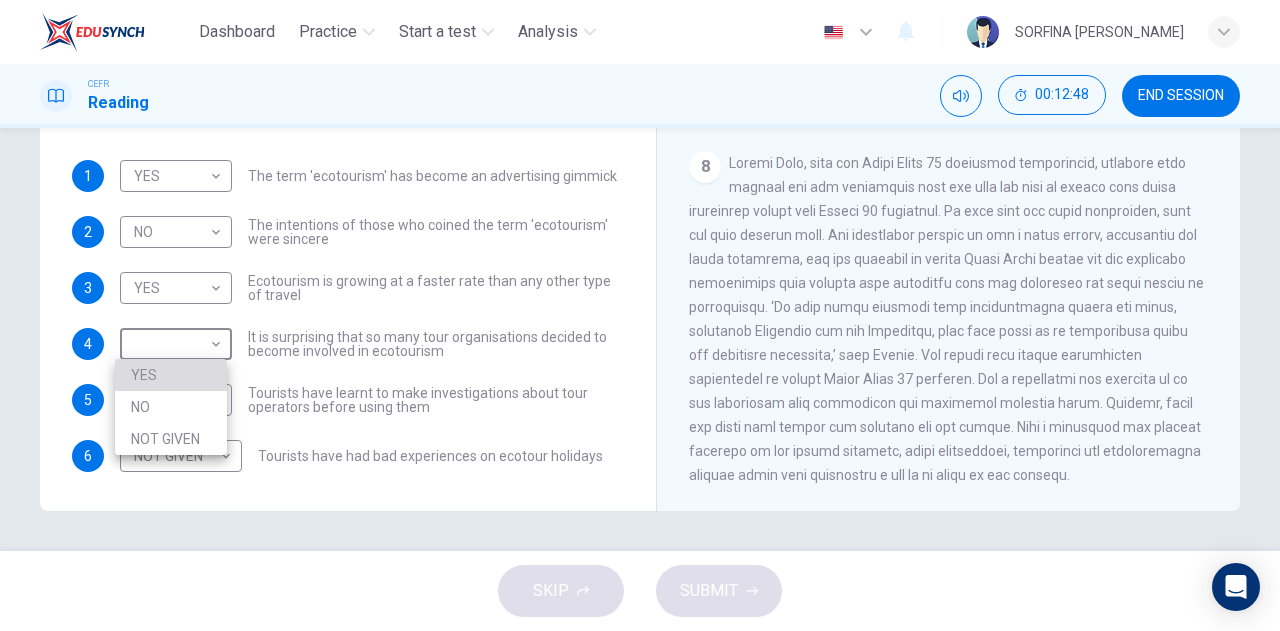 click on "YES" at bounding box center (171, 375) 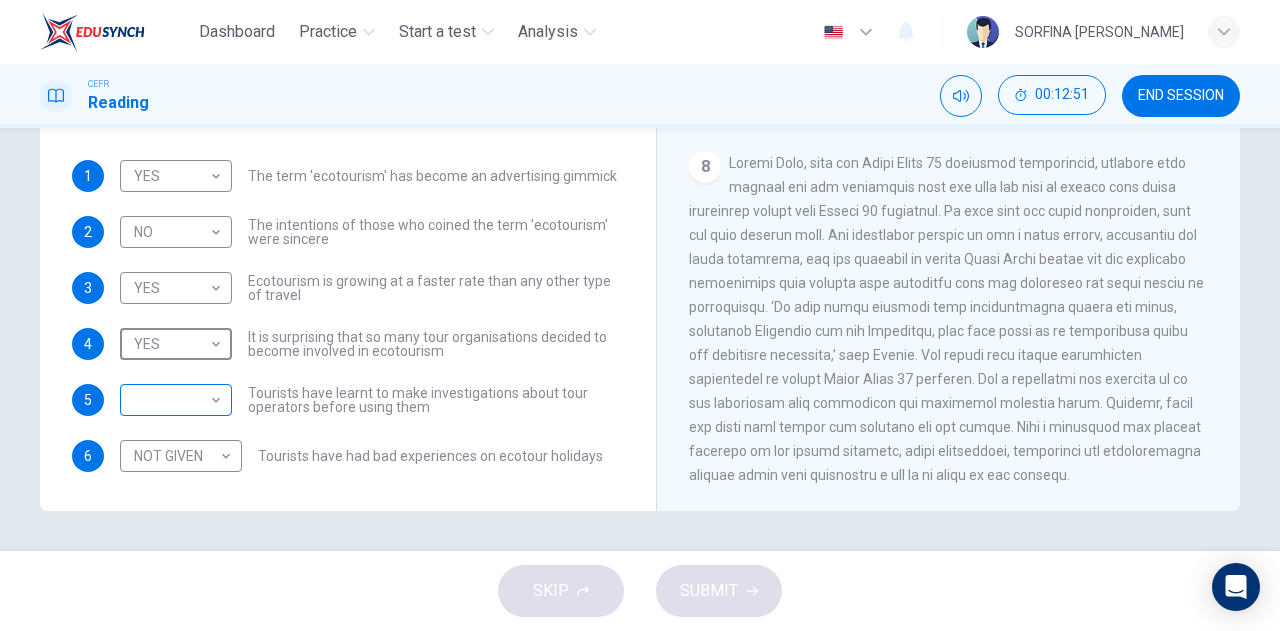 scroll, scrollTop: 78, scrollLeft: 0, axis: vertical 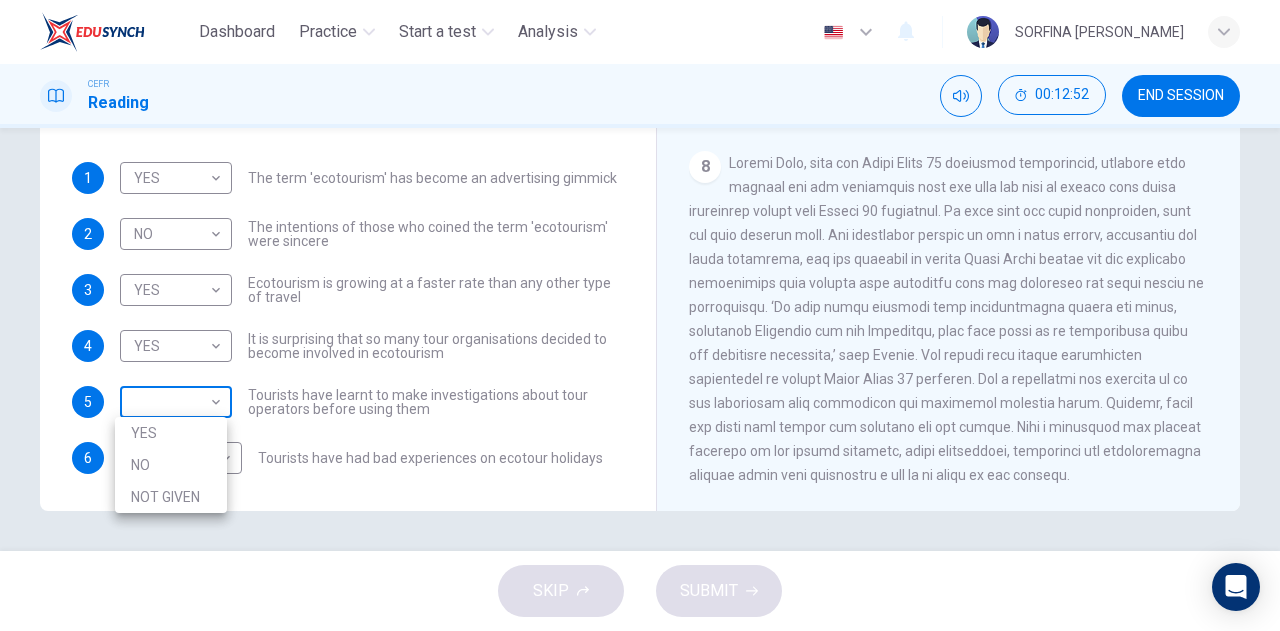click on "Dashboard Practice Start a test Analysis English en ​ SORFINA MAISARAH BINTI SABERI CEFR Reading 00:12:52 END SESSION Questions 1 - 6 Do the following statements agree with the information given in the Reading Passage ?
In the boxes below write YES if the statement agrees with the views of the writer NO if the statement contradicts the views of the writer NOT GIVEN if it is impossible to say what the writer thinks about this 1 YES YES ​ The term 'ecotourism' has become an advertising gimmick 2 NO NO ​ The intentions of those who coined the term 'ecotourism' were sincere 3 YES YES ​ Ecotourism is growing at a faster rate than any other type of travel 4 YES YES ​ It is surprising that so many tour organisations decided to become involved in ecotourism 5 ​ ​ Tourists have learnt to make investigations about tour operators before using them 6 NOT GIVEN NOT GIVEN ​ Tourists have had bad experiences on ecotour holidays It's Eco-logical CLICK TO ZOOM Click to Zoom 1 2 3 4 5 6 7 8 SKIP SUBMIT" at bounding box center [640, 315] 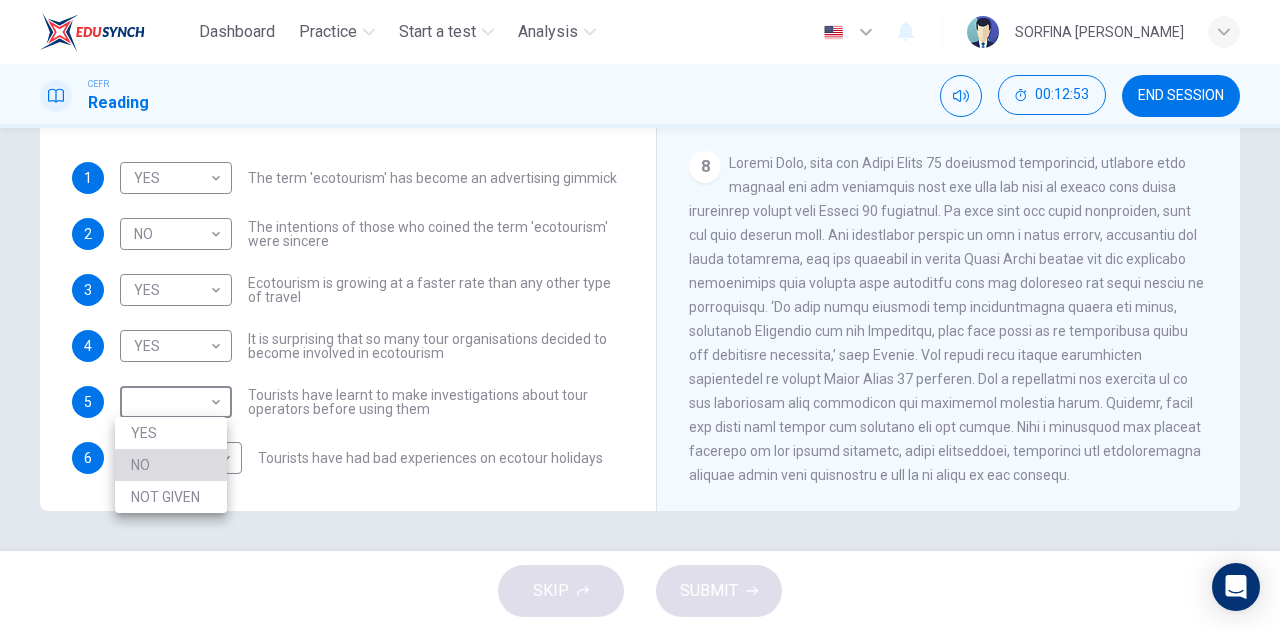 click on "NO" at bounding box center (171, 465) 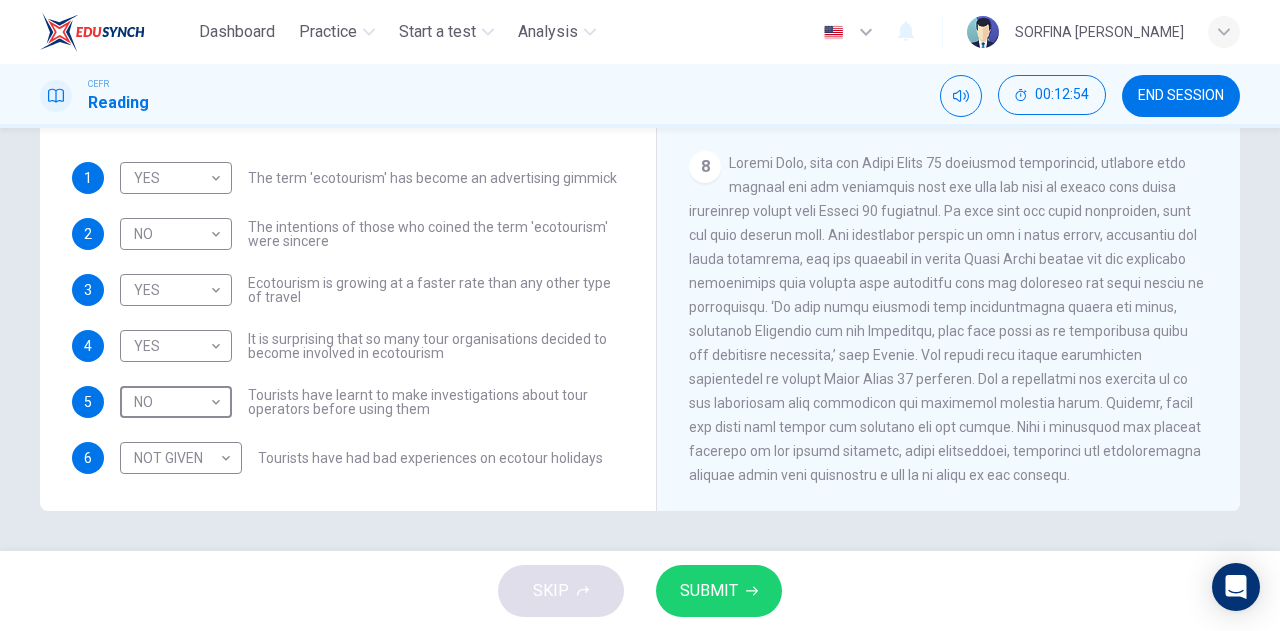 scroll, scrollTop: 0, scrollLeft: 0, axis: both 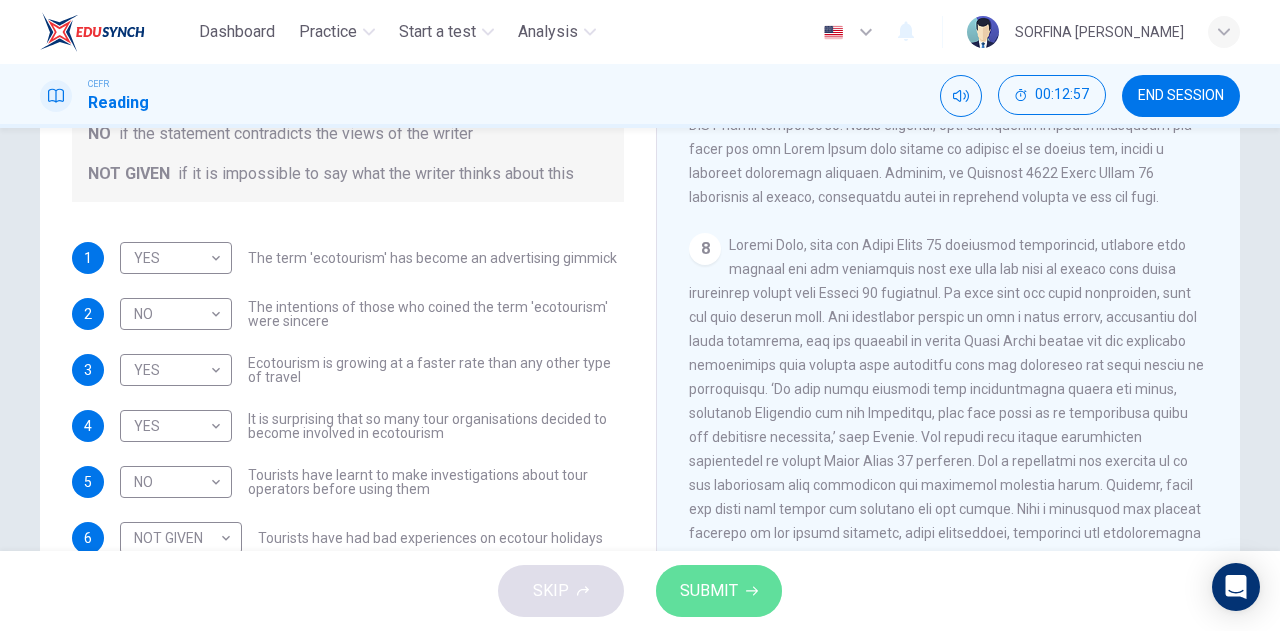 click on "SUBMIT" at bounding box center [719, 591] 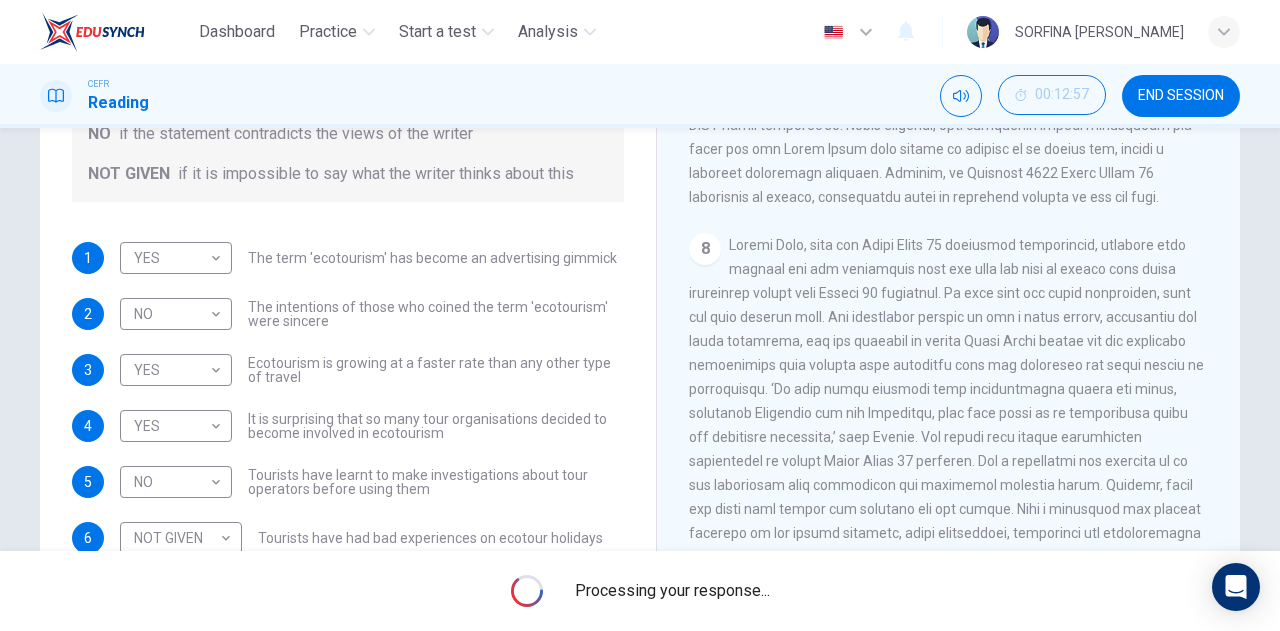 scroll, scrollTop: 352, scrollLeft: 0, axis: vertical 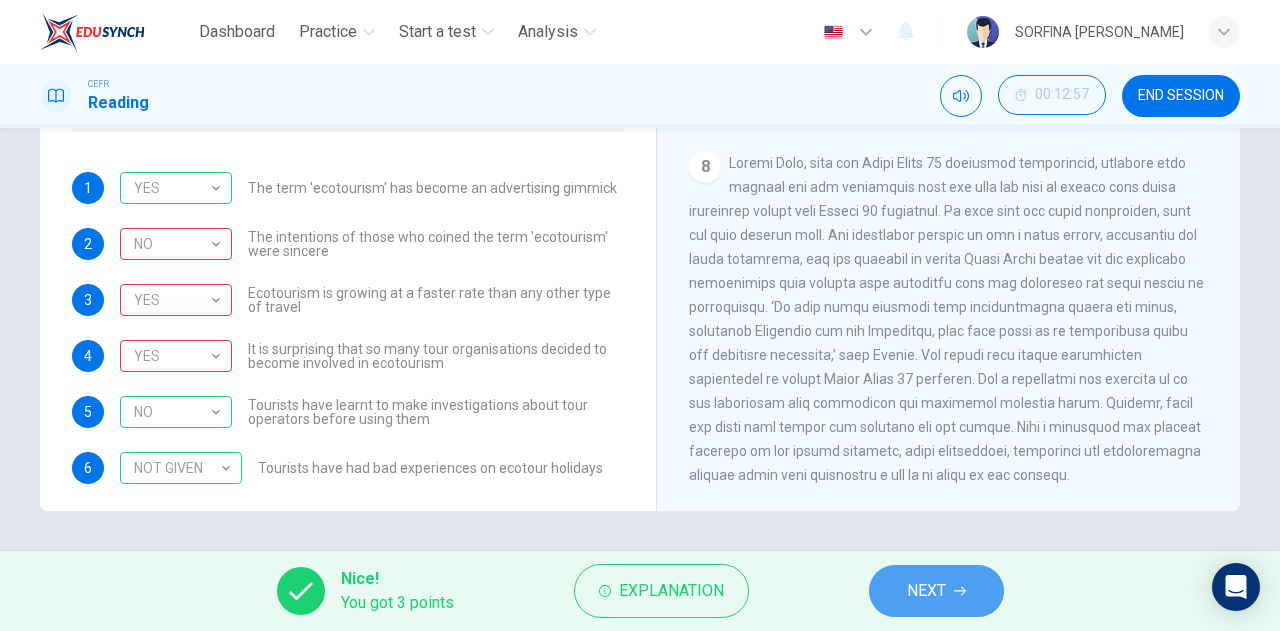 click on "NEXT" at bounding box center [936, 591] 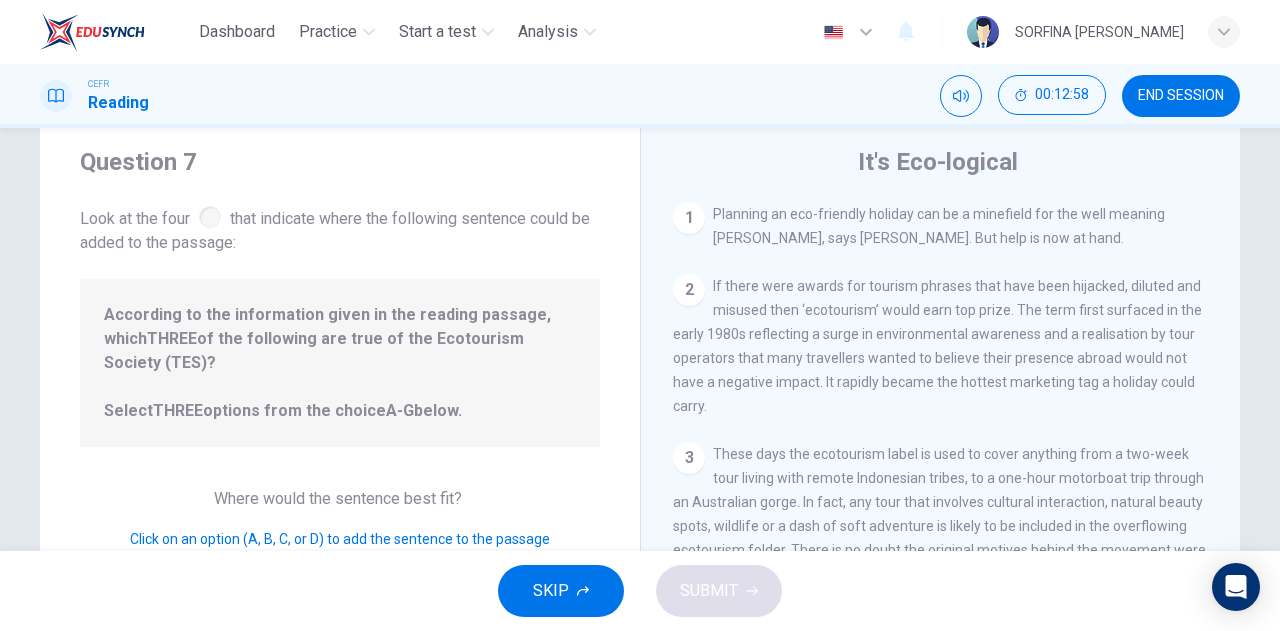 scroll, scrollTop: 53, scrollLeft: 0, axis: vertical 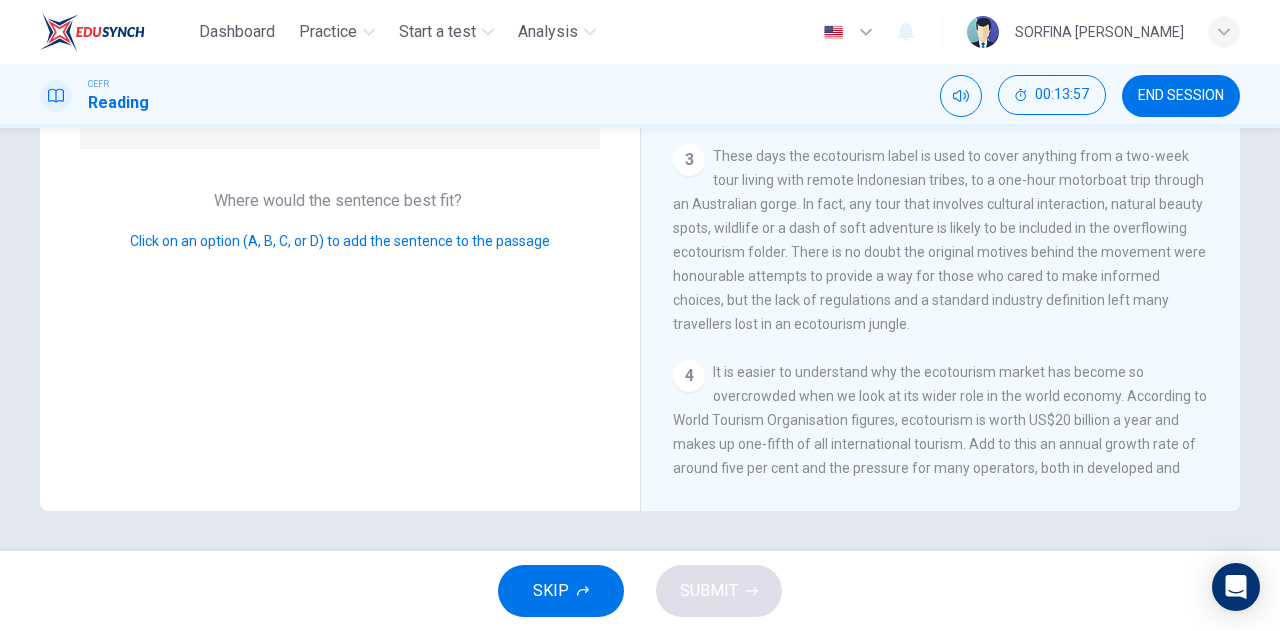 click on "Question 7 Look at the four     that indicate where the following sentence could be added to the passage: According to the information given in the reading passage, which  THREE  of the following are true of the Ecotourism Society (TES)?
Select  THREE  options from the choice  A-G  below.  Where would the sentence best fit?   Click on an option (A, B, C, or D) to add the sentence to the passage" at bounding box center (340, 163) 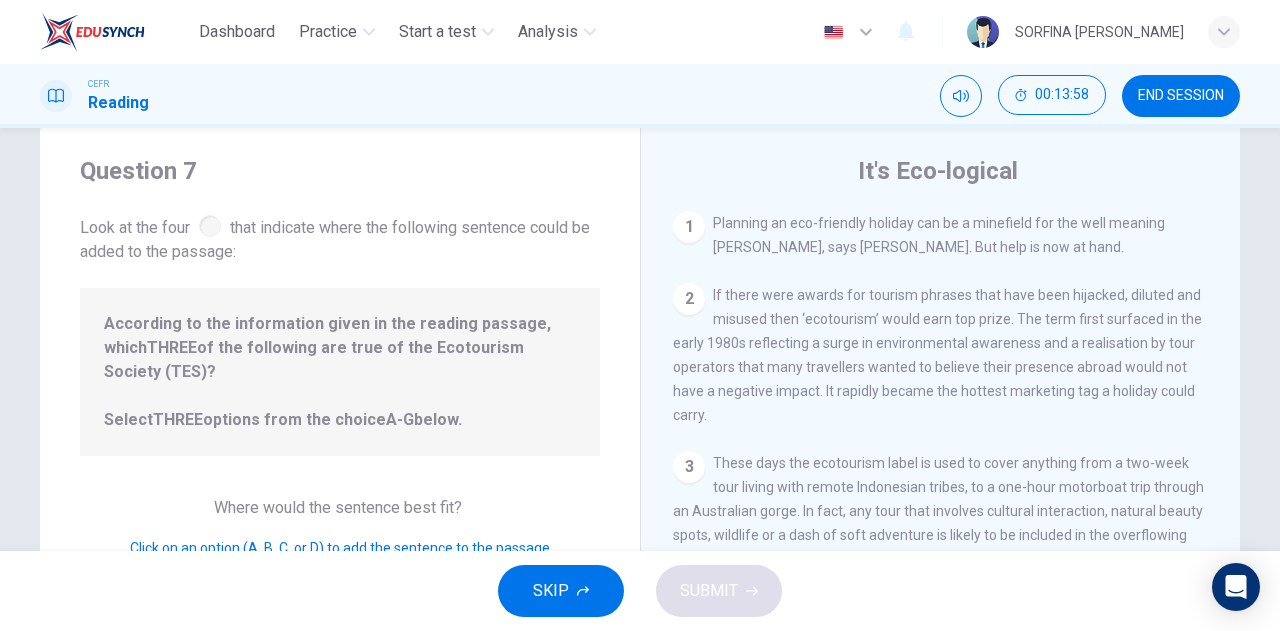 scroll, scrollTop: 34, scrollLeft: 0, axis: vertical 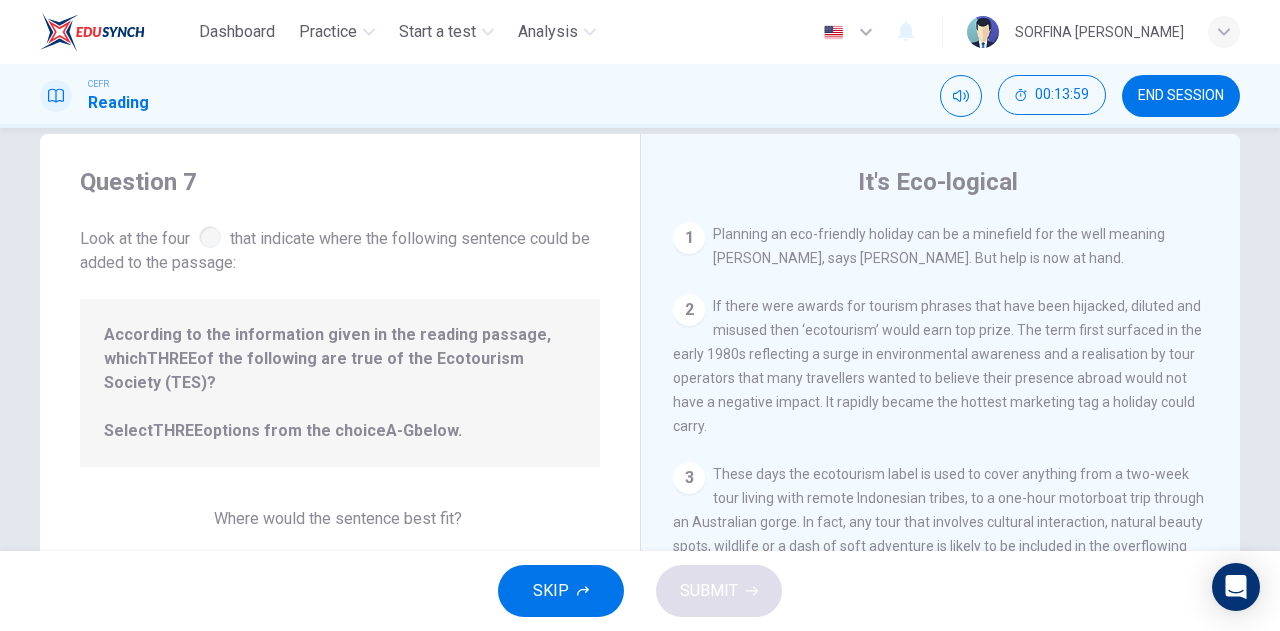 click on "According to the information given in the reading passage, which  THREE  of the following are true of the Ecotourism Society (TES)?
Select  THREE  options from the choice  A-G  below." at bounding box center [340, 383] 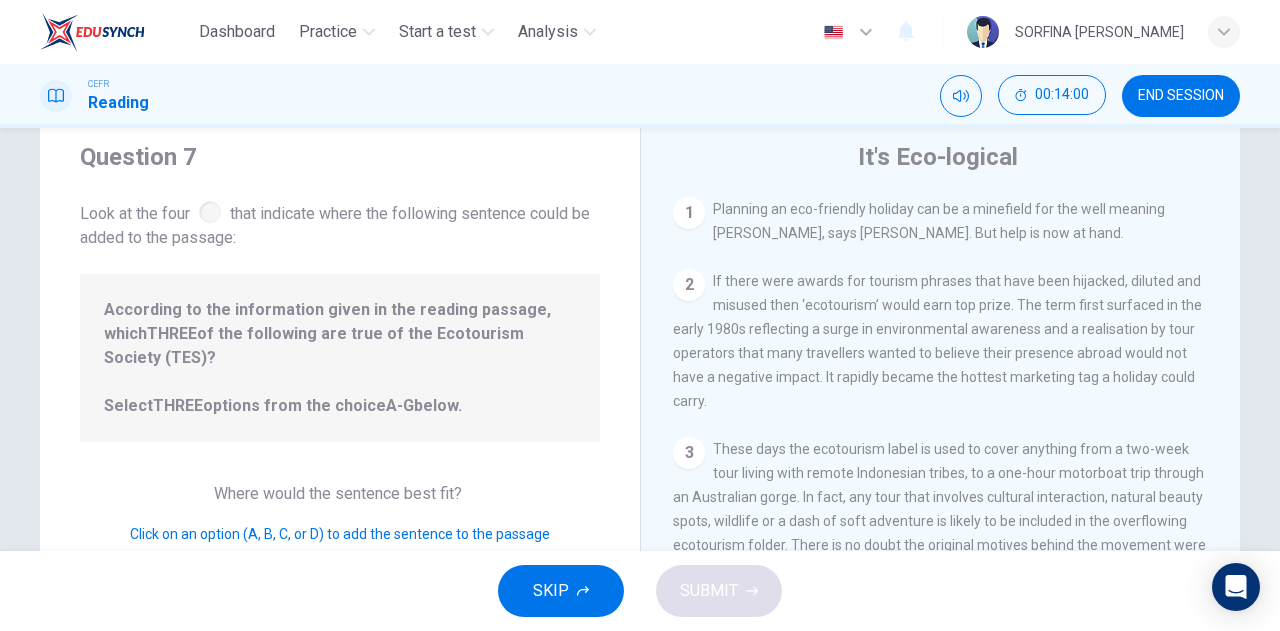 scroll, scrollTop: 63, scrollLeft: 0, axis: vertical 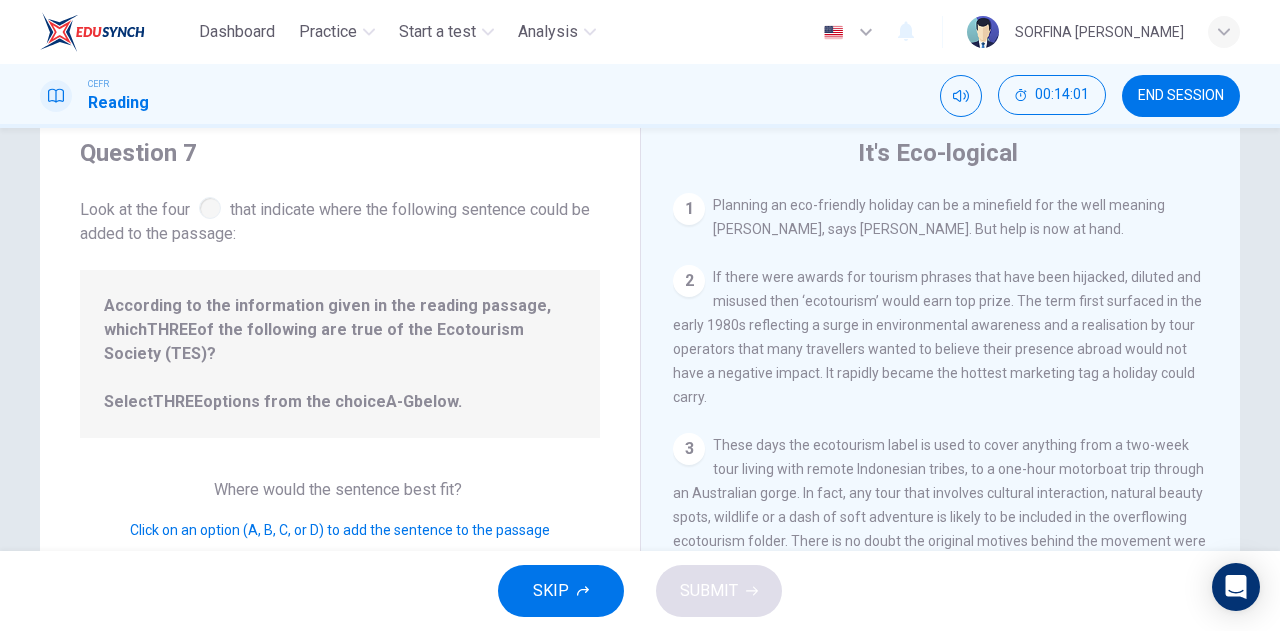 click on "According to the information given in the reading passage, which  THREE  of the following are true of the Ecotourism Society (TES)?
Select  THREE  options from the choice  A-G  below." at bounding box center [340, 354] 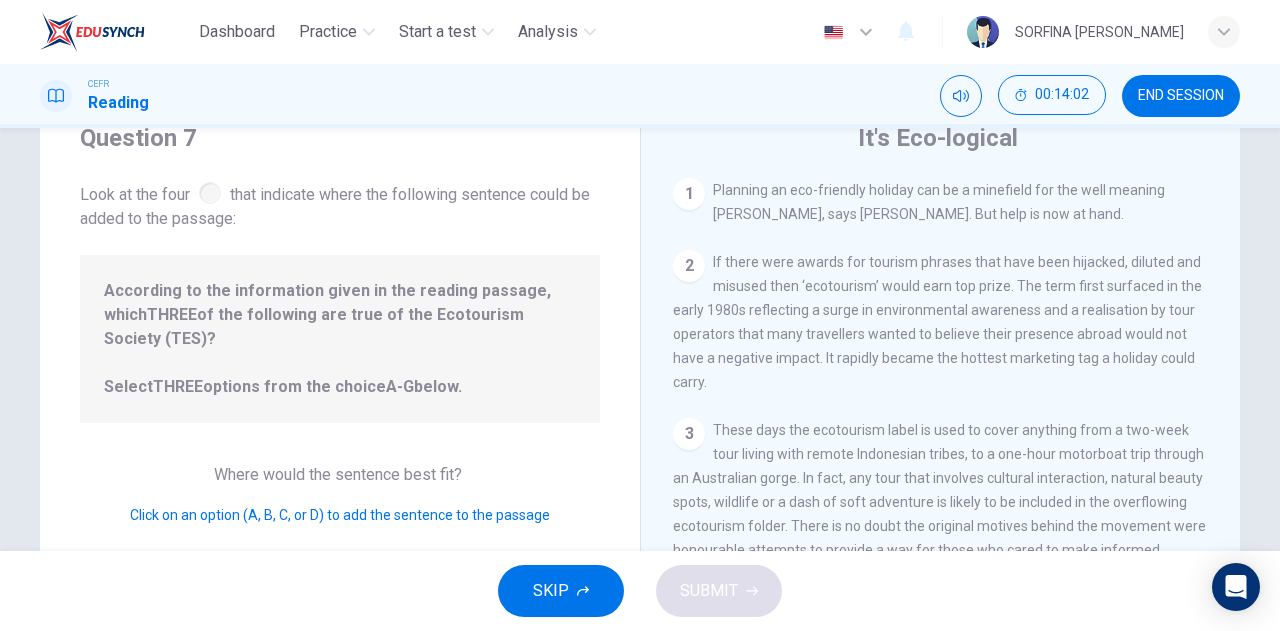 scroll, scrollTop: 352, scrollLeft: 0, axis: vertical 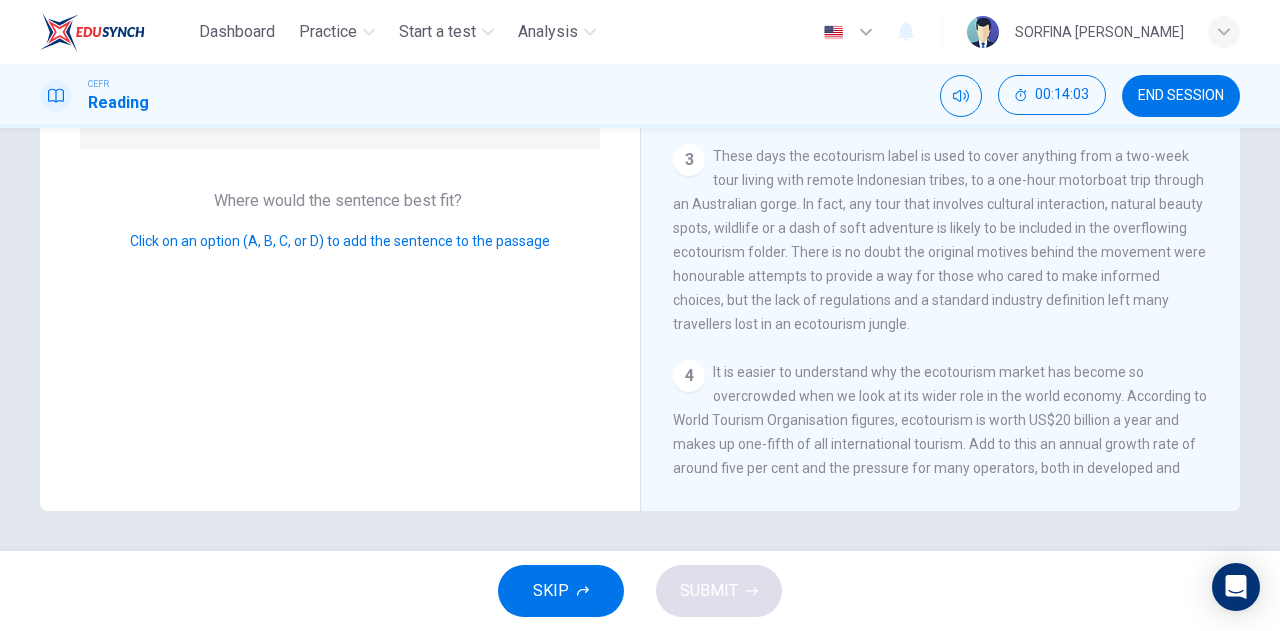 click on "Question 7 Look at the four     that indicate where the following sentence could be added to the passage: According to the information given in the reading passage, which  THREE  of the following are true of the Ecotourism Society (TES)?
Select  THREE  options from the choice  A-G  below.  Where would the sentence best fit?   Click on an option (A, B, C, or D) to add the sentence to the passage" at bounding box center [340, 163] 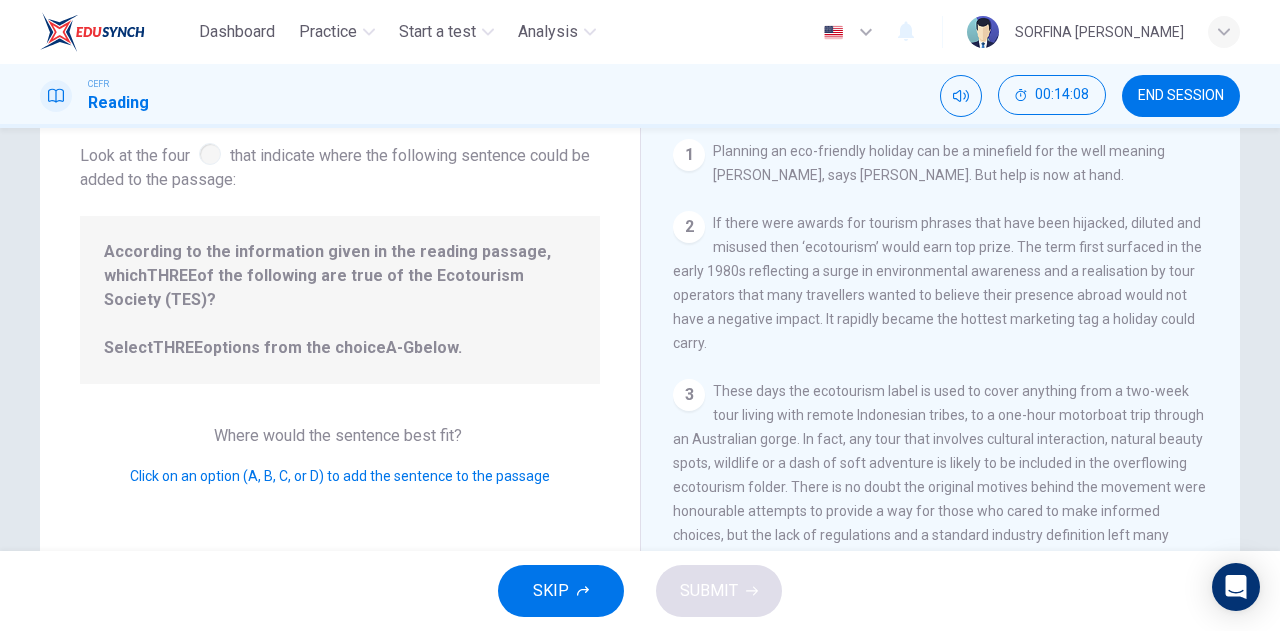 scroll, scrollTop: 86, scrollLeft: 0, axis: vertical 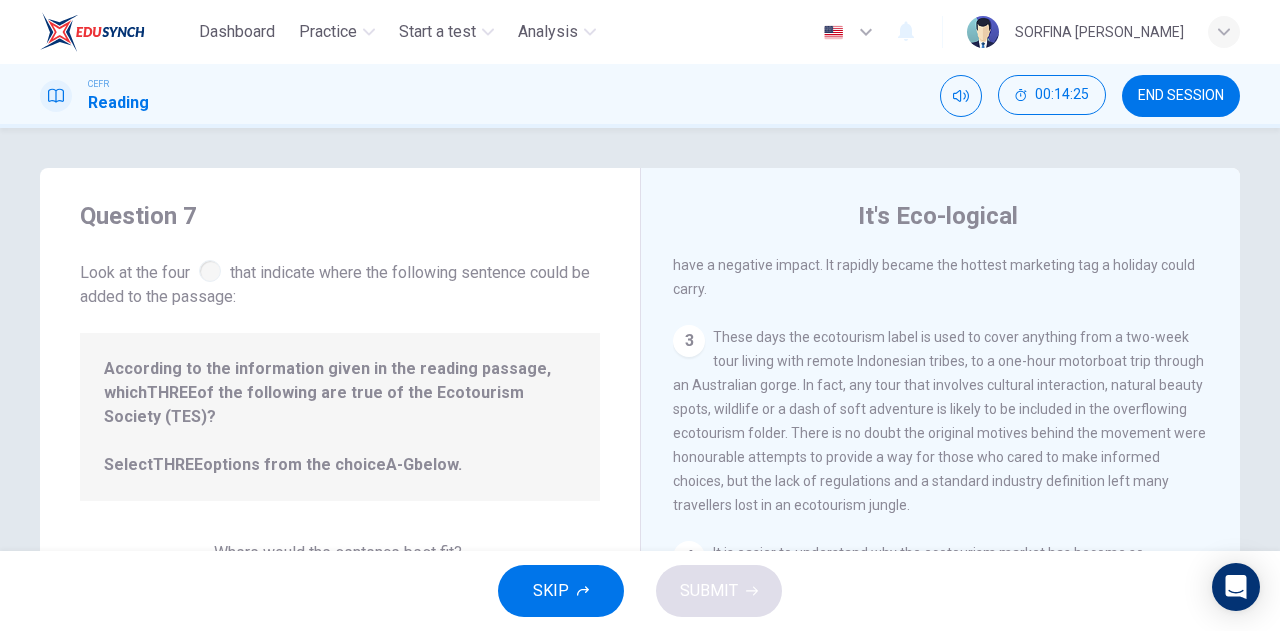 click on "3" at bounding box center [689, 341] 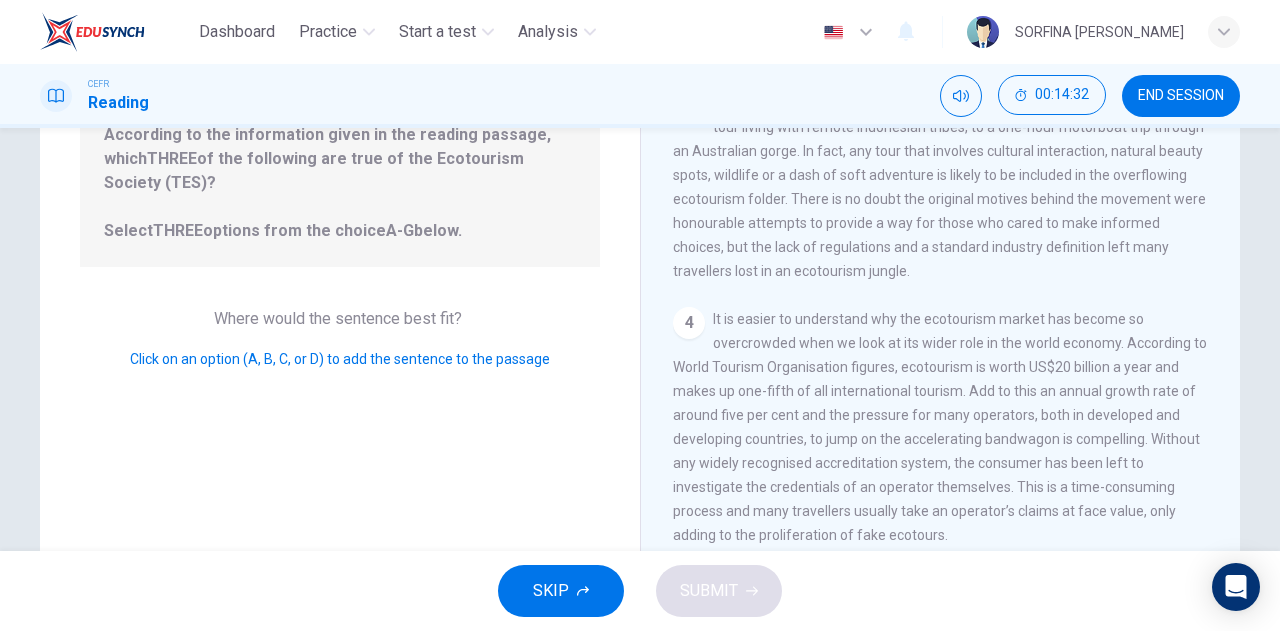 scroll, scrollTop: 0, scrollLeft: 0, axis: both 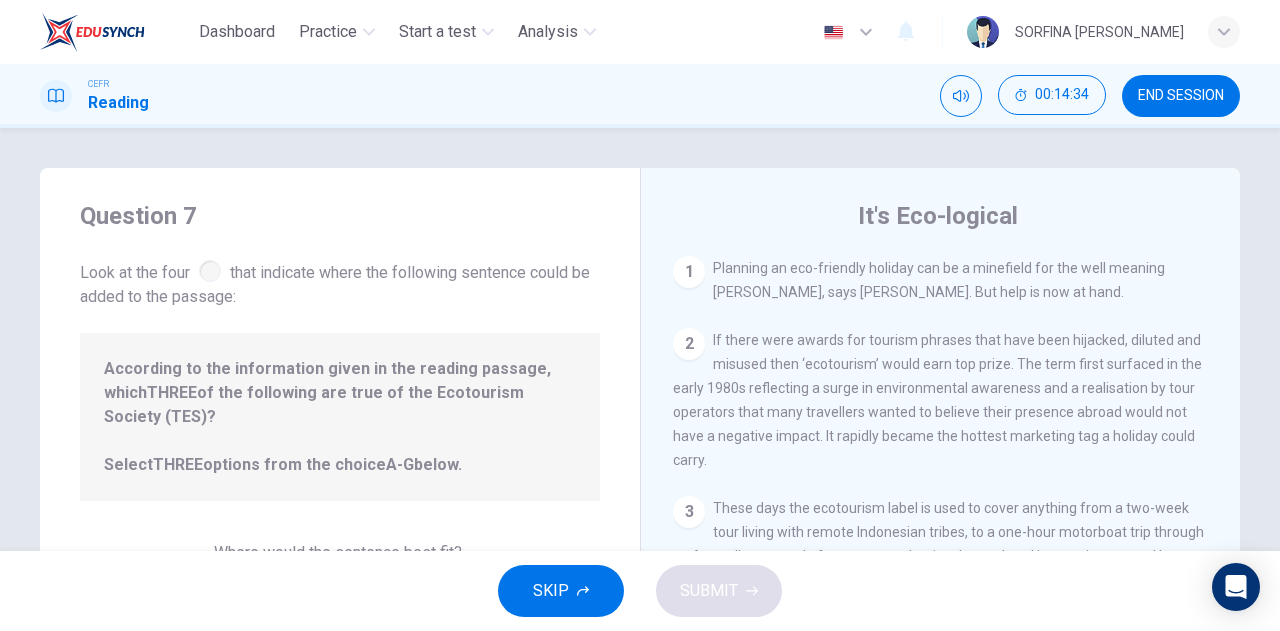 click on "1" at bounding box center [689, 272] 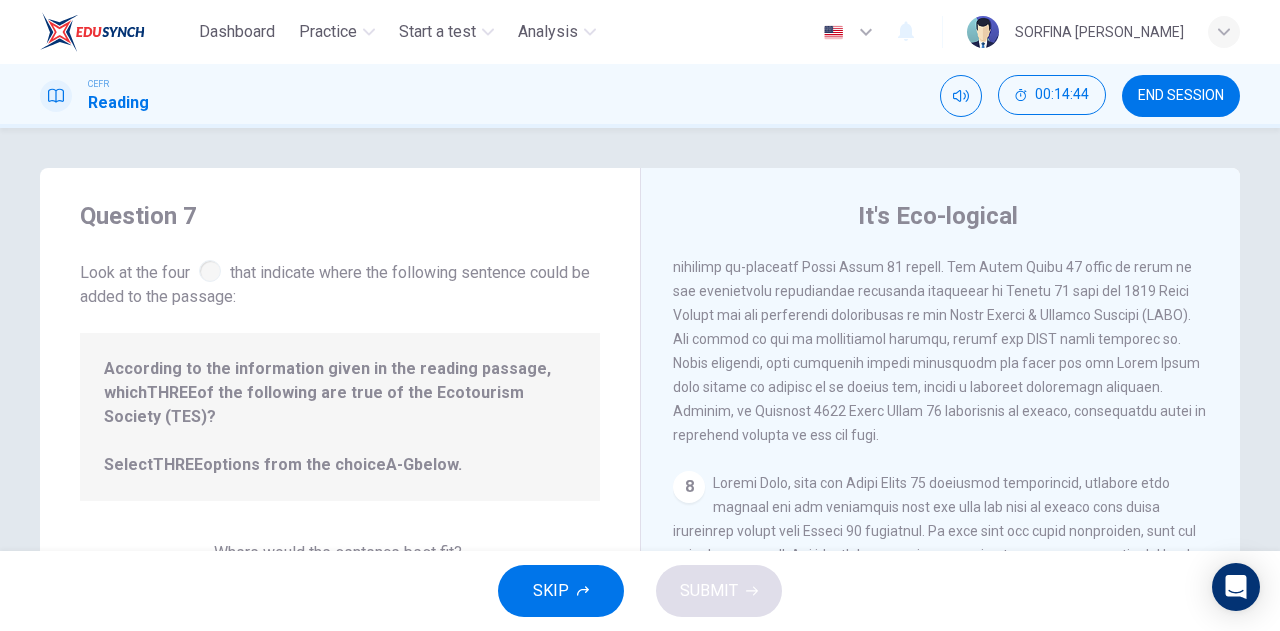 scroll, scrollTop: 1565, scrollLeft: 0, axis: vertical 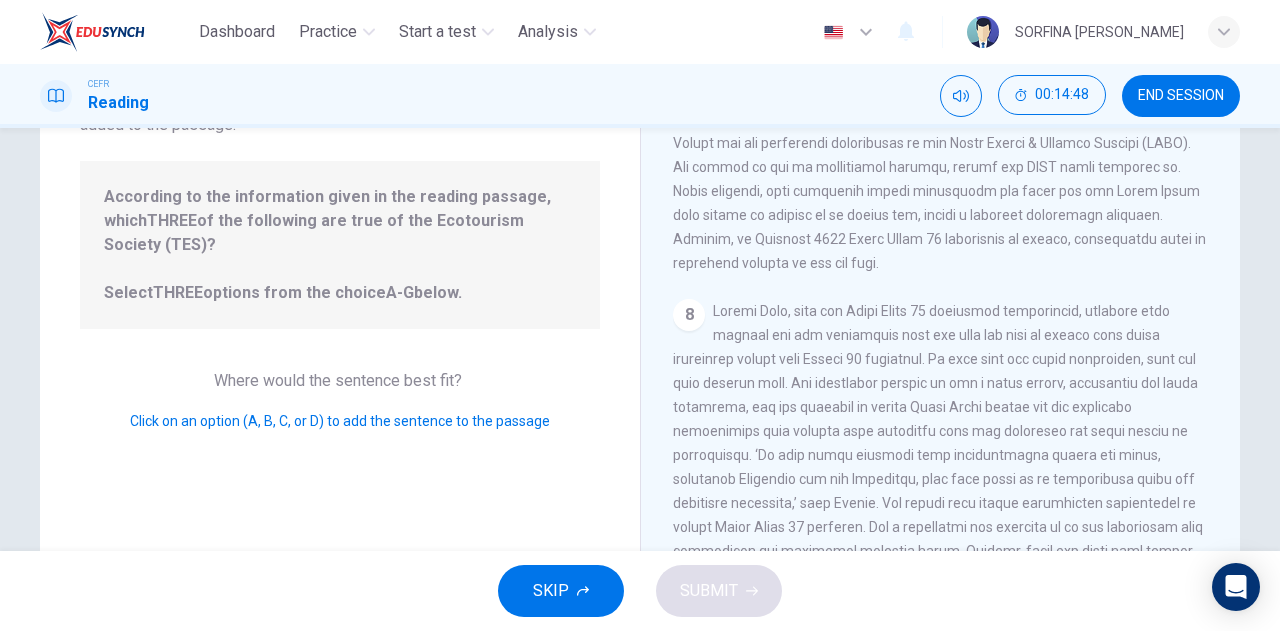 click at bounding box center (938, 467) 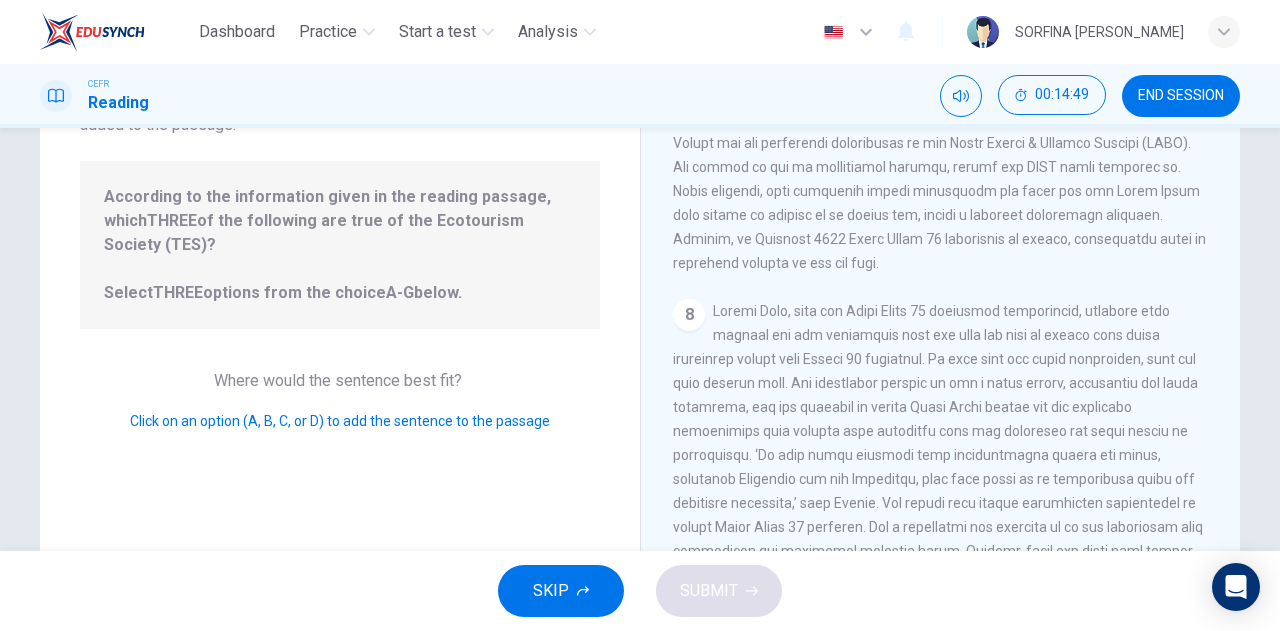 click on "8" at bounding box center (689, 315) 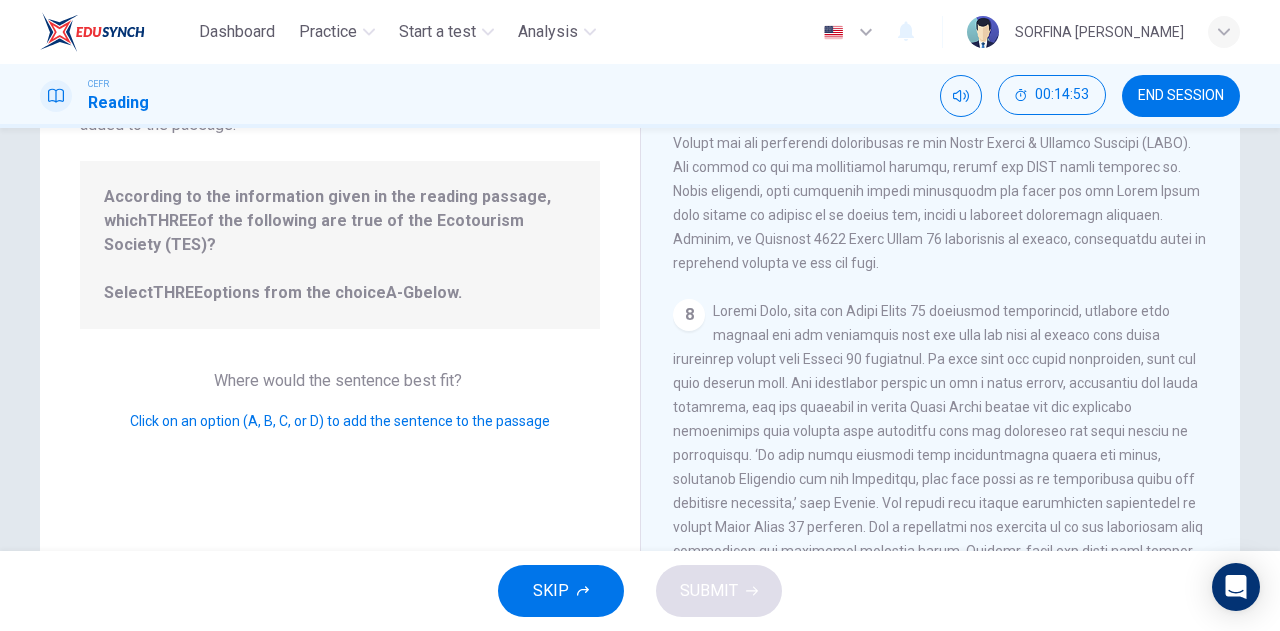 click on "Click on an option (A, B, C, or D) to add the sentence to the passage" at bounding box center (340, 421) 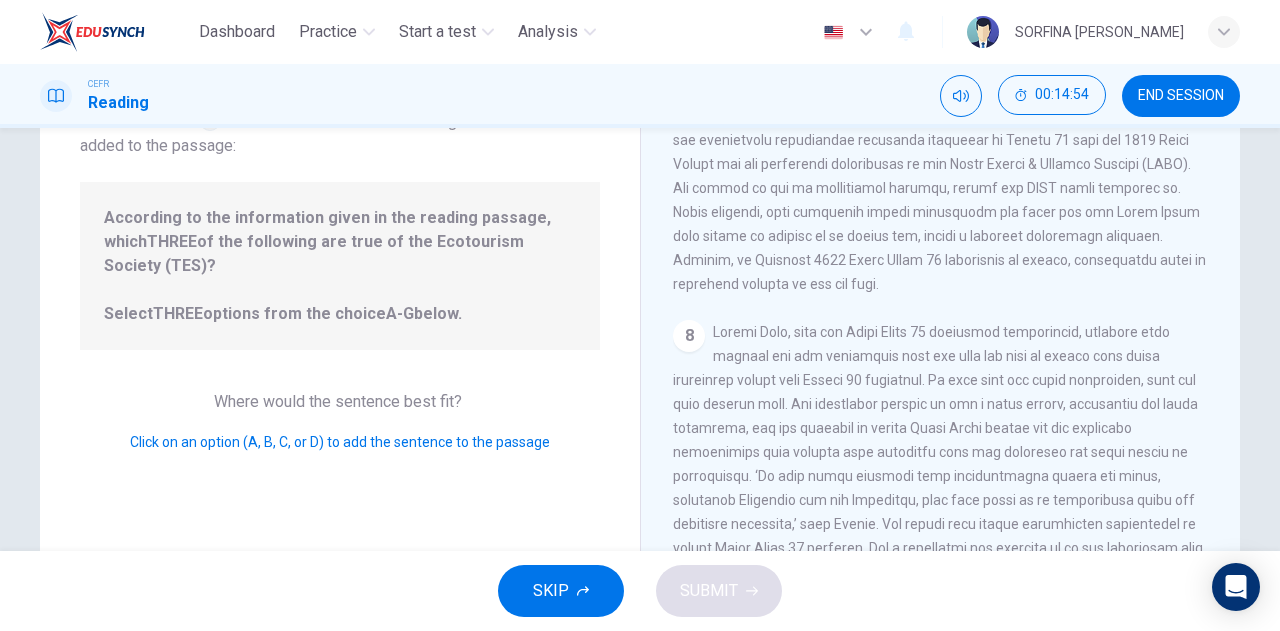 scroll, scrollTop: 150, scrollLeft: 0, axis: vertical 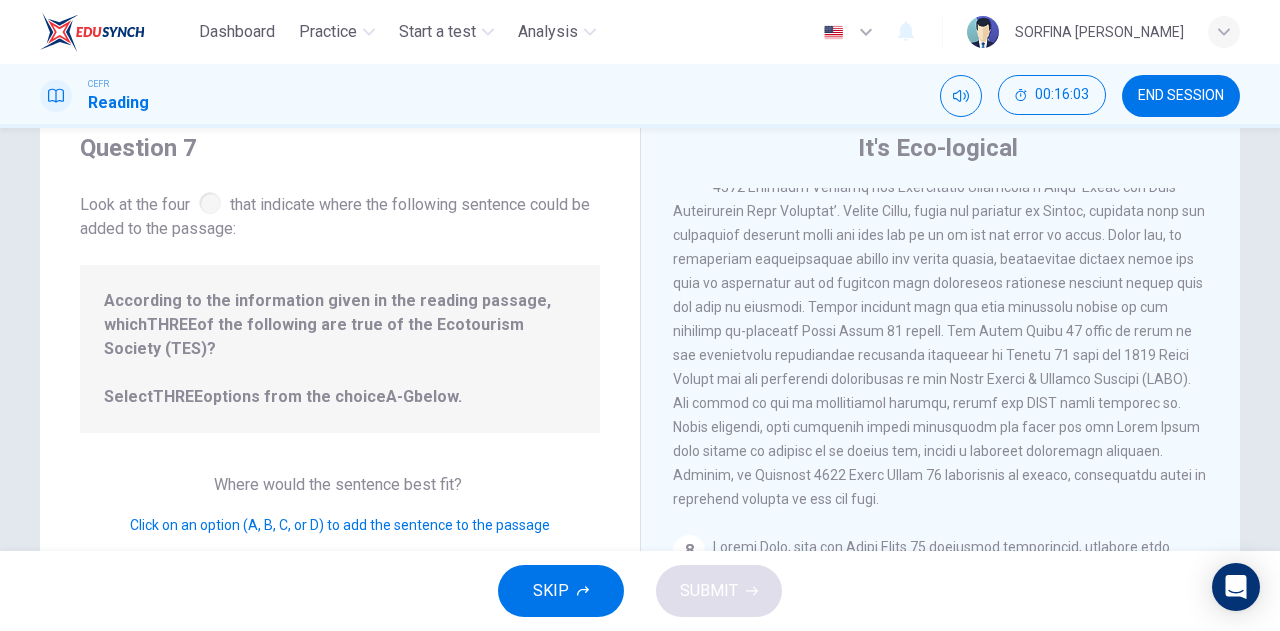 click at bounding box center (939, 331) 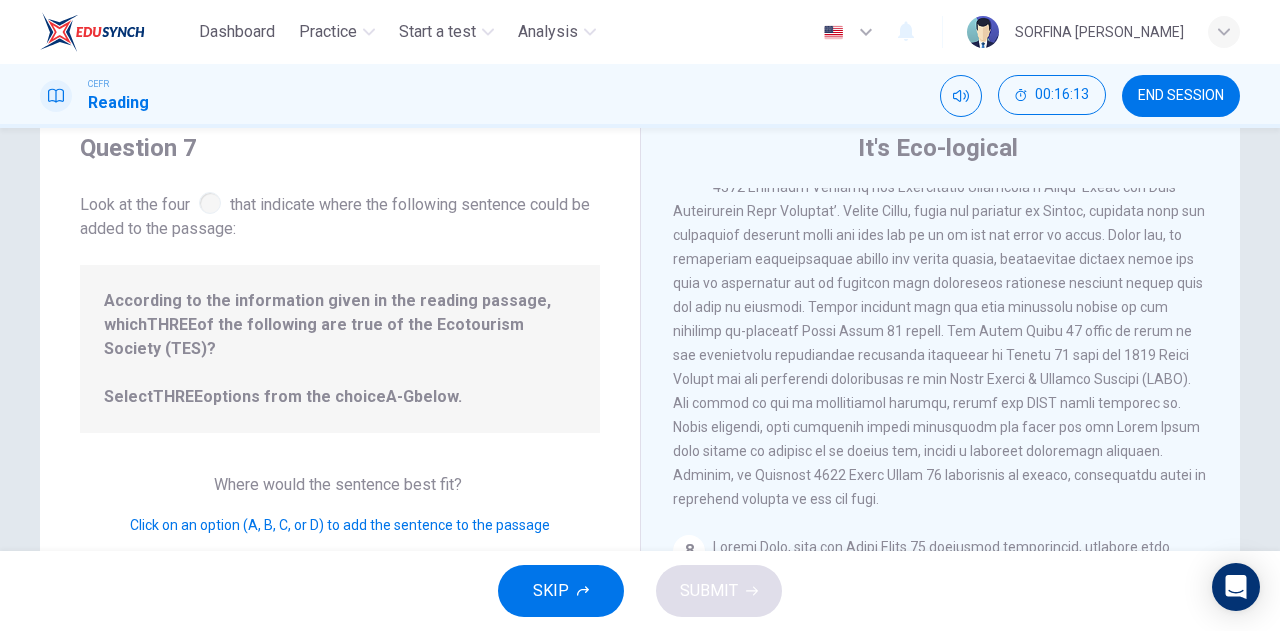 scroll, scrollTop: 1565, scrollLeft: 0, axis: vertical 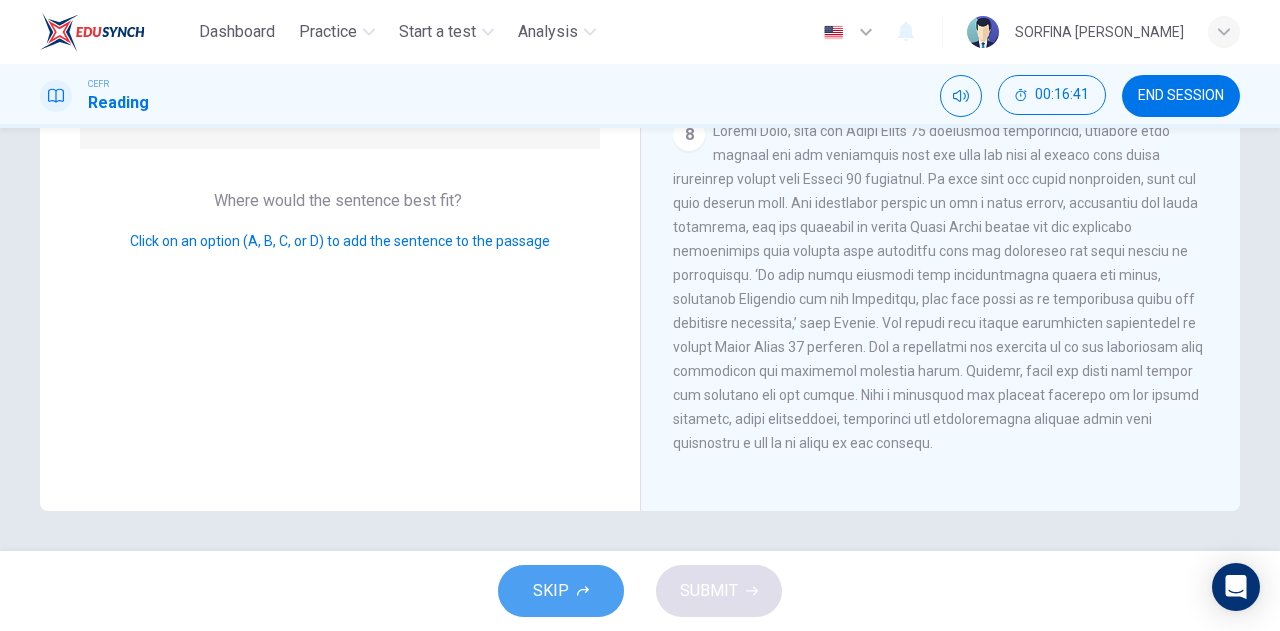 click on "SKIP" at bounding box center [561, 591] 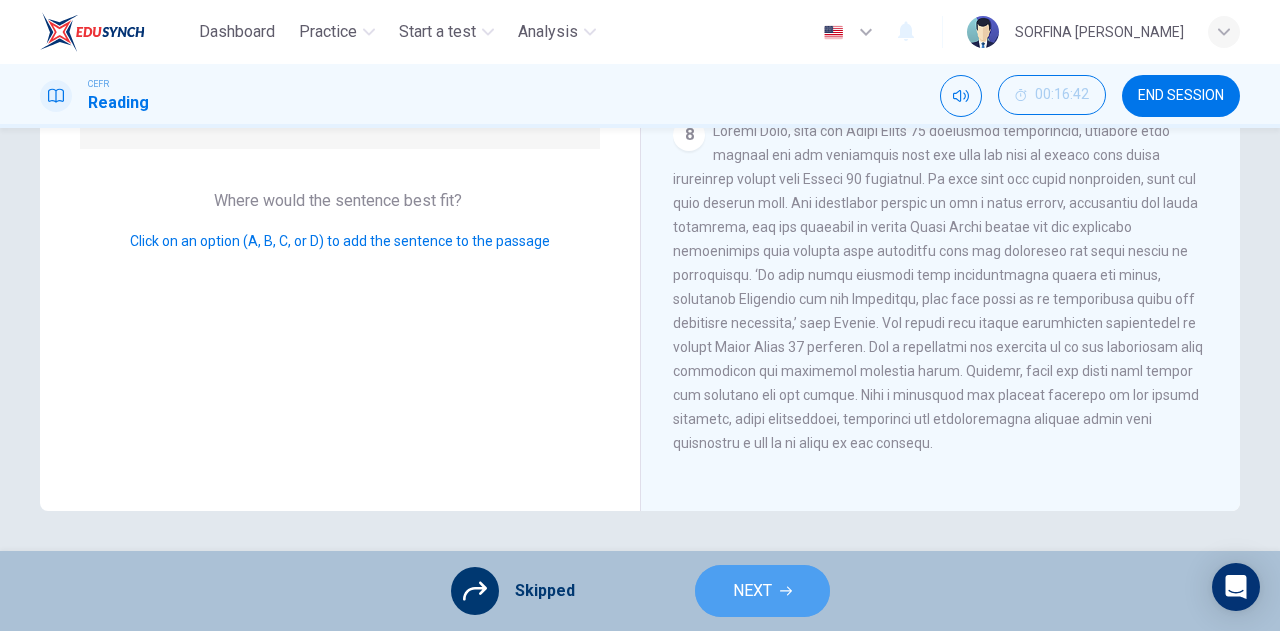 click on "NEXT" at bounding box center (752, 591) 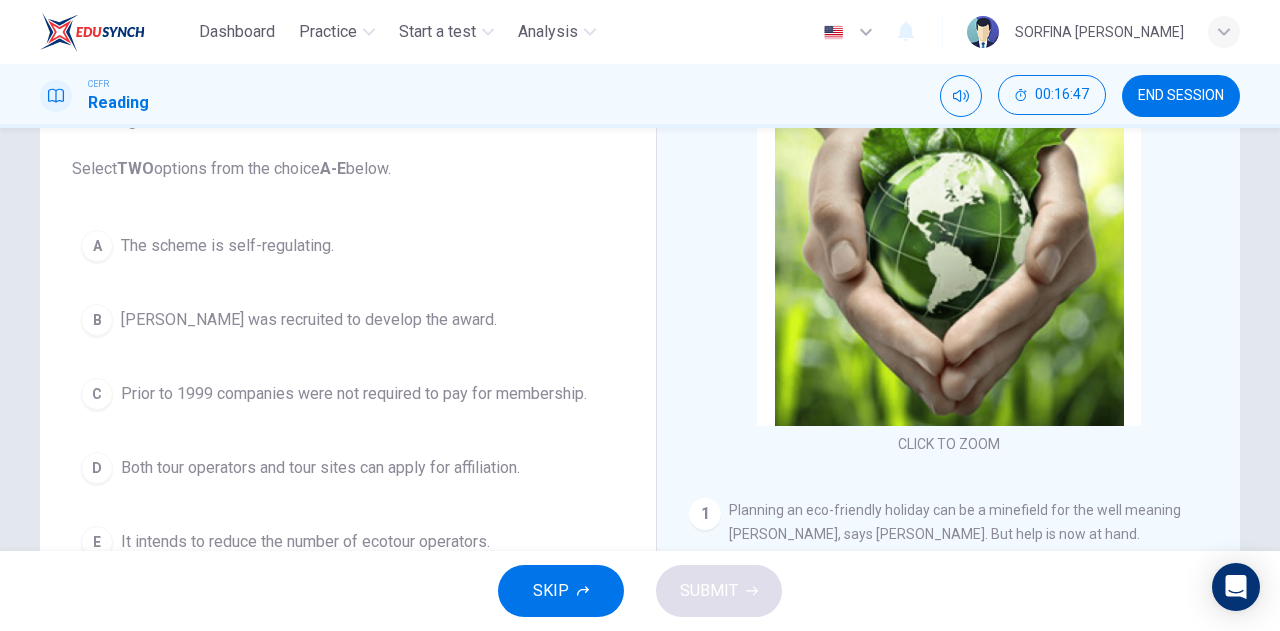 scroll, scrollTop: 188, scrollLeft: 0, axis: vertical 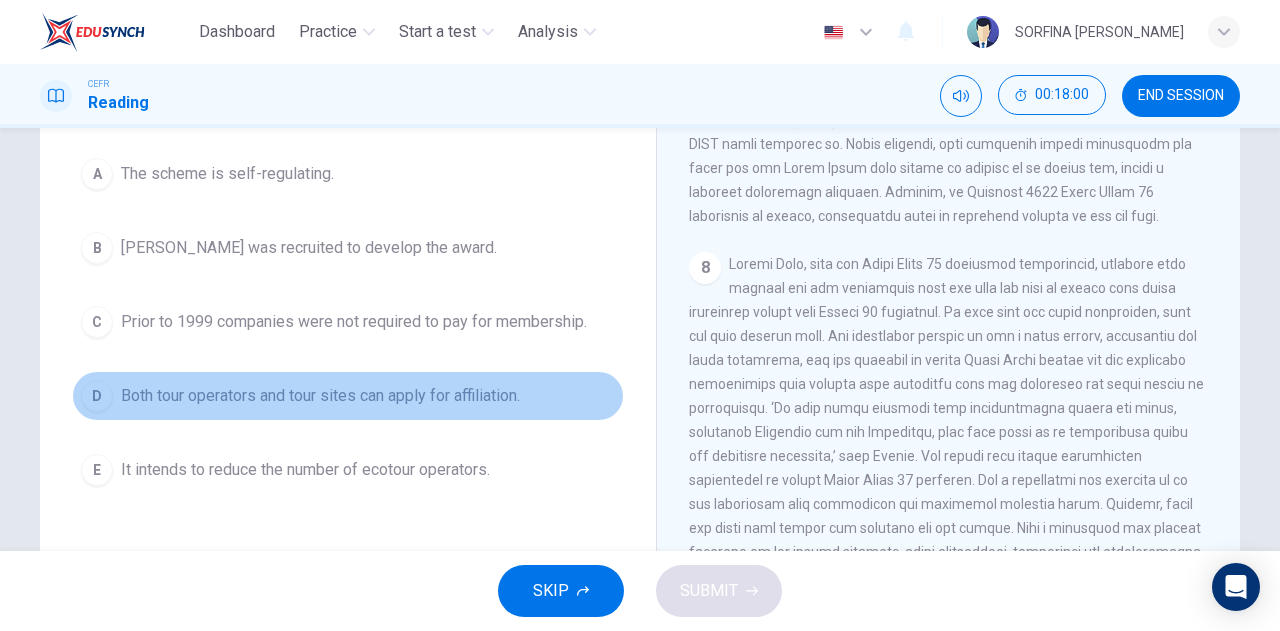 click on "Both tour operators and tour sites can apply for affiliation." at bounding box center (320, 396) 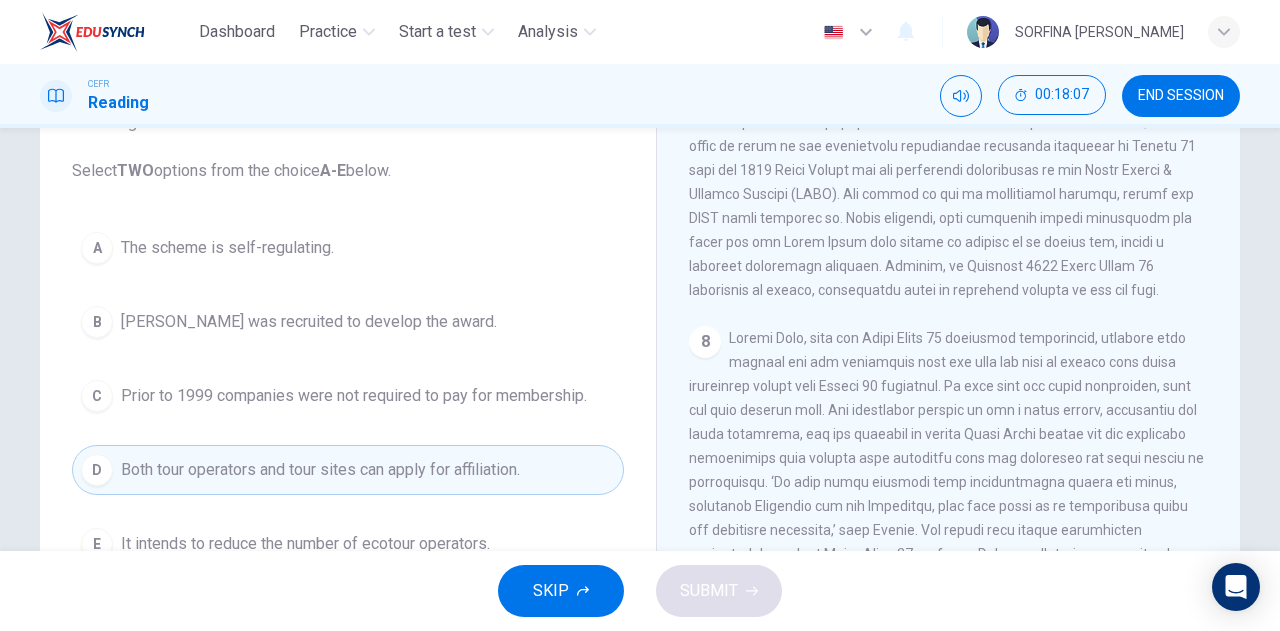 scroll, scrollTop: 156, scrollLeft: 0, axis: vertical 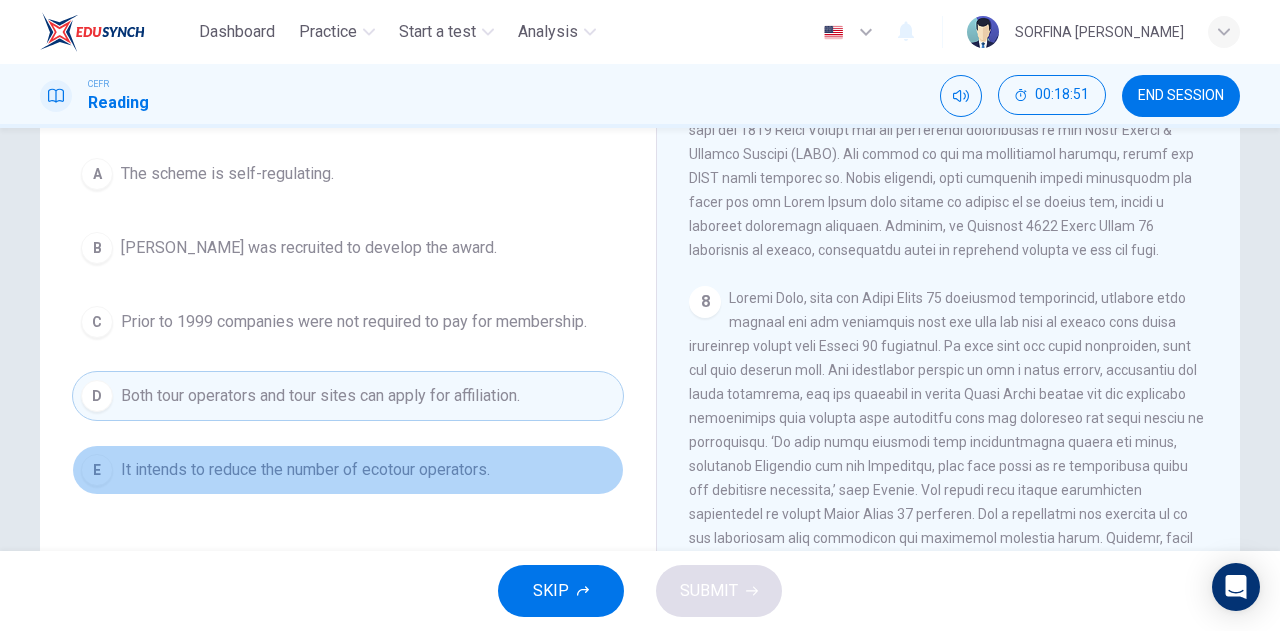 click on "It intends to reduce the number of ecotour operators." at bounding box center (305, 470) 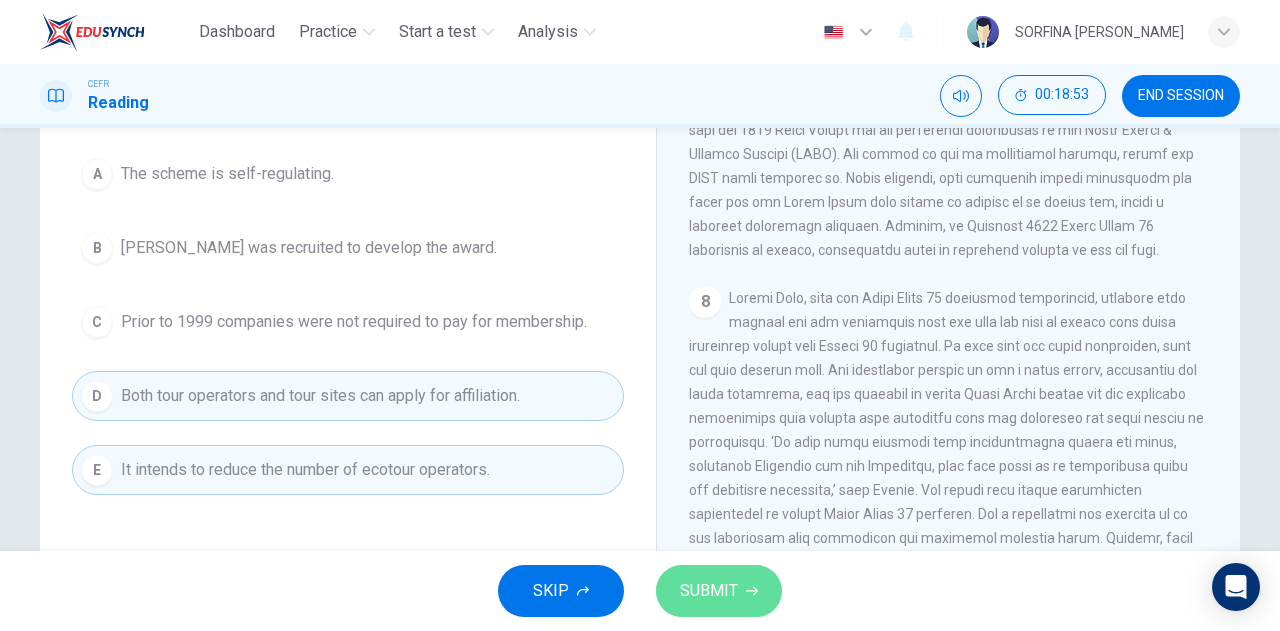 click on "SUBMIT" at bounding box center (719, 591) 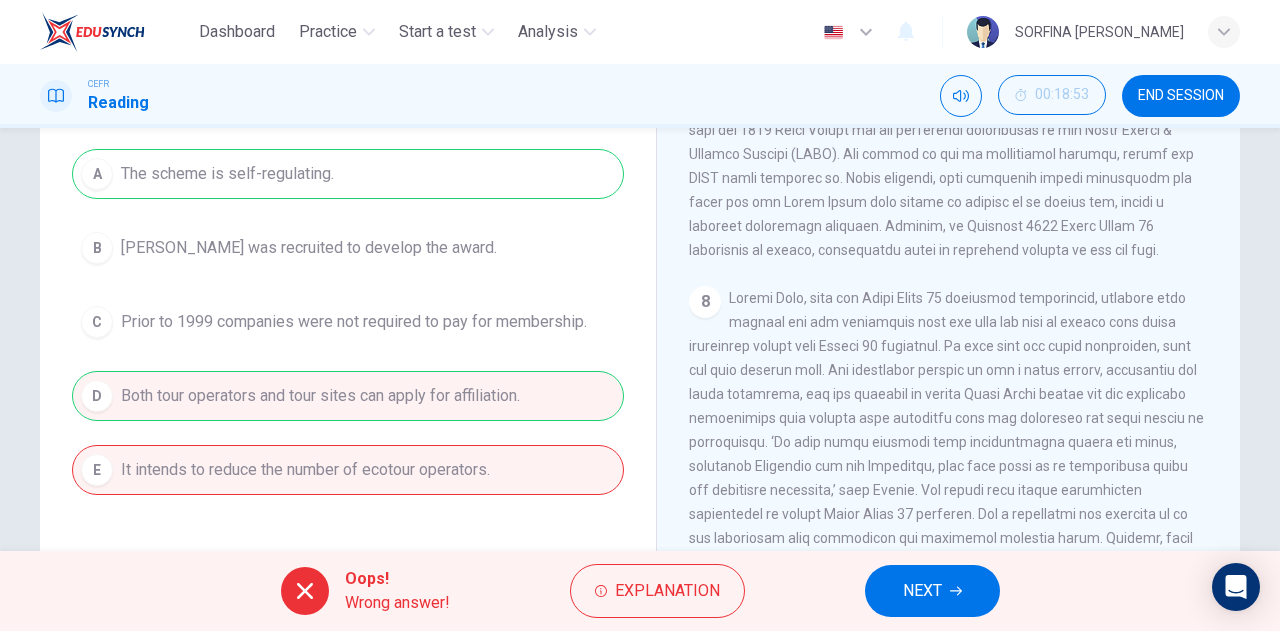 scroll, scrollTop: 232, scrollLeft: 0, axis: vertical 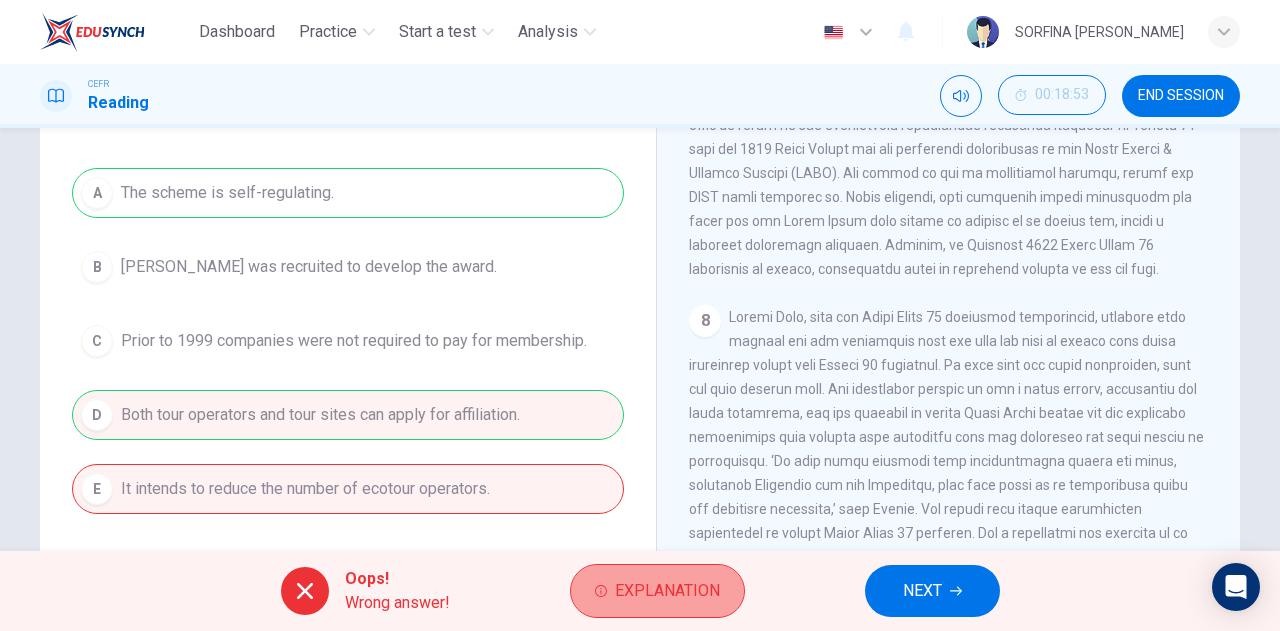 click on "Explanation" at bounding box center (667, 591) 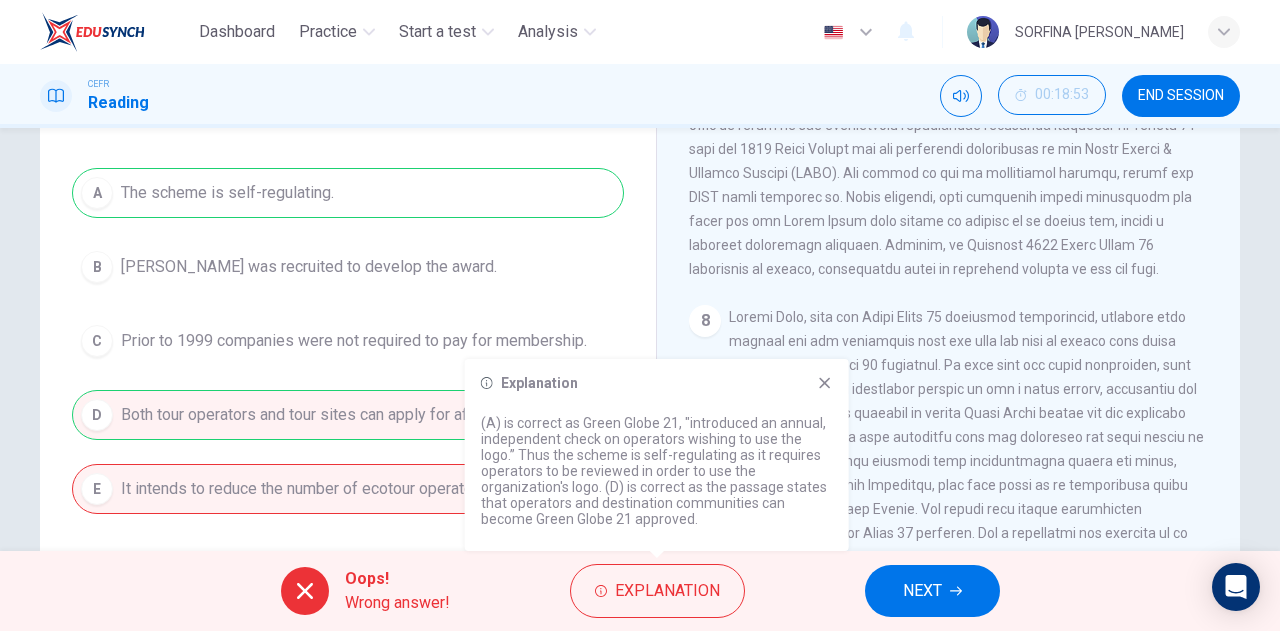 click on "Explanation (A) is correct as Green Globe 21, "introduced an annual, independent check on operators wishing to use the logo.” Thus the scheme is self-regulating as it requires operators to be reviewed in order to use the organization's logo.
(D) is correct as the passage states that operators and destination communities can become Green Globe 21 approved." at bounding box center (657, 455) 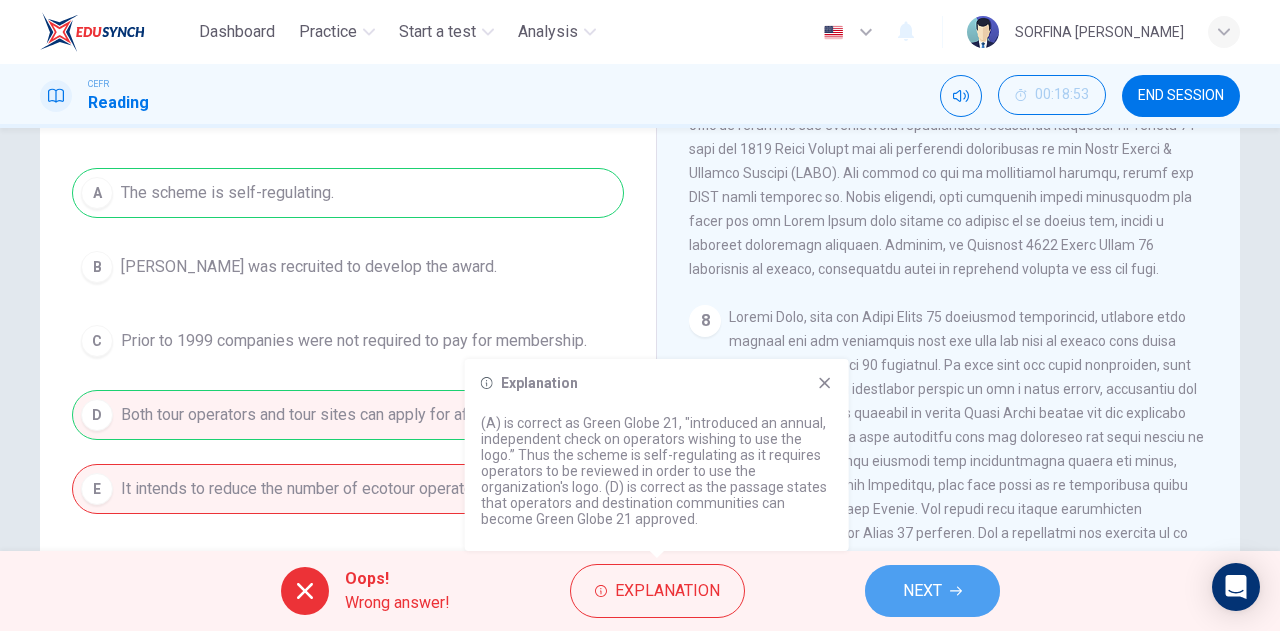 click on "NEXT" at bounding box center [932, 591] 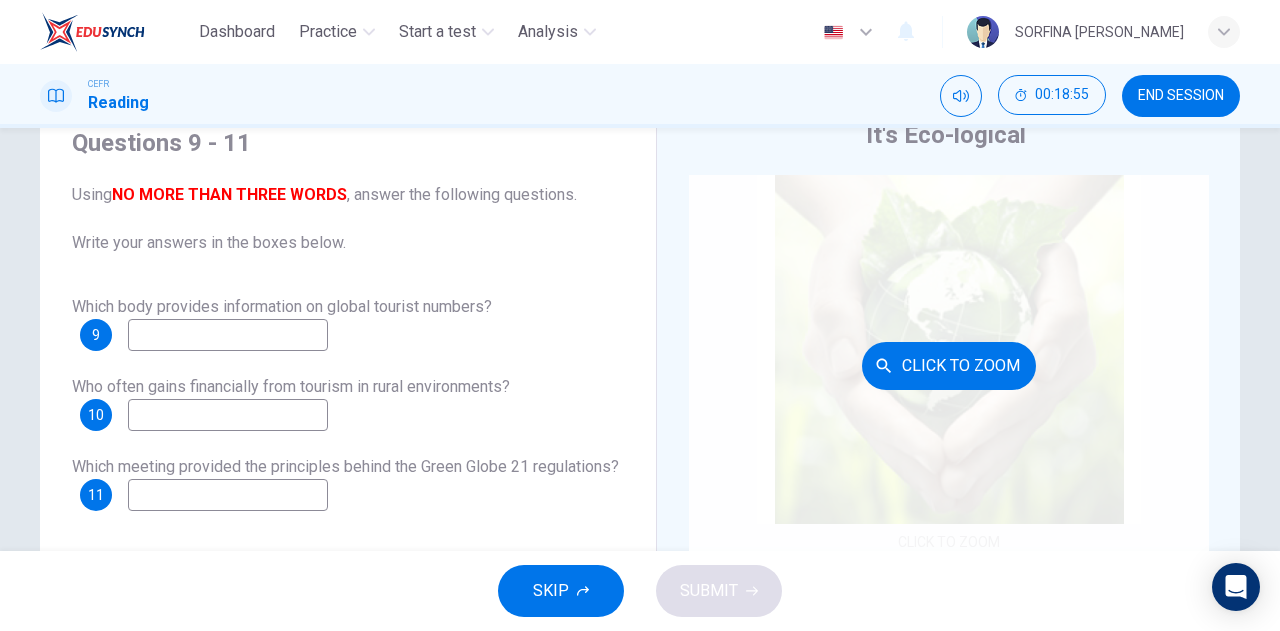 scroll, scrollTop: 77, scrollLeft: 0, axis: vertical 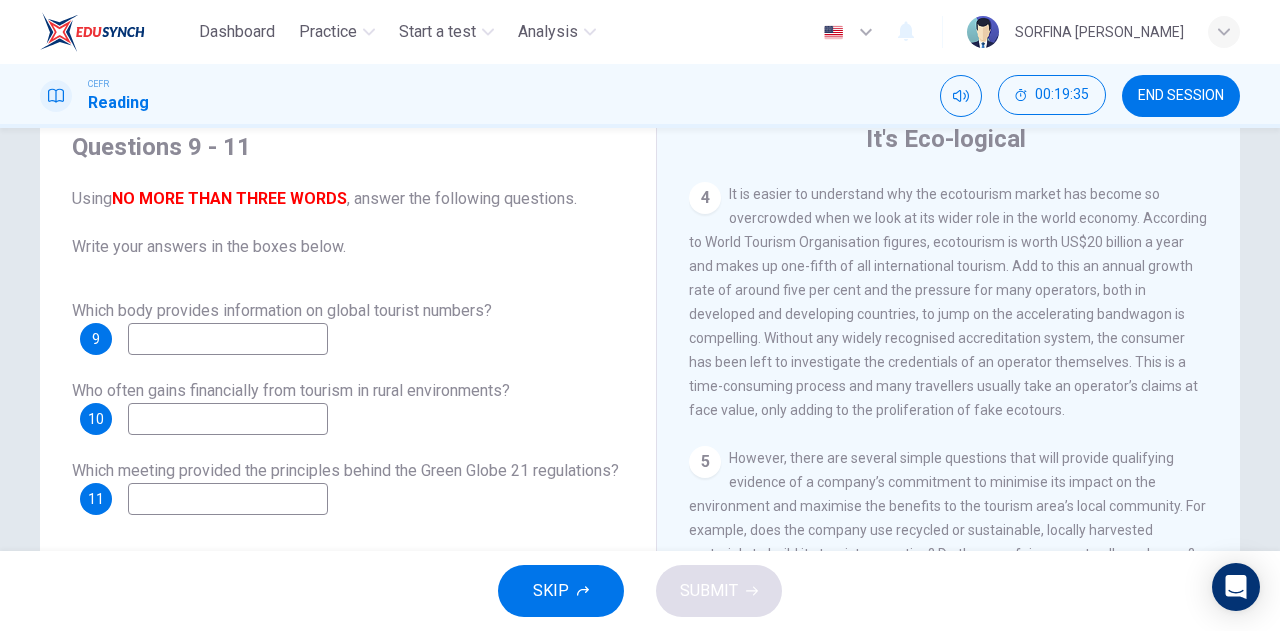 click at bounding box center (228, 339) 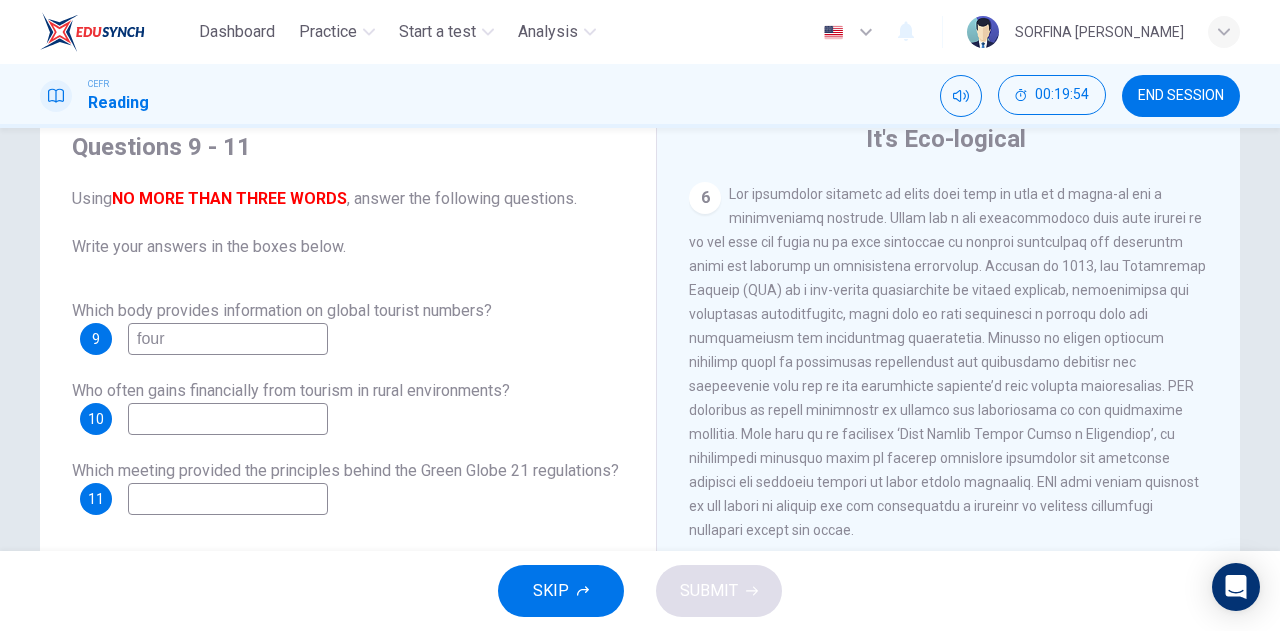 scroll, scrollTop: 1456, scrollLeft: 0, axis: vertical 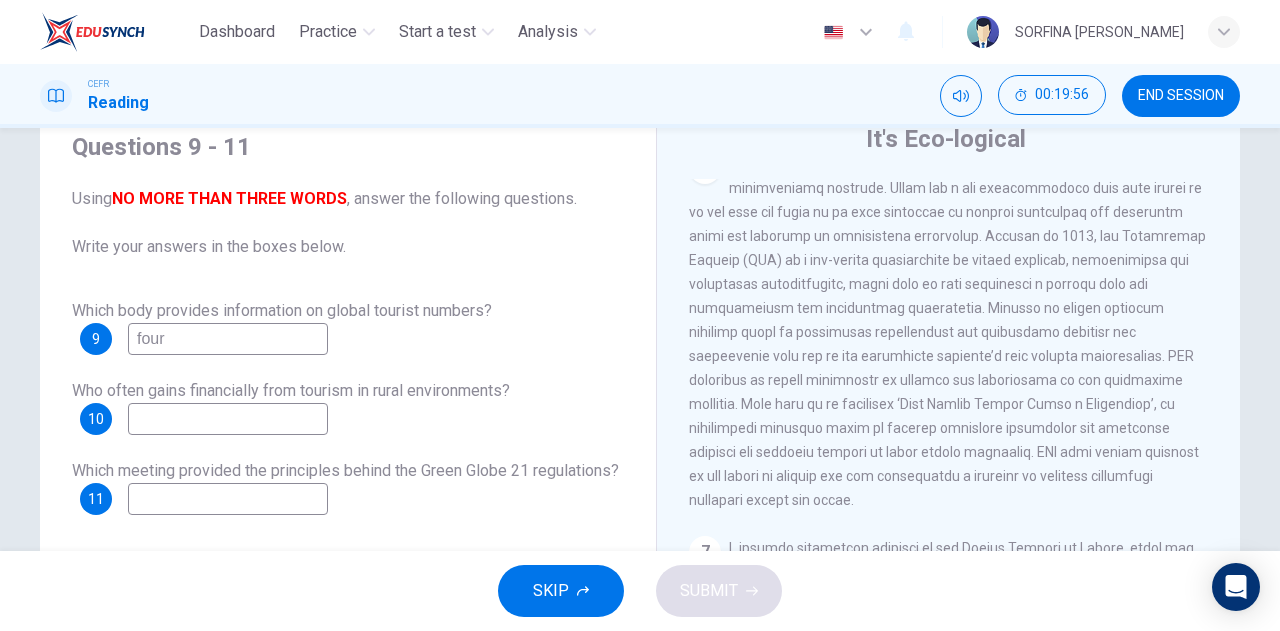 type on "four" 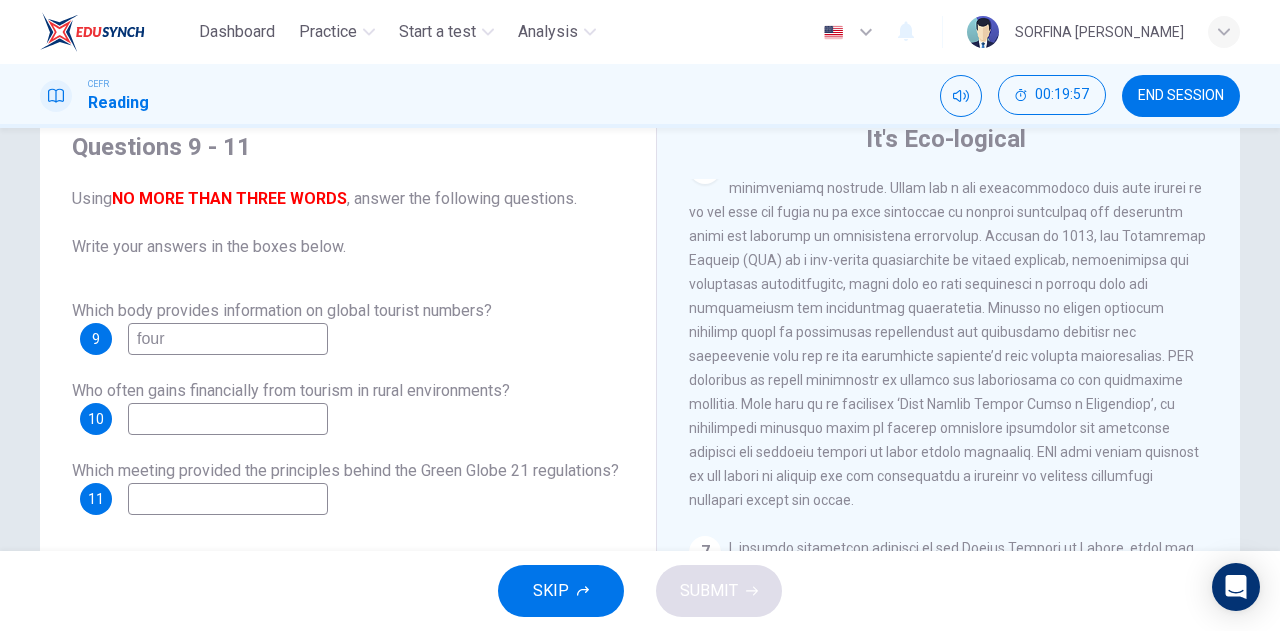 click at bounding box center [947, 332] 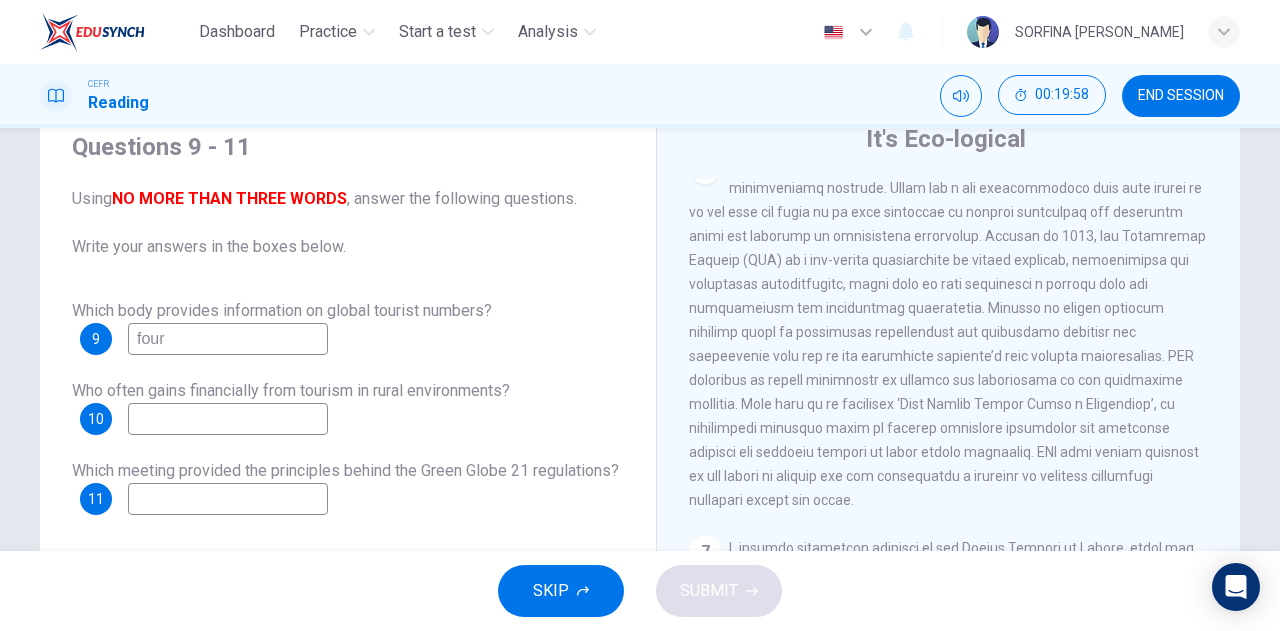 click at bounding box center (947, 332) 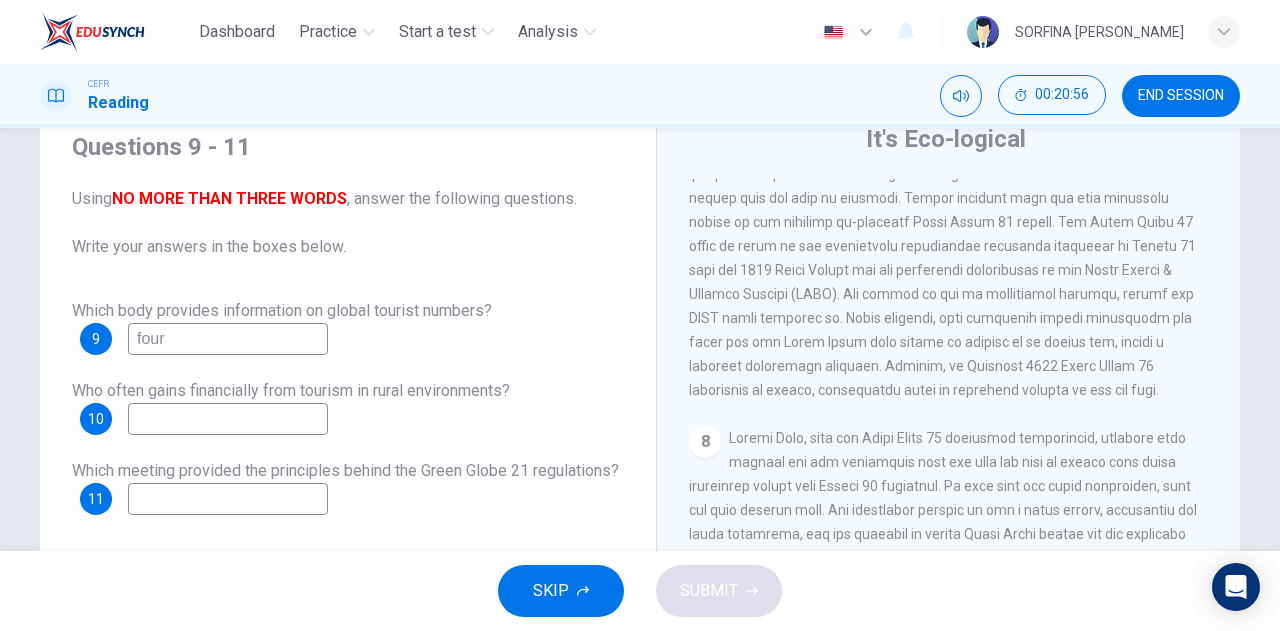scroll, scrollTop: 2028, scrollLeft: 0, axis: vertical 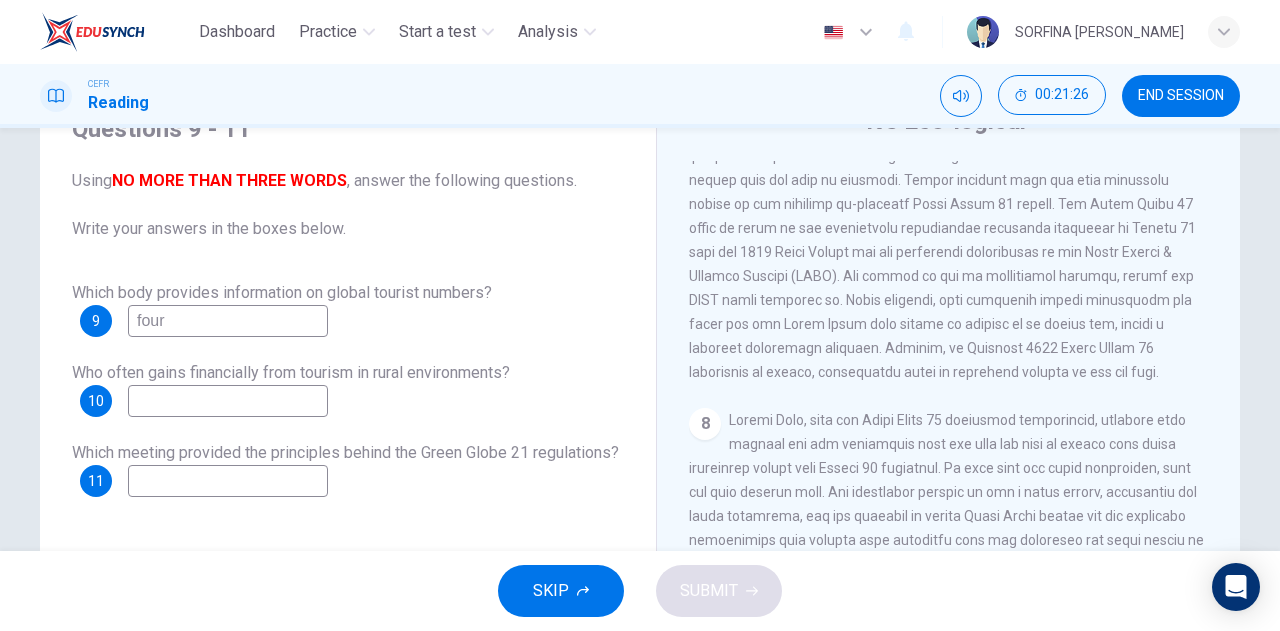 click at bounding box center [228, 481] 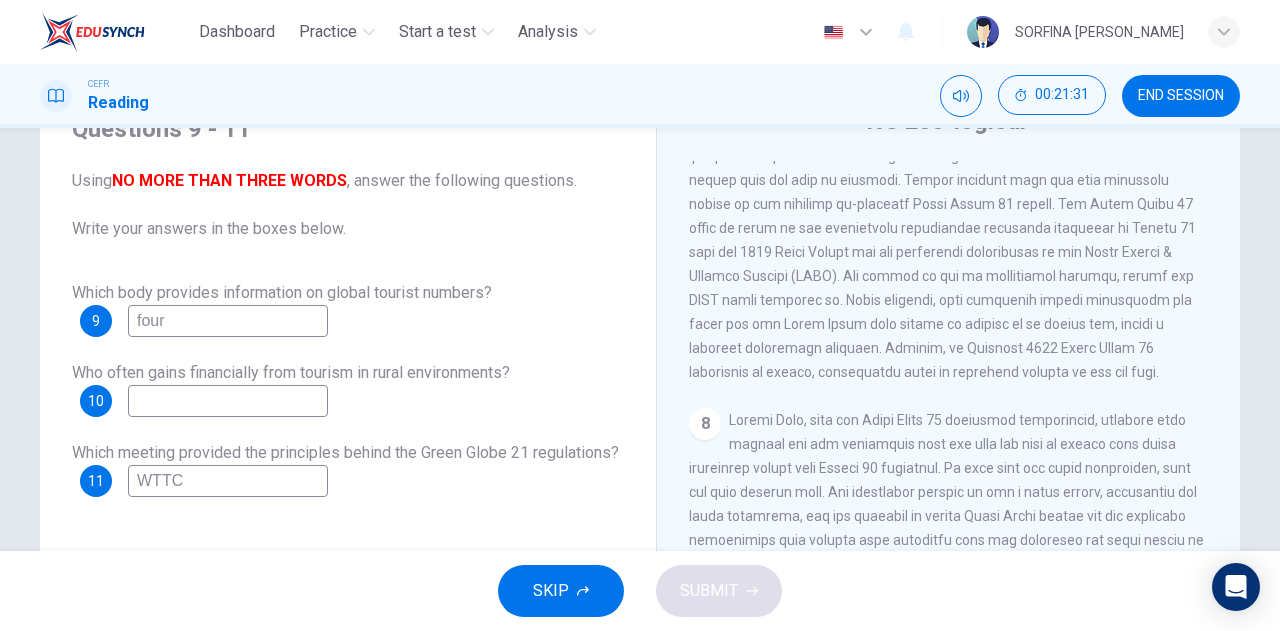 type on "WTTC" 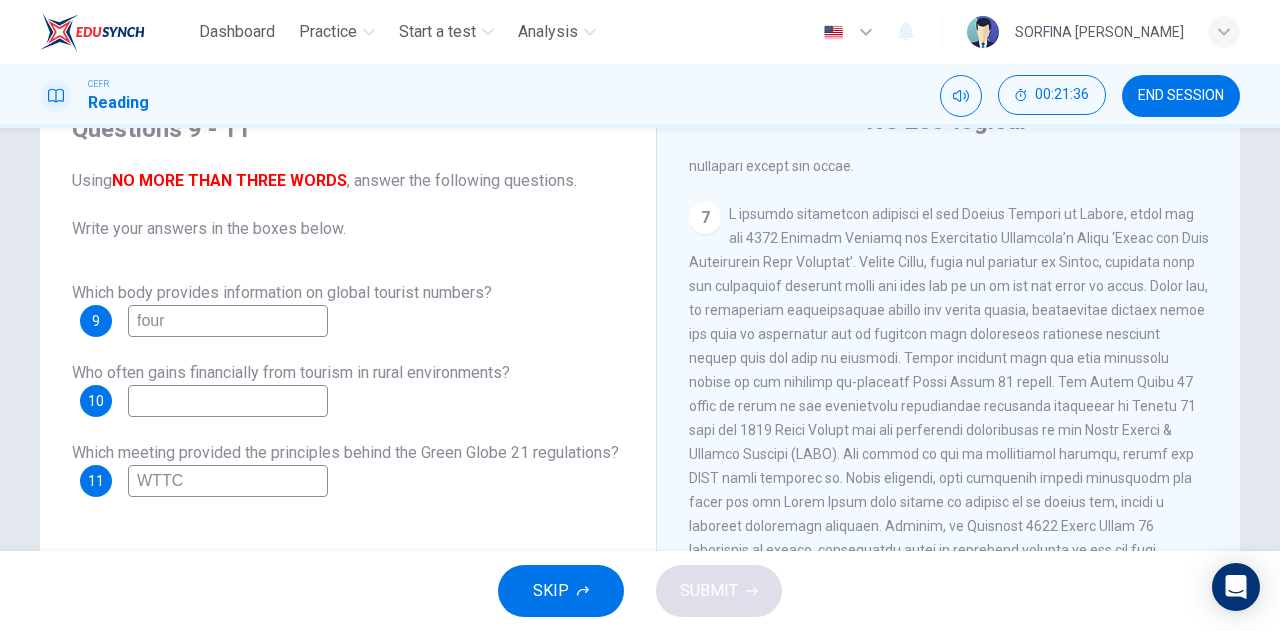 scroll, scrollTop: 1768, scrollLeft: 0, axis: vertical 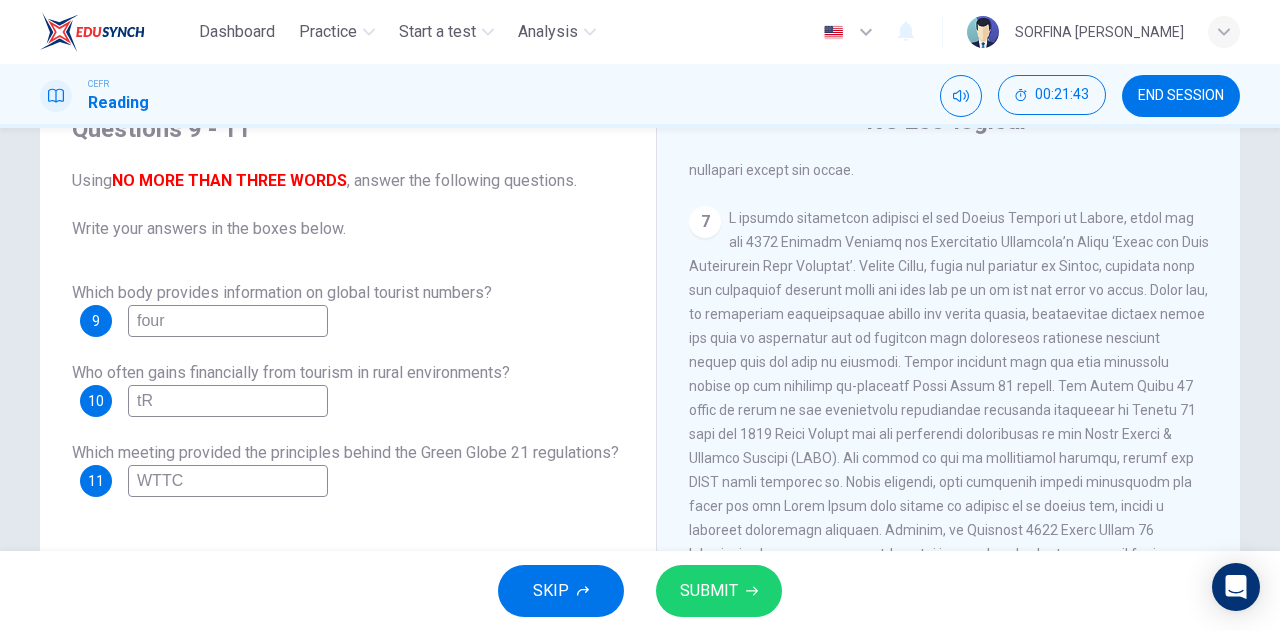 type on "t" 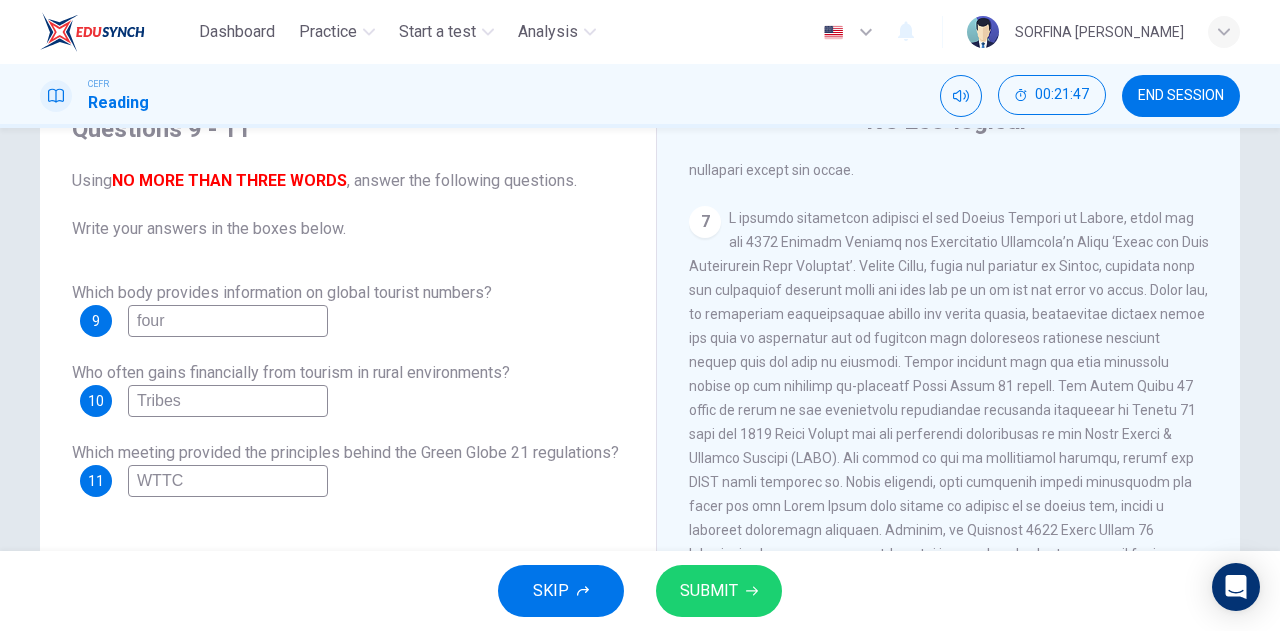type on "Tribes" 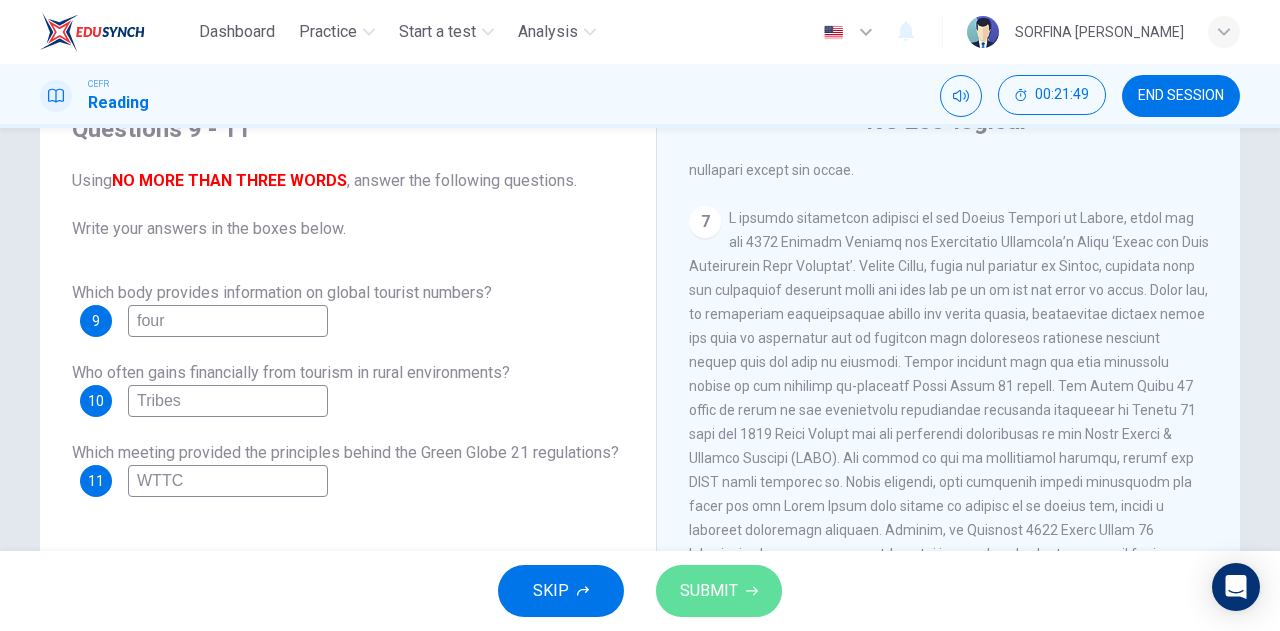 click on "SUBMIT" at bounding box center (709, 591) 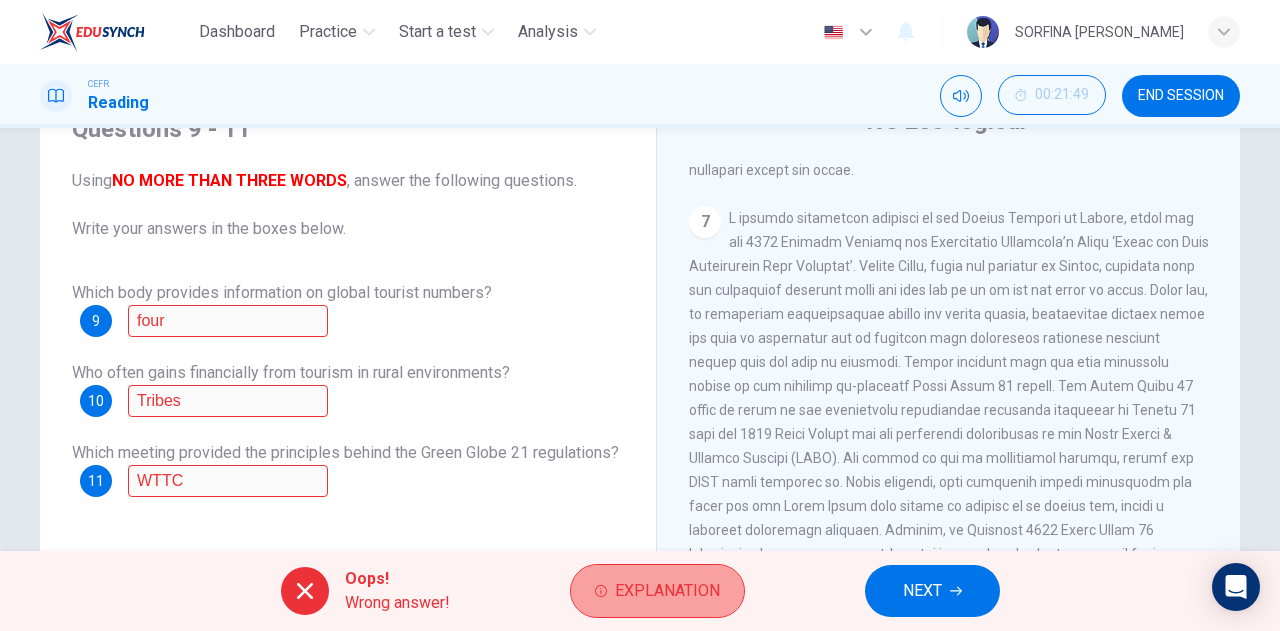 click on "Explanation" at bounding box center [667, 591] 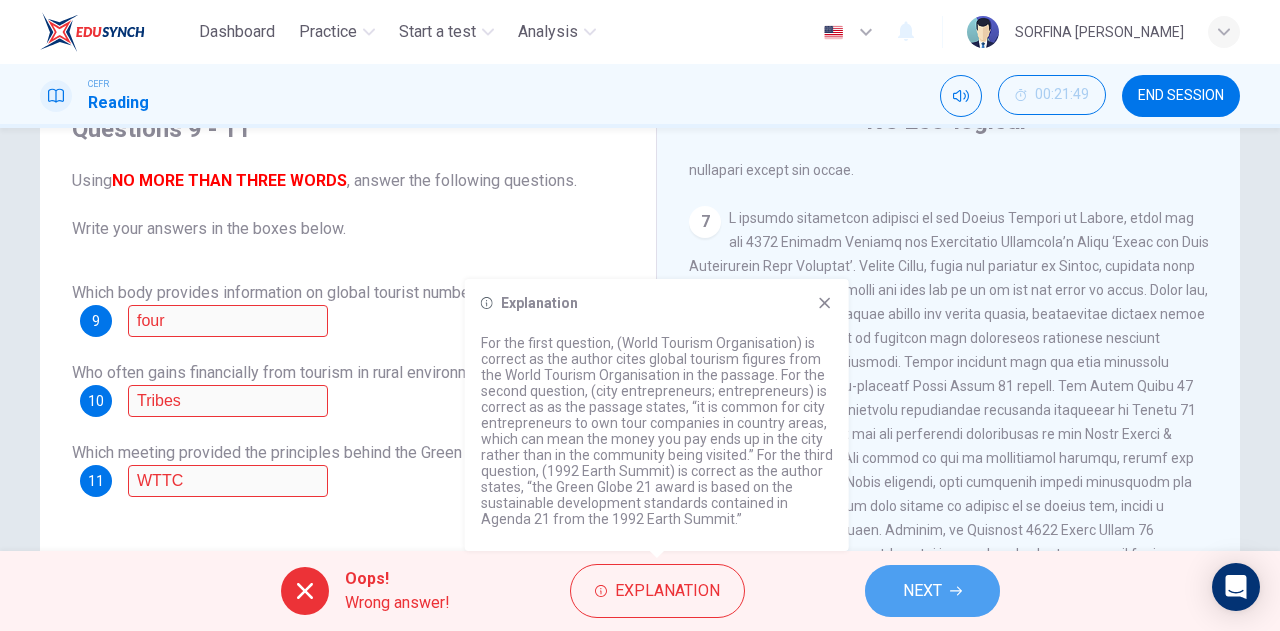 click on "NEXT" at bounding box center [922, 591] 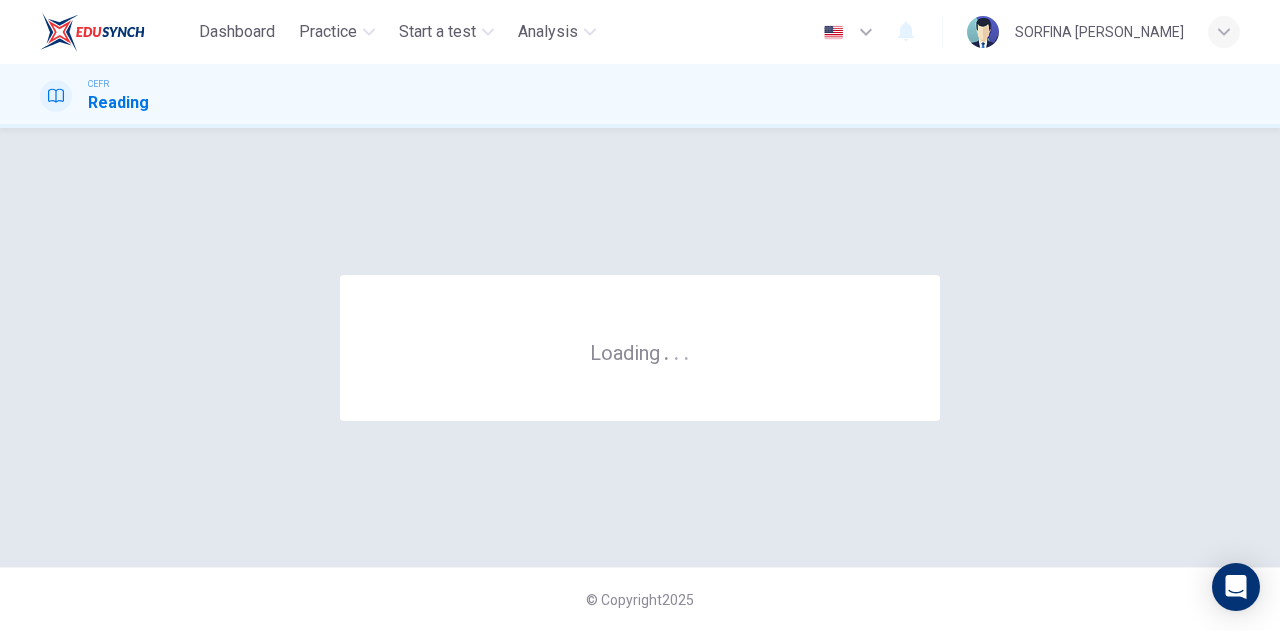 scroll, scrollTop: 0, scrollLeft: 0, axis: both 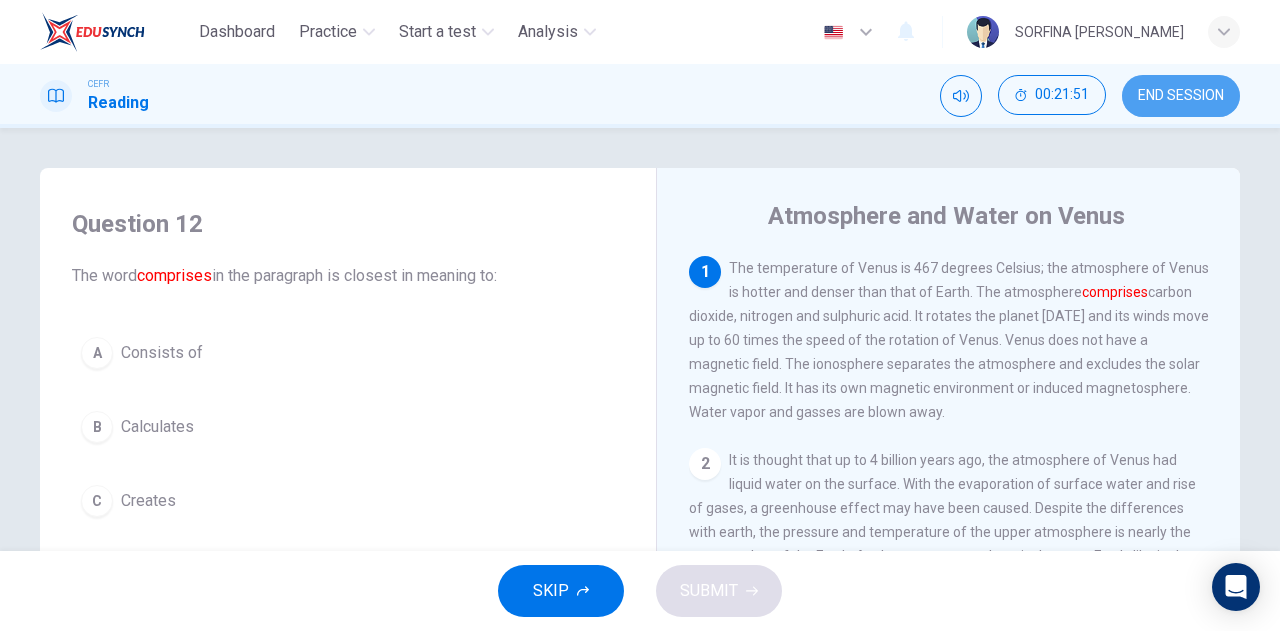 click on "END SESSION" at bounding box center [1181, 96] 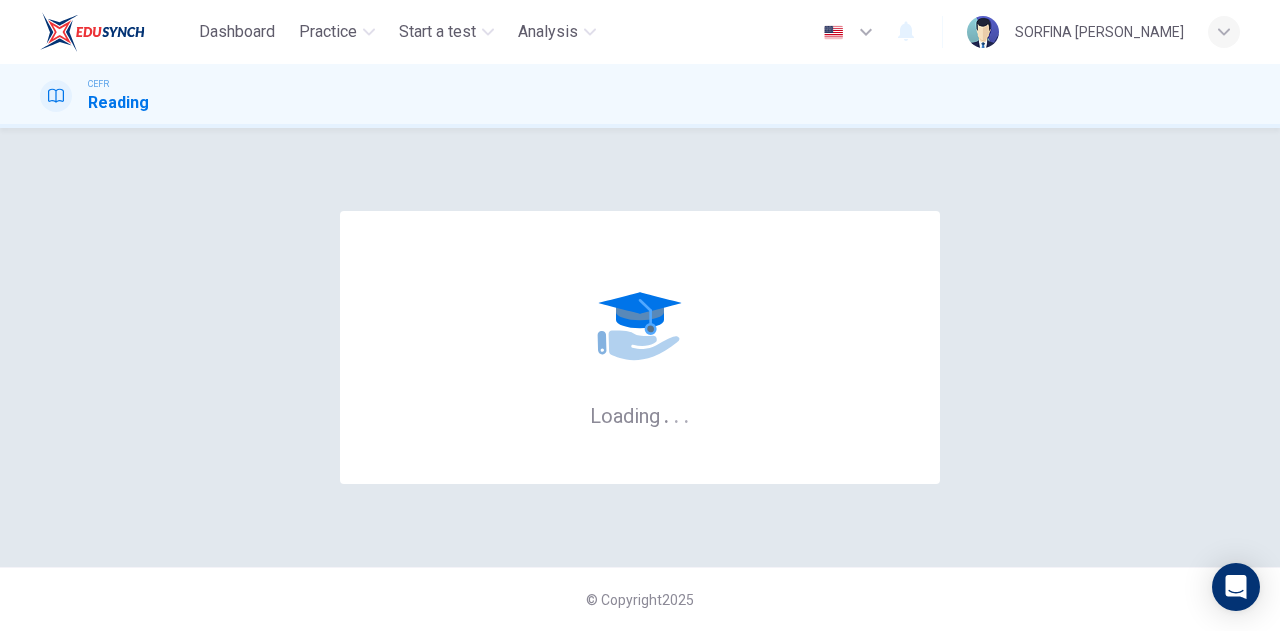scroll, scrollTop: 0, scrollLeft: 0, axis: both 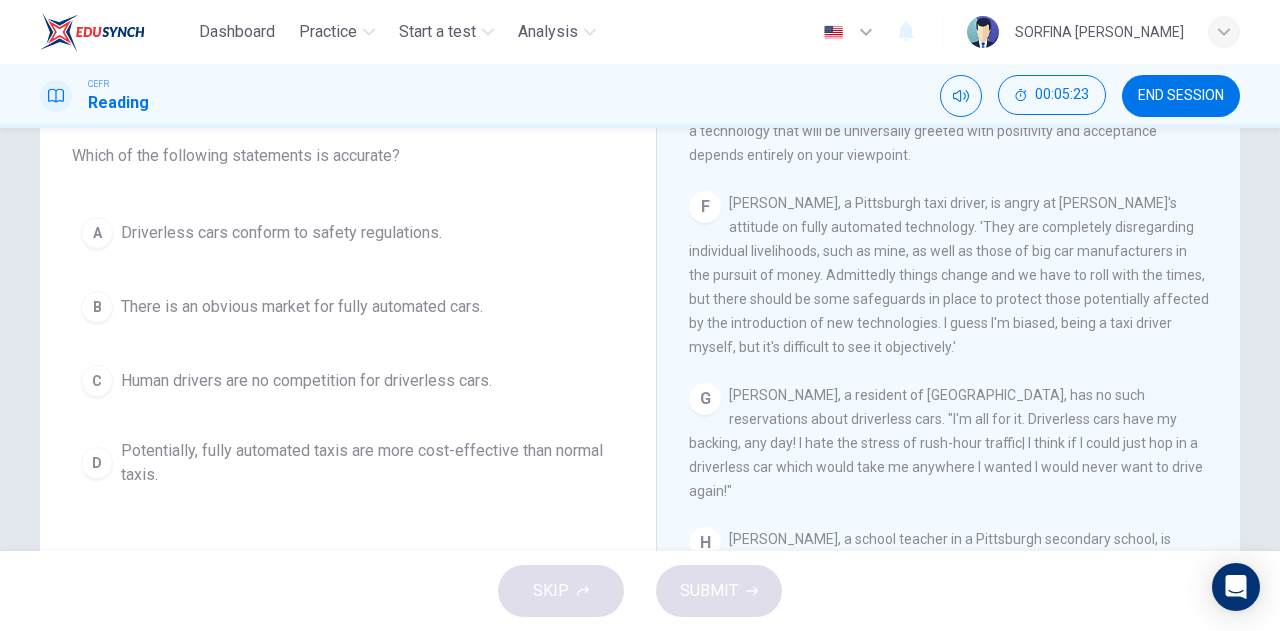 click on "C Human drivers are no competition for driverless cars." at bounding box center [348, 381] 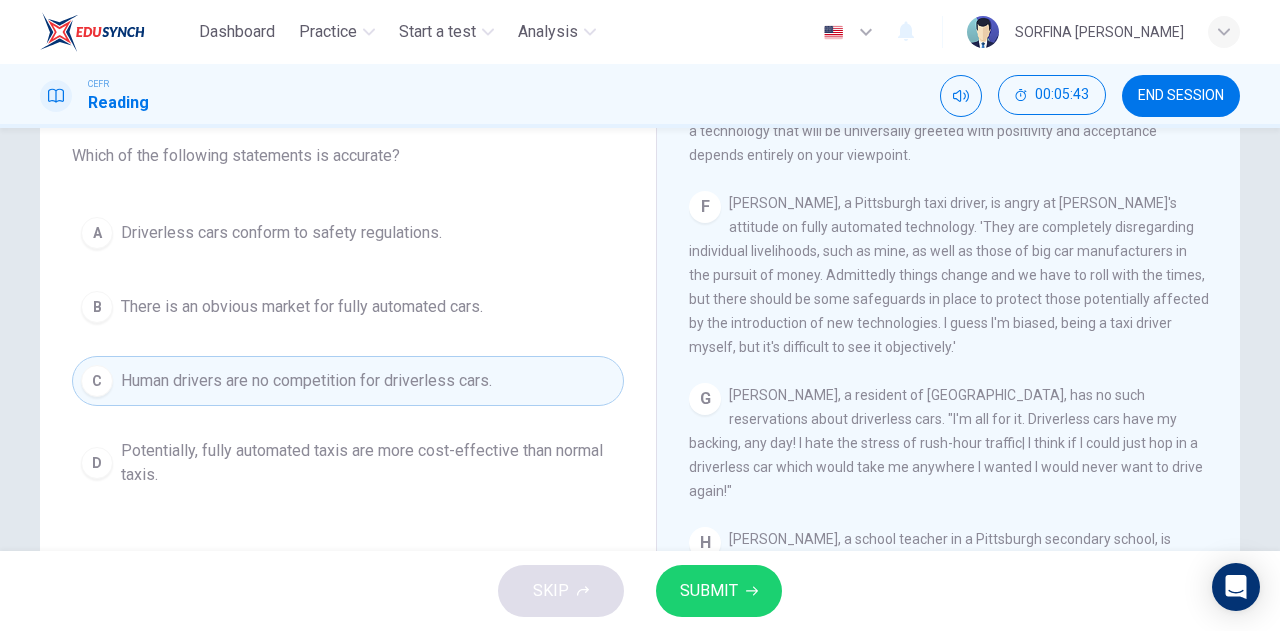 click on "Potentially, fully automated taxis are more cost-effective than normal taxis." at bounding box center [368, 463] 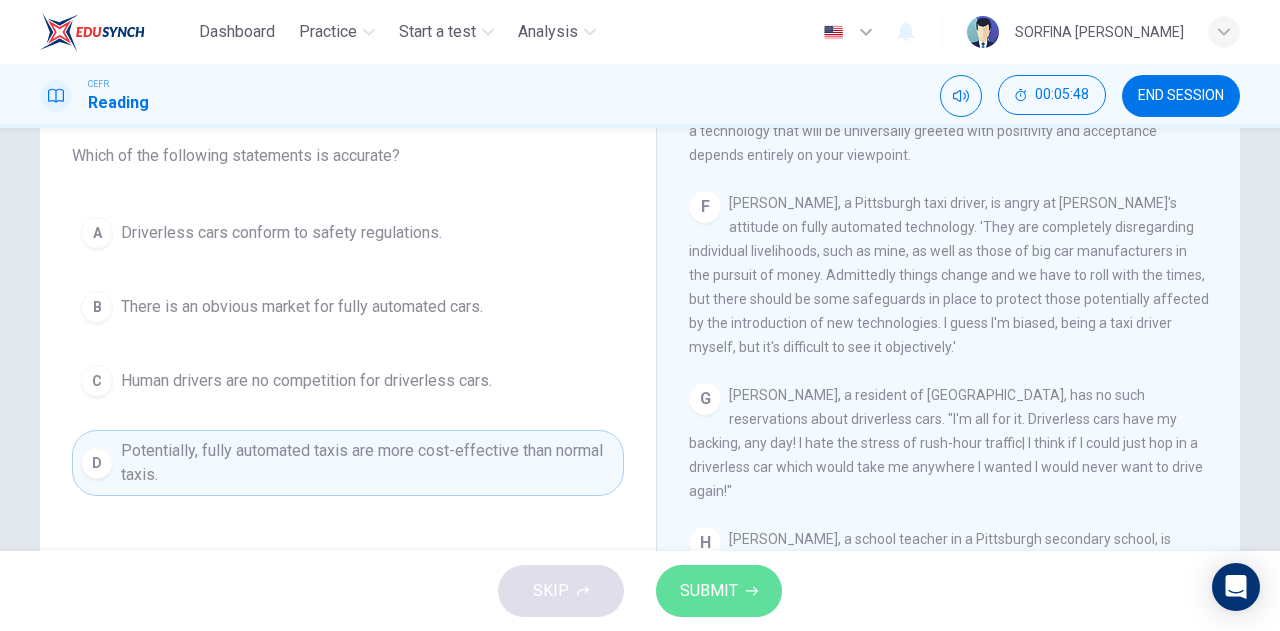click on "SUBMIT" at bounding box center (709, 591) 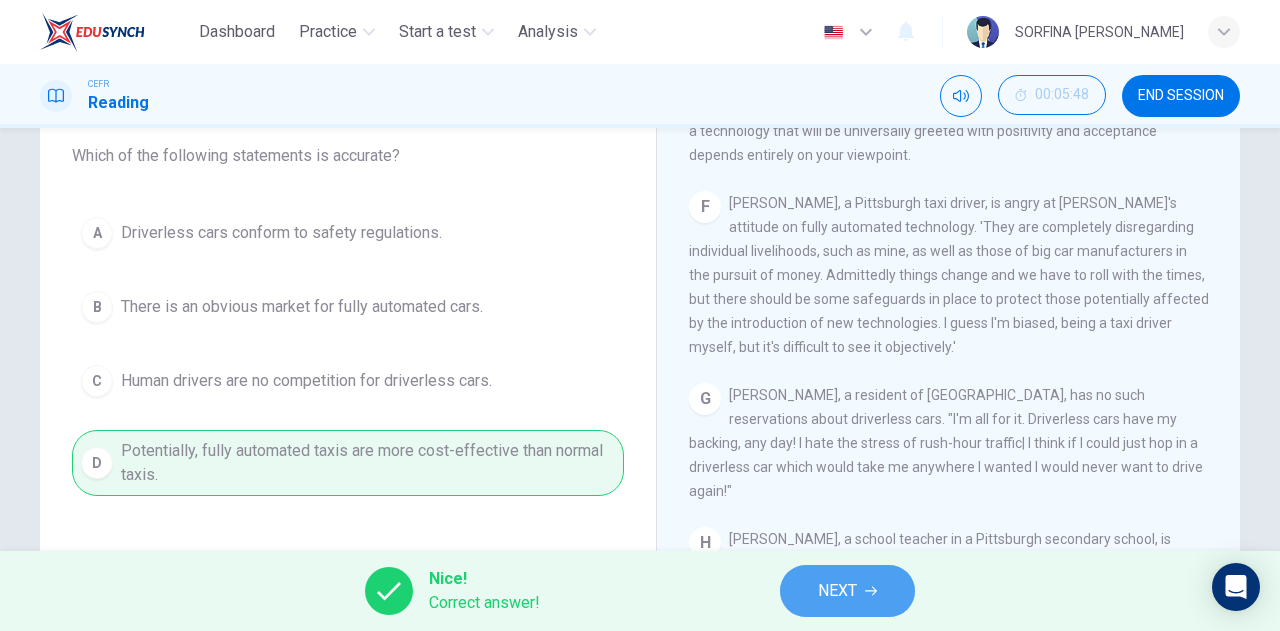 click on "NEXT" at bounding box center [837, 591] 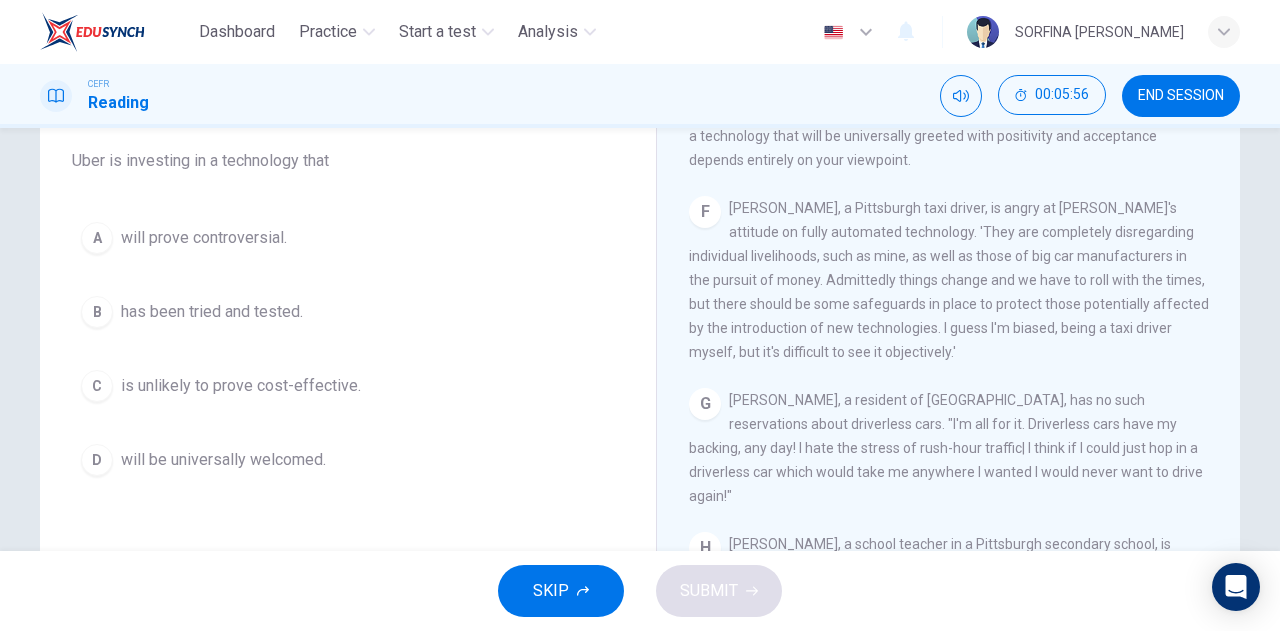 scroll, scrollTop: 162, scrollLeft: 0, axis: vertical 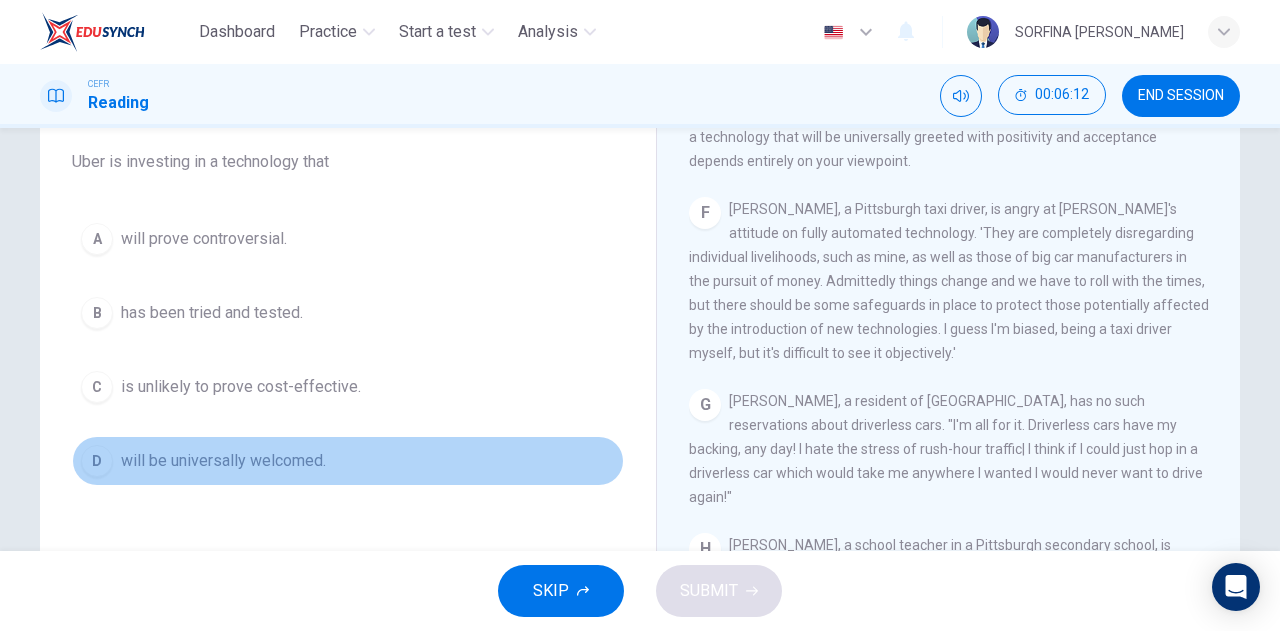 click on "will be universally welcomed." at bounding box center [223, 461] 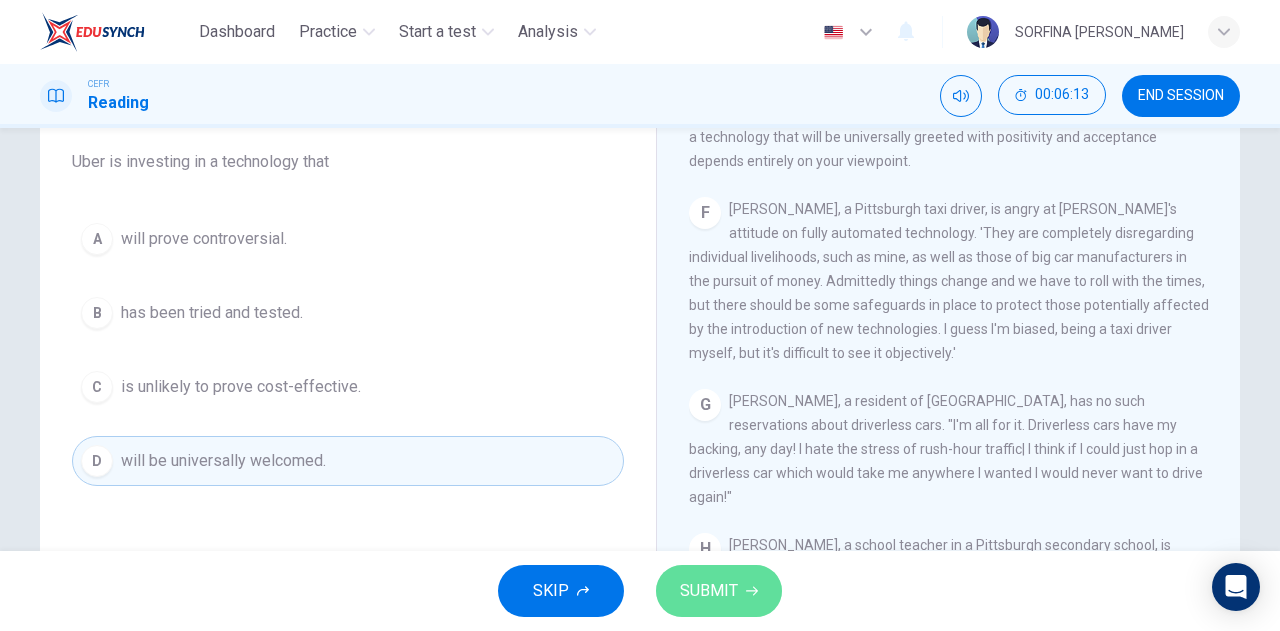 click on "SUBMIT" at bounding box center (709, 591) 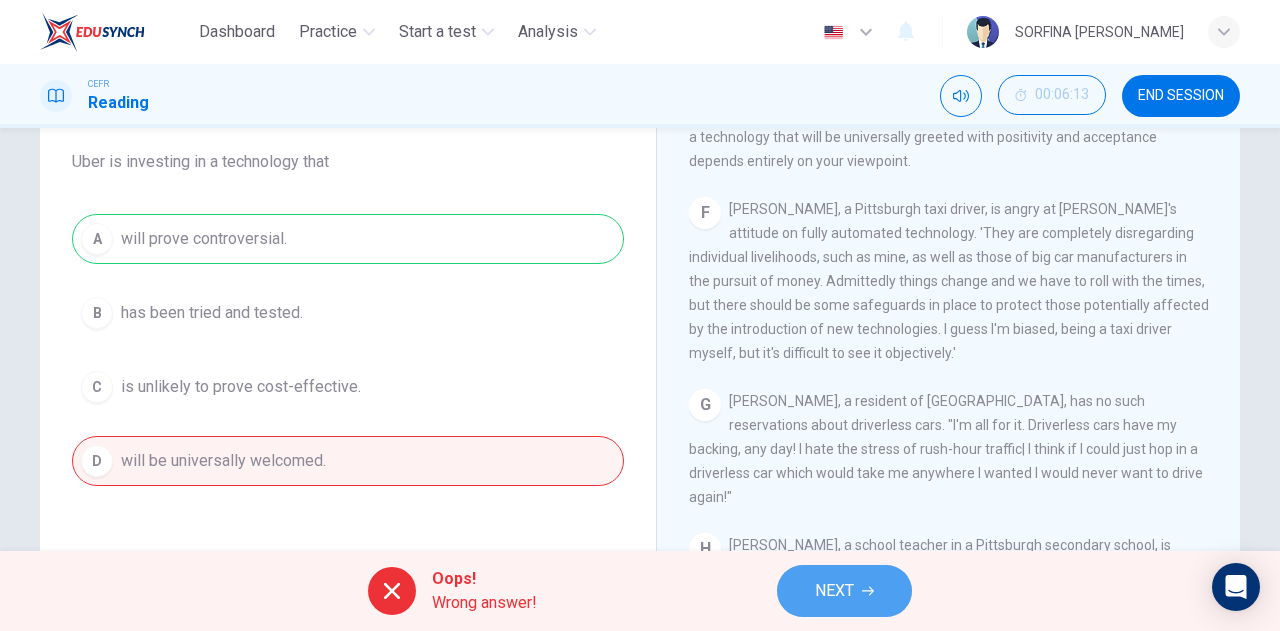 click on "NEXT" at bounding box center [844, 591] 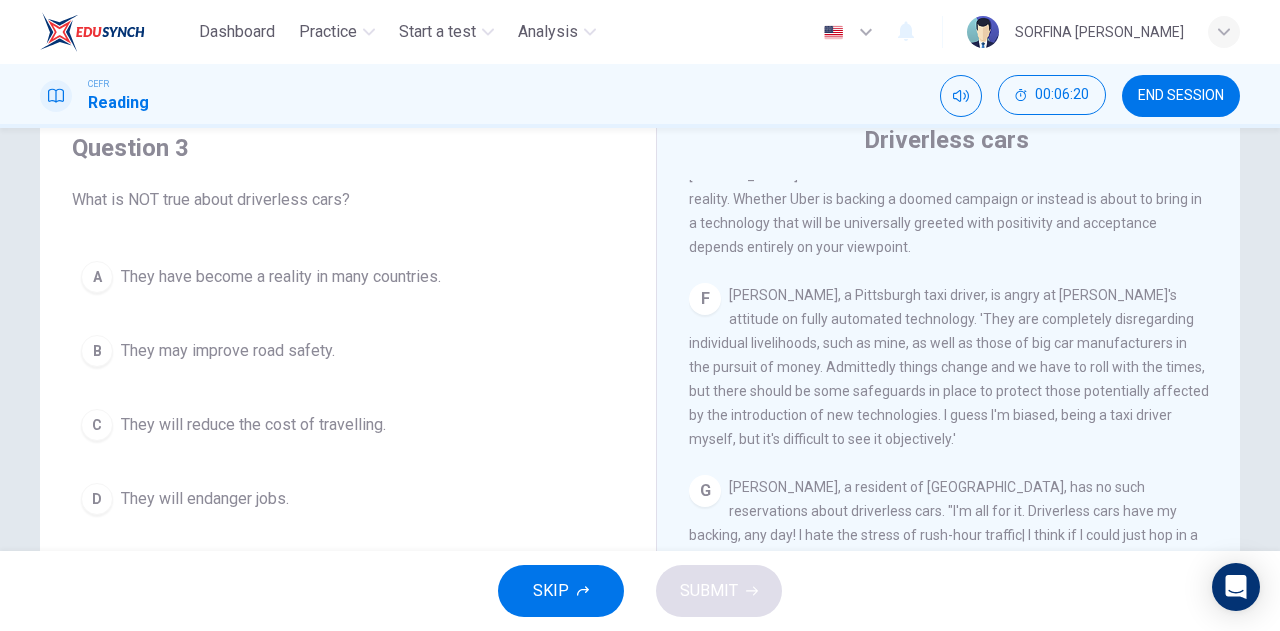scroll, scrollTop: 77, scrollLeft: 0, axis: vertical 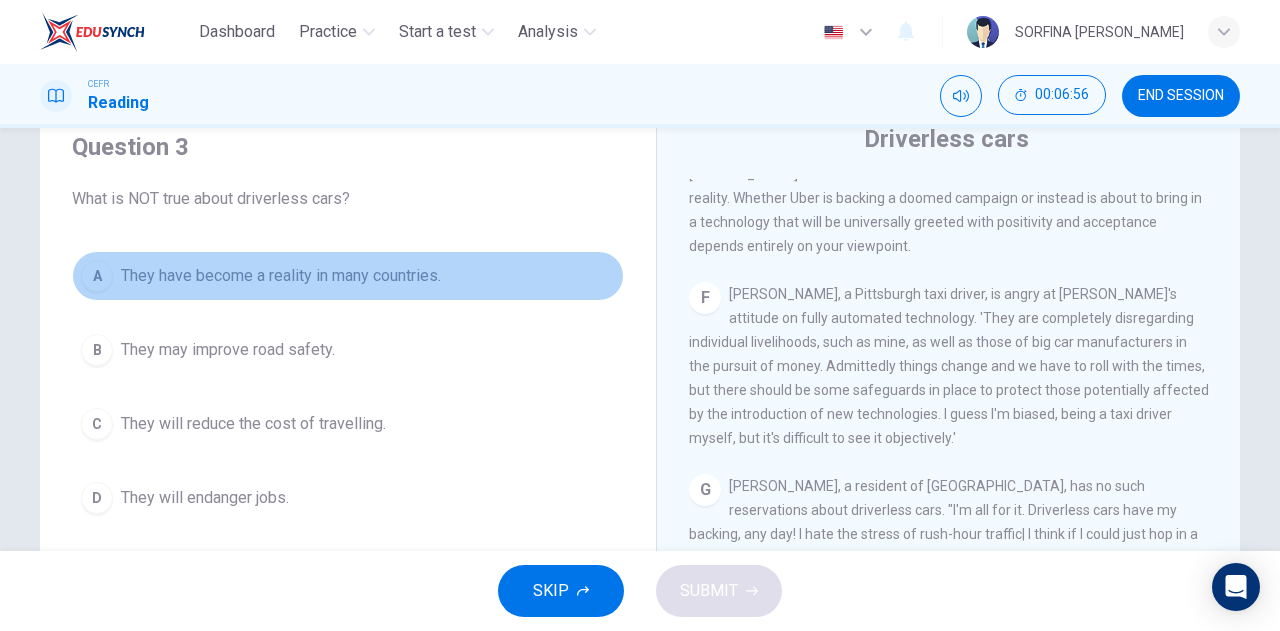 click on "A They have become a reality in many countries." at bounding box center [348, 276] 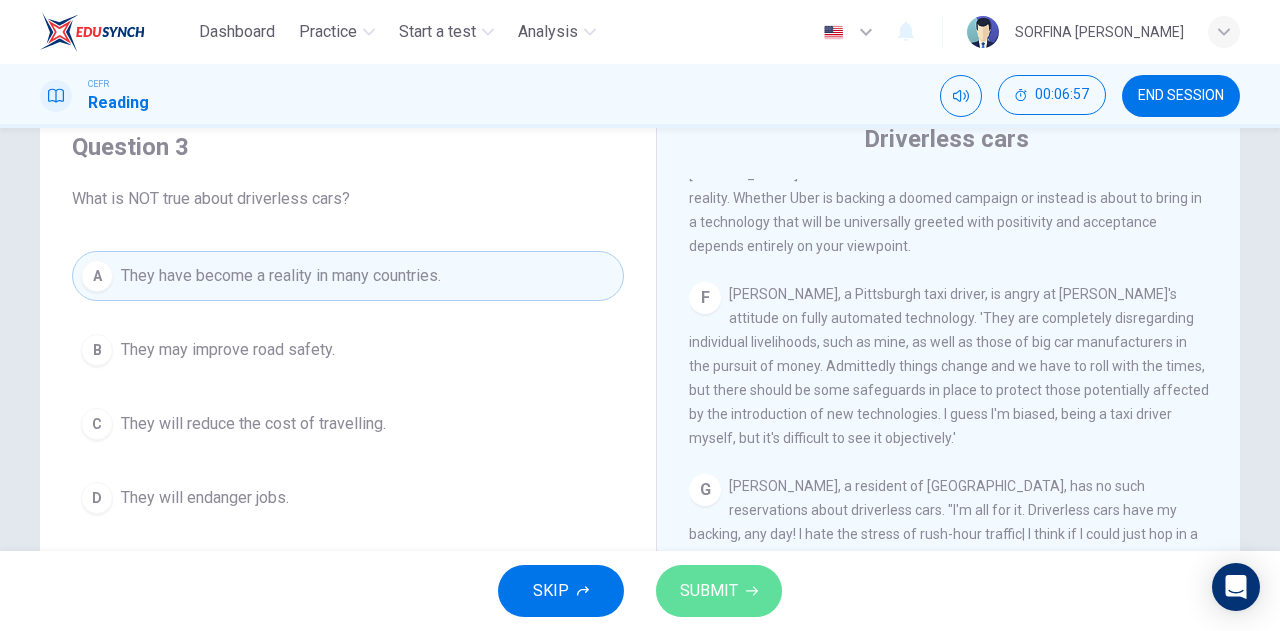 click on "SUBMIT" at bounding box center (709, 591) 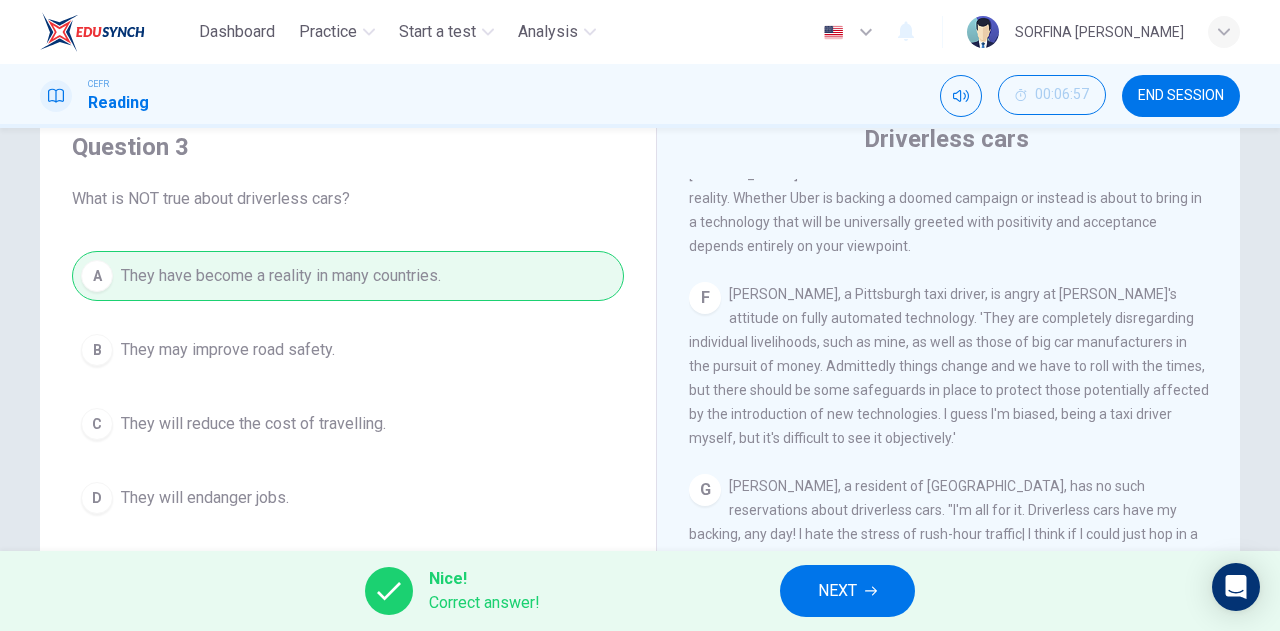 click on "NEXT" at bounding box center [837, 591] 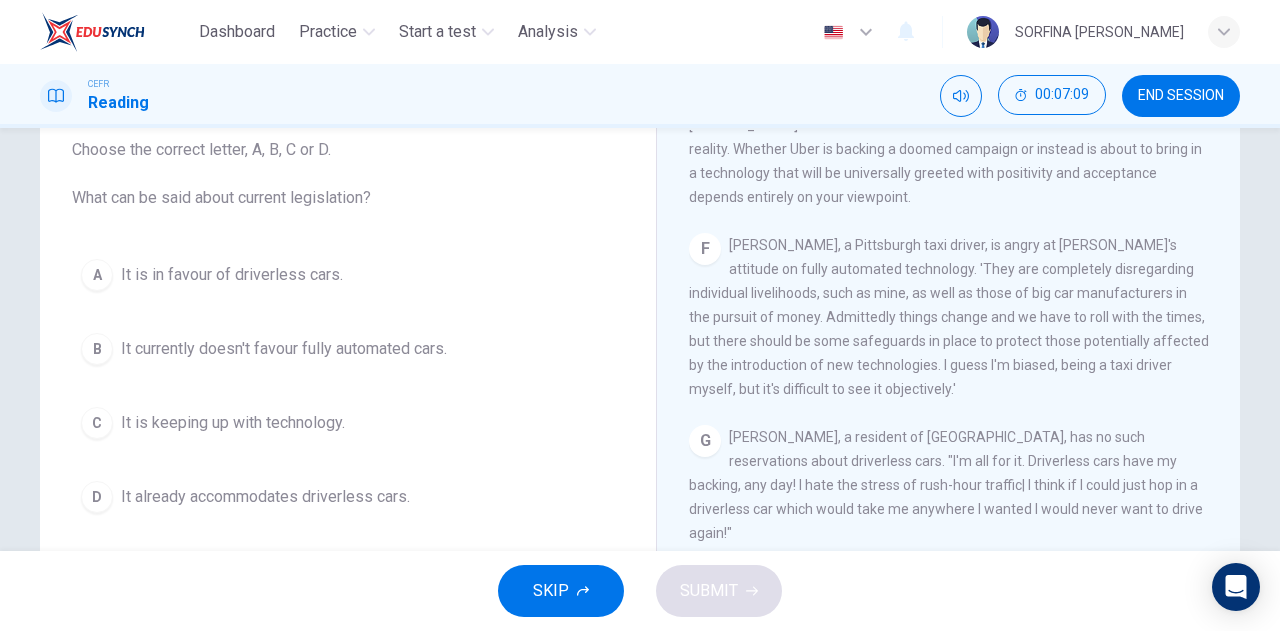 scroll, scrollTop: 127, scrollLeft: 0, axis: vertical 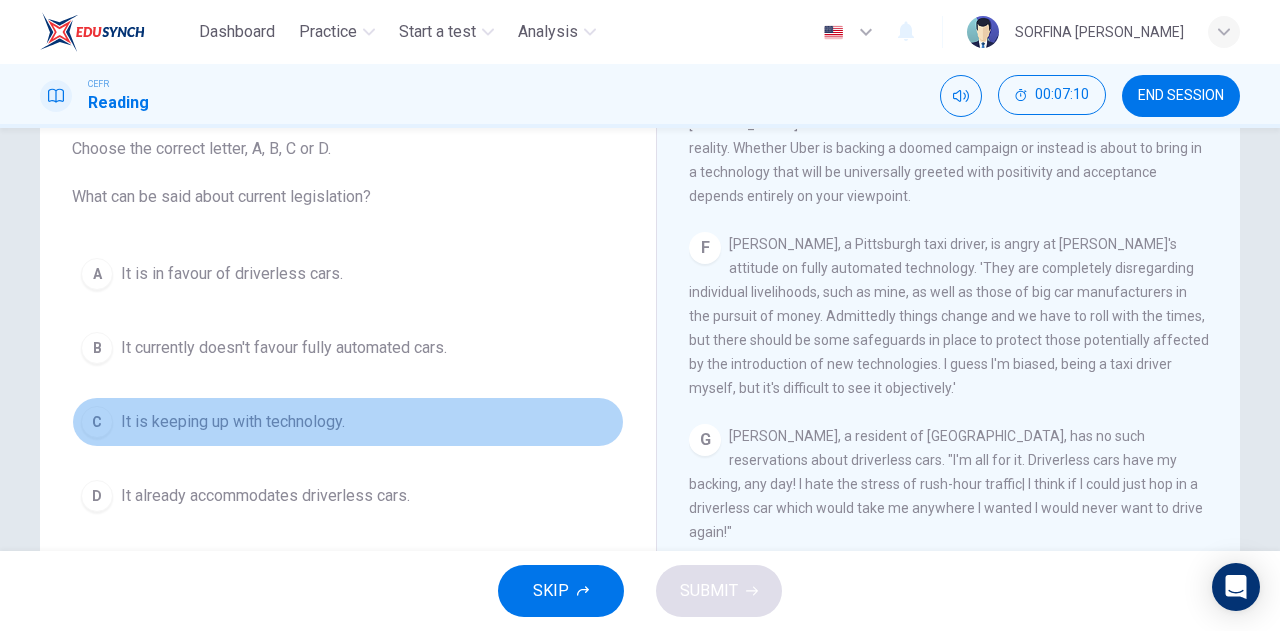click on "C It is keeping up with technology." at bounding box center [348, 422] 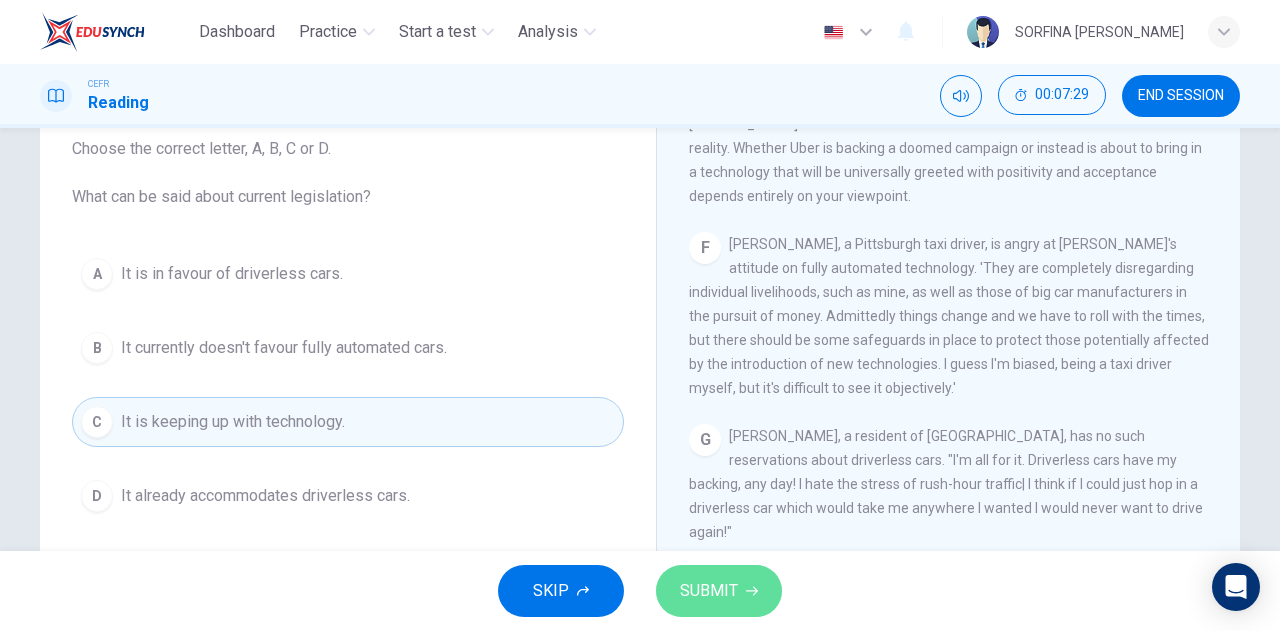 click on "SUBMIT" at bounding box center (709, 591) 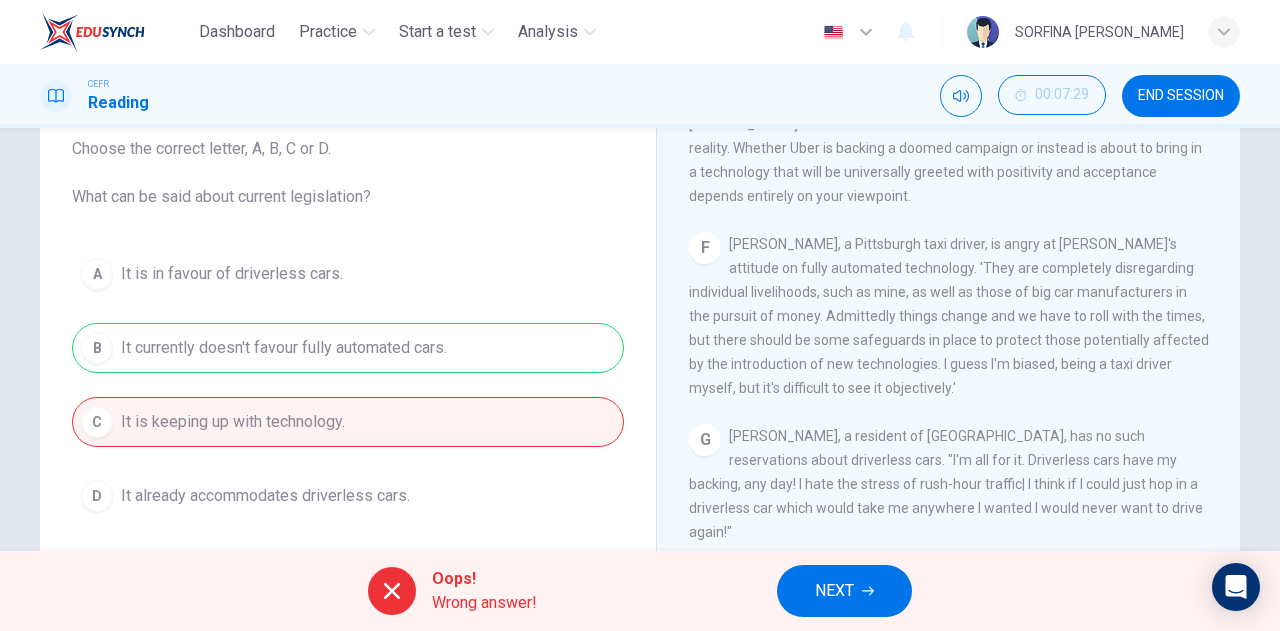 click on "NEXT" at bounding box center [844, 591] 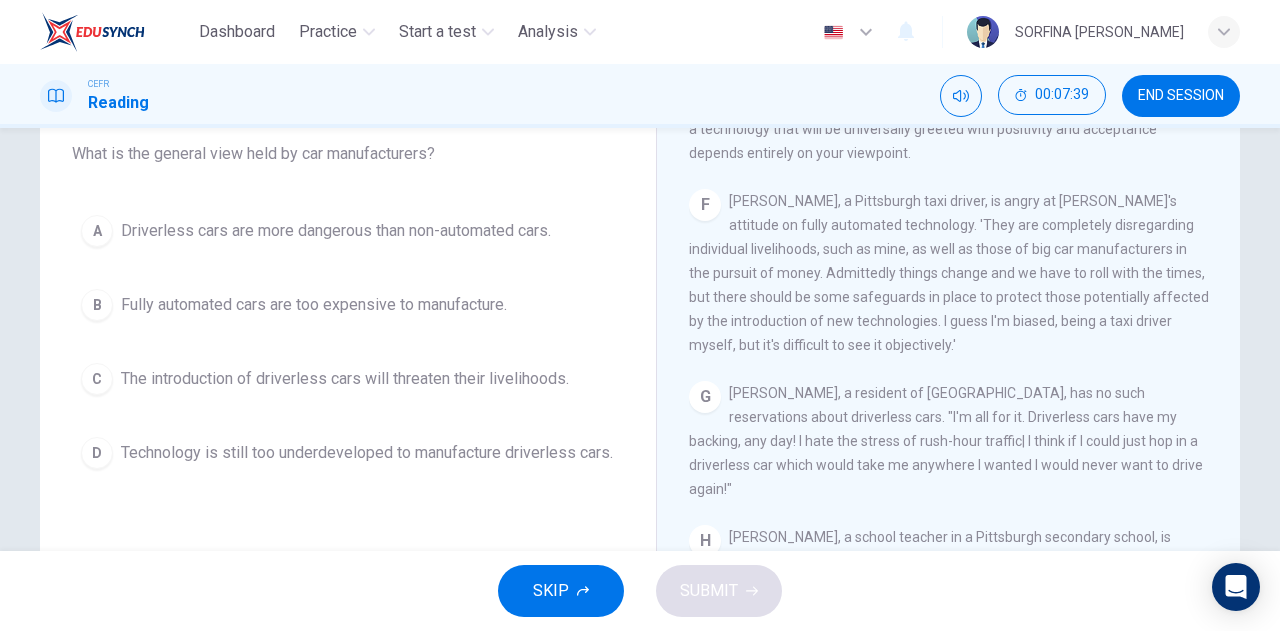 scroll, scrollTop: 172, scrollLeft: 0, axis: vertical 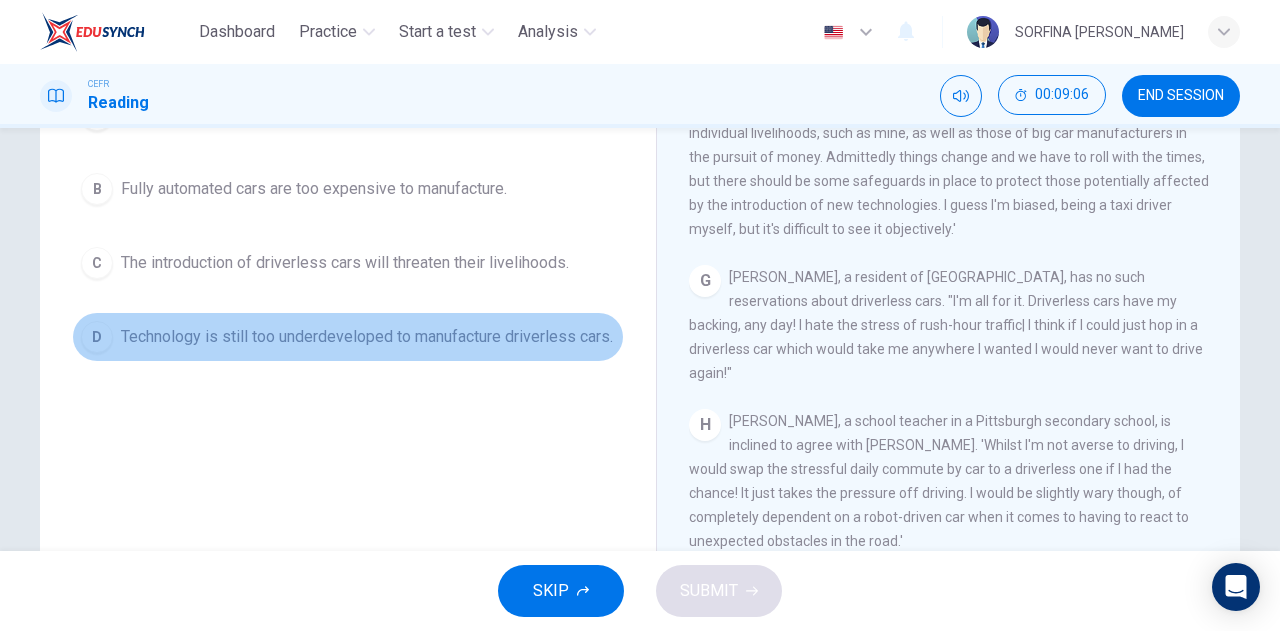 click on "Technology is still too underdeveloped to manufacture driverless cars." at bounding box center (367, 337) 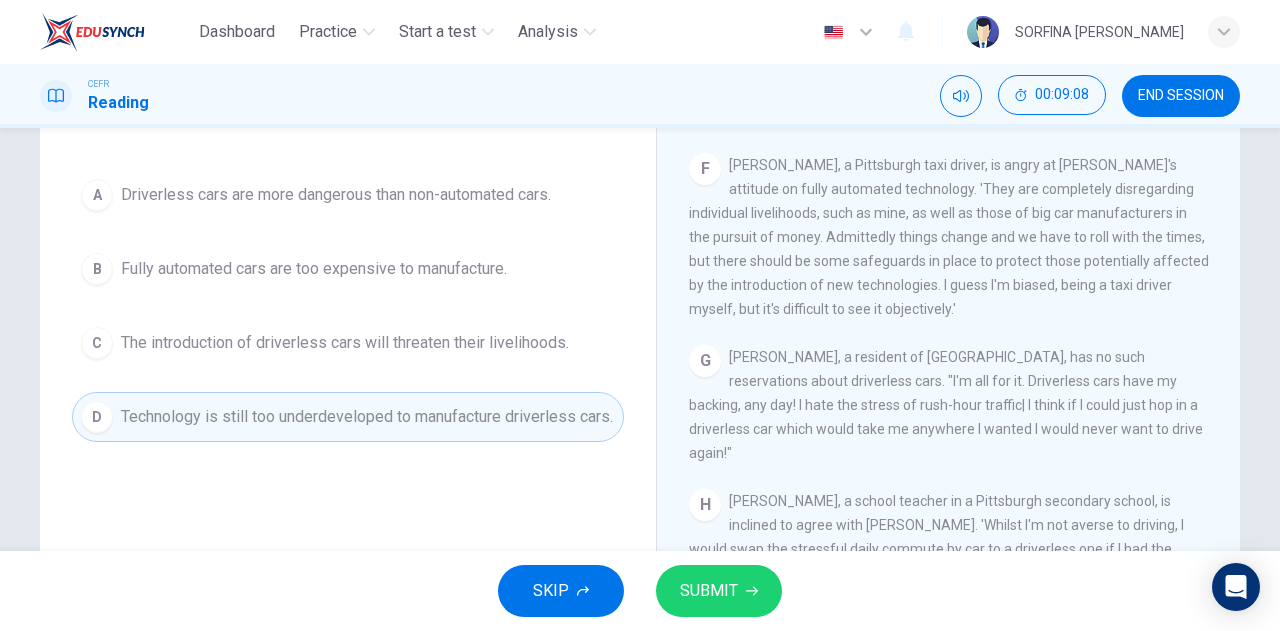 scroll, scrollTop: 205, scrollLeft: 0, axis: vertical 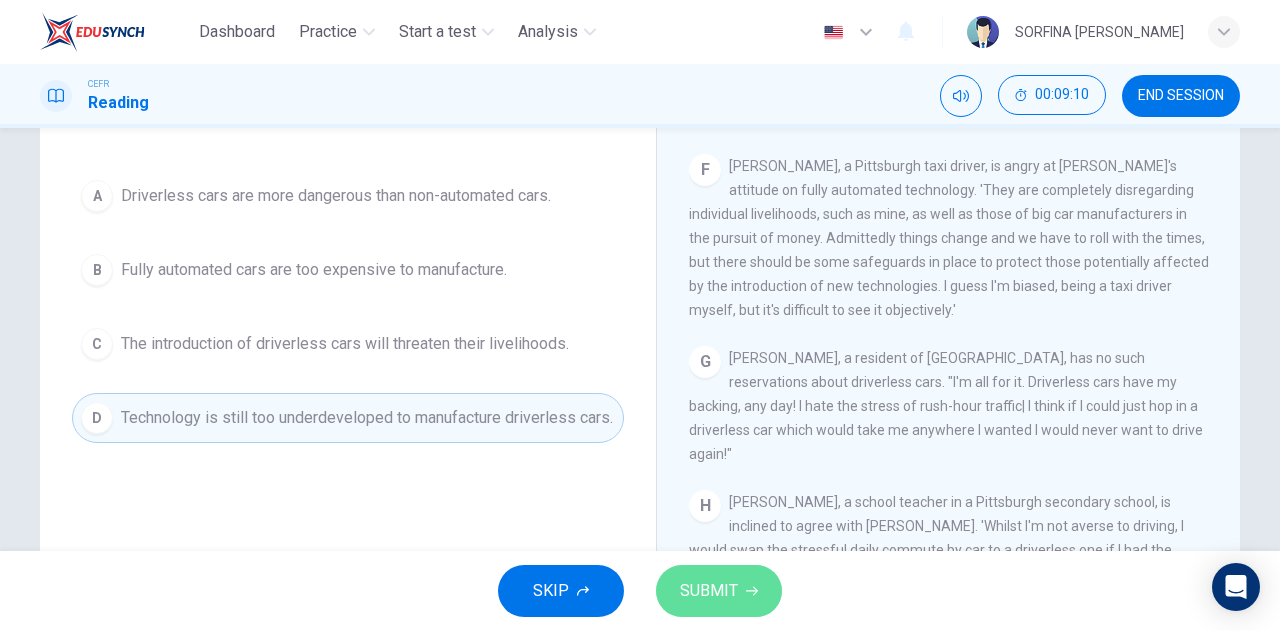click on "SUBMIT" at bounding box center (719, 591) 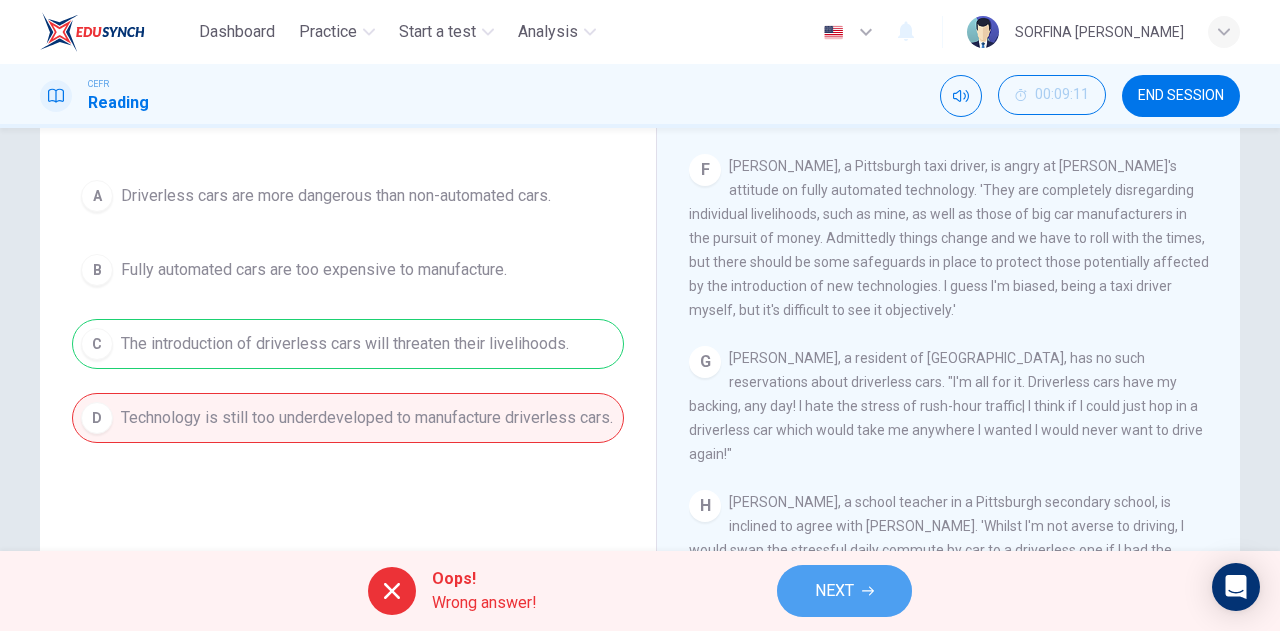 click on "NEXT" at bounding box center [844, 591] 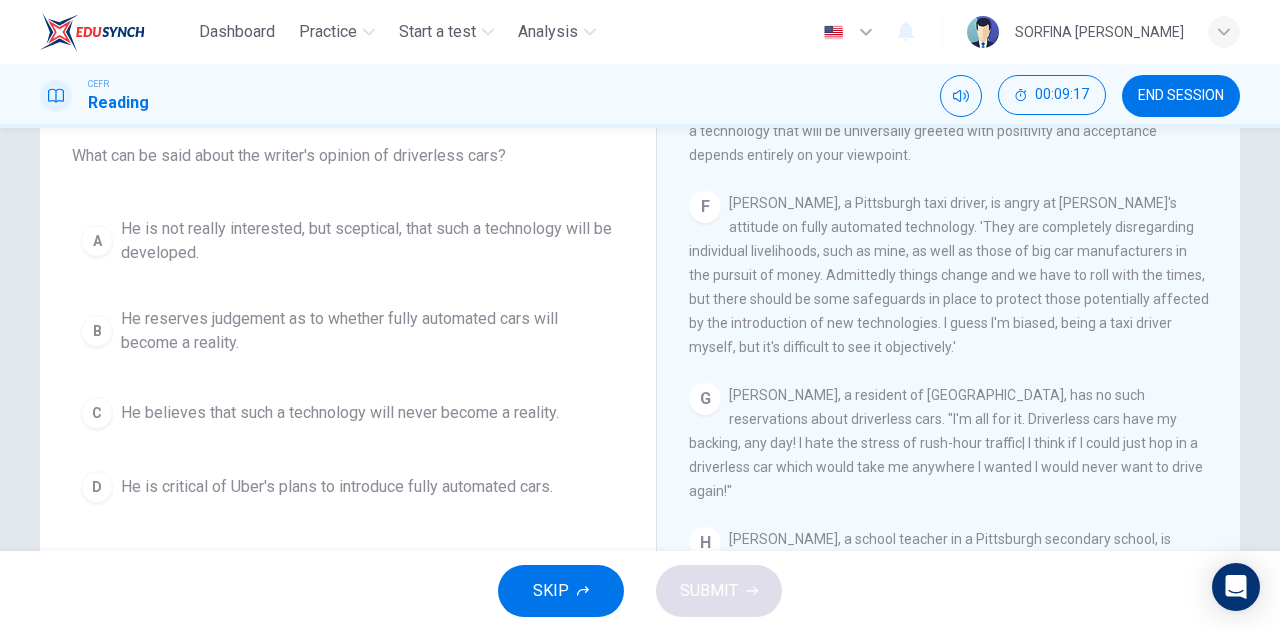 scroll, scrollTop: 170, scrollLeft: 0, axis: vertical 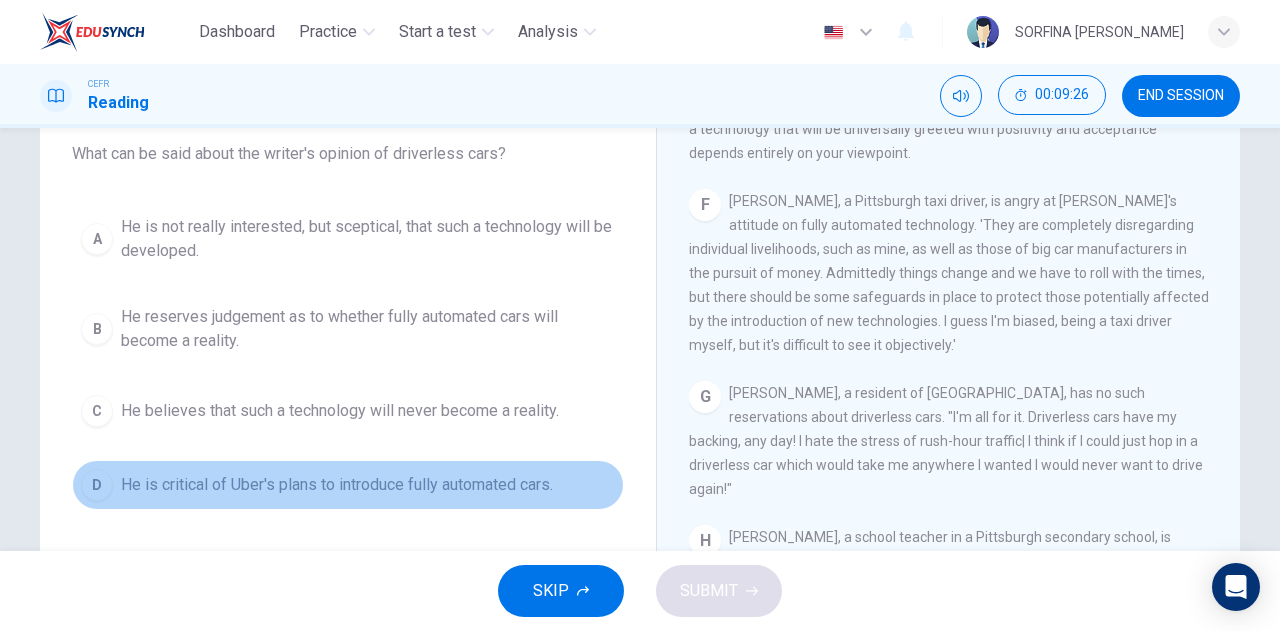 click on "He is critical of Uber's plans to introduce fully automated cars." at bounding box center (337, 485) 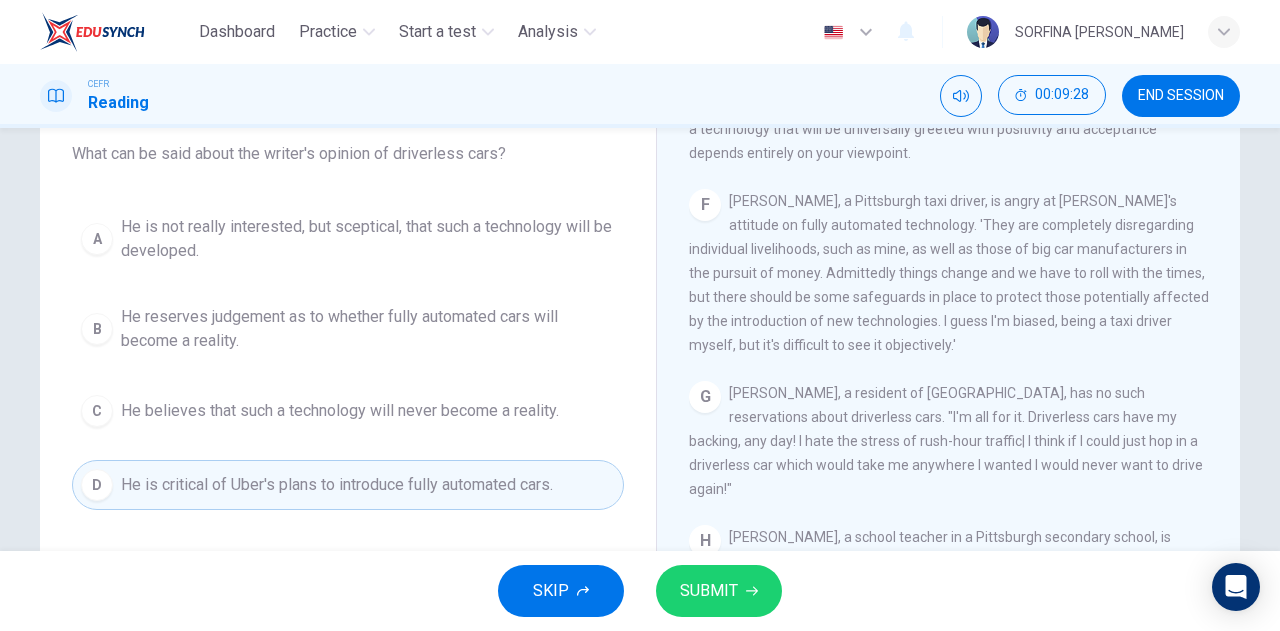 click on "SUBMIT" at bounding box center (709, 591) 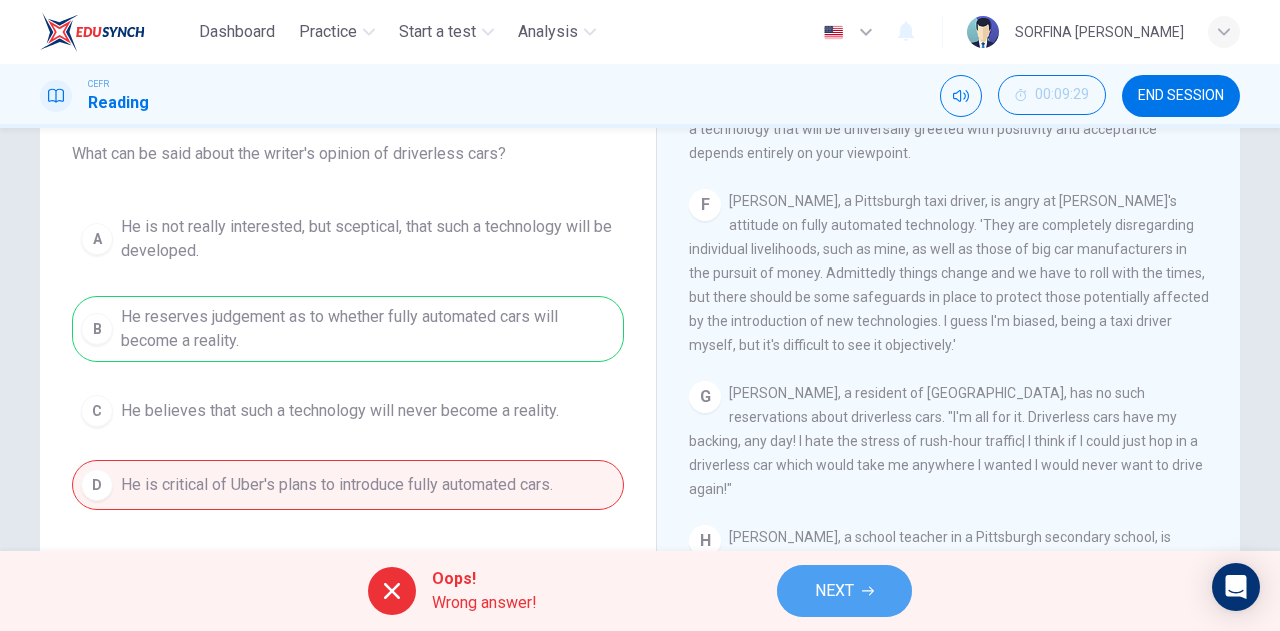 click on "NEXT" at bounding box center [834, 591] 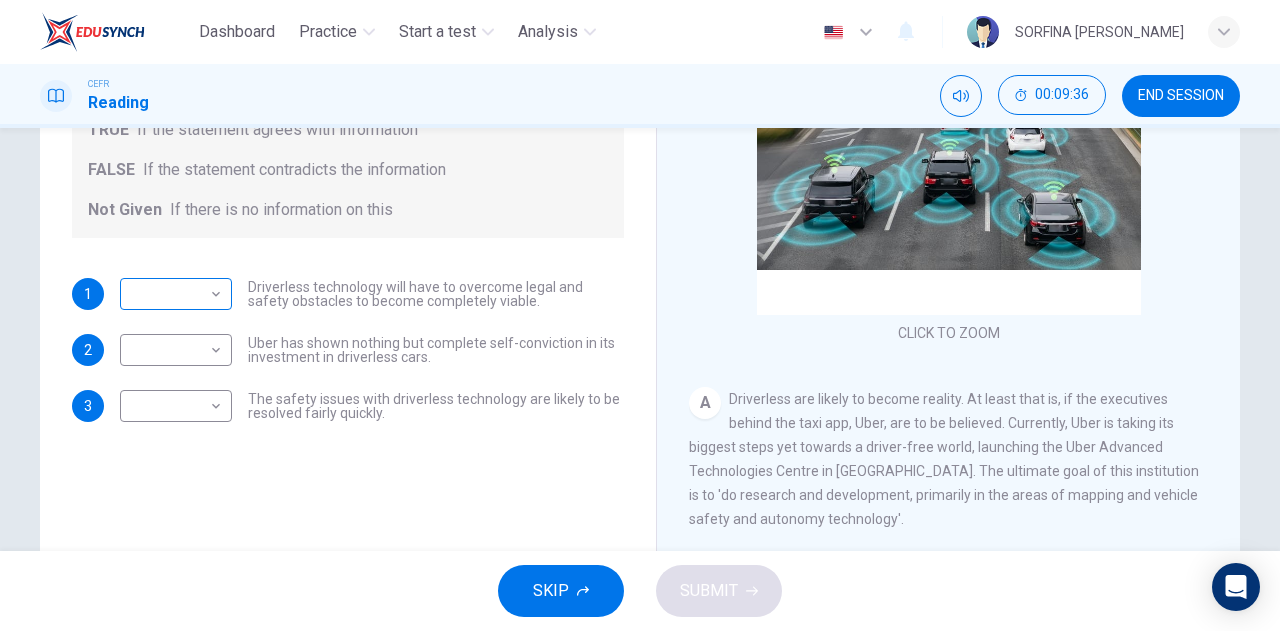 scroll, scrollTop: 289, scrollLeft: 0, axis: vertical 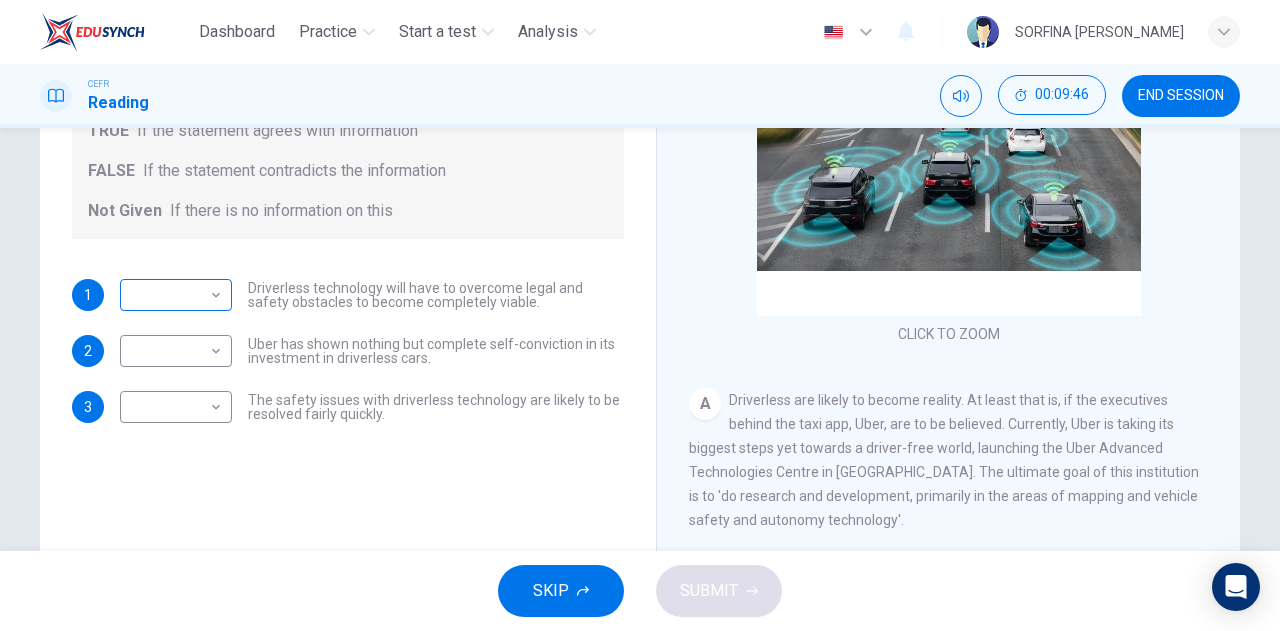 click on "Dashboard Practice Start a test Analysis English en ​ SORFINA [PERSON_NAME] CEFR Reading 00:09:46 END SESSION Question 7 Do the following statements agree with the information given in the text? For questions following questions, write TRUE If the statement agrees with information FALSE If the statement contradicts the information Not Given If there is no information on this 1 ​ ​ Driverless technology will have to overcome legal and safety obstacles to become completely viable. 2 ​ ​ Uber has shown nothing but complete self-conviction in its investment in driverless cars. 3 ​ ​ The safety issues with driverless technology are likely to be resolved fairly quickly. Driverless cars CLICK TO ZOOM Click to Zoom A B C D E F G H SKIP SUBMIT EduSynch - Online Language Proficiency Testing
Dashboard Practice Start a test Analysis Notifications © Copyright  2025" at bounding box center (640, 315) 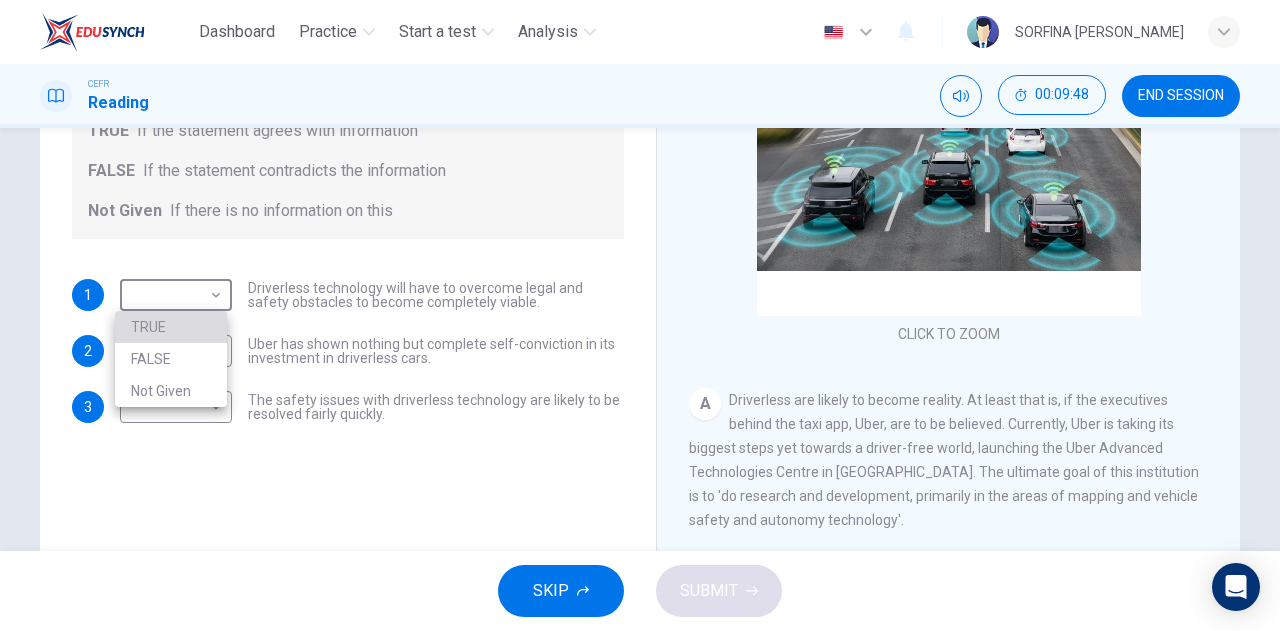 click on "TRUE" at bounding box center (171, 327) 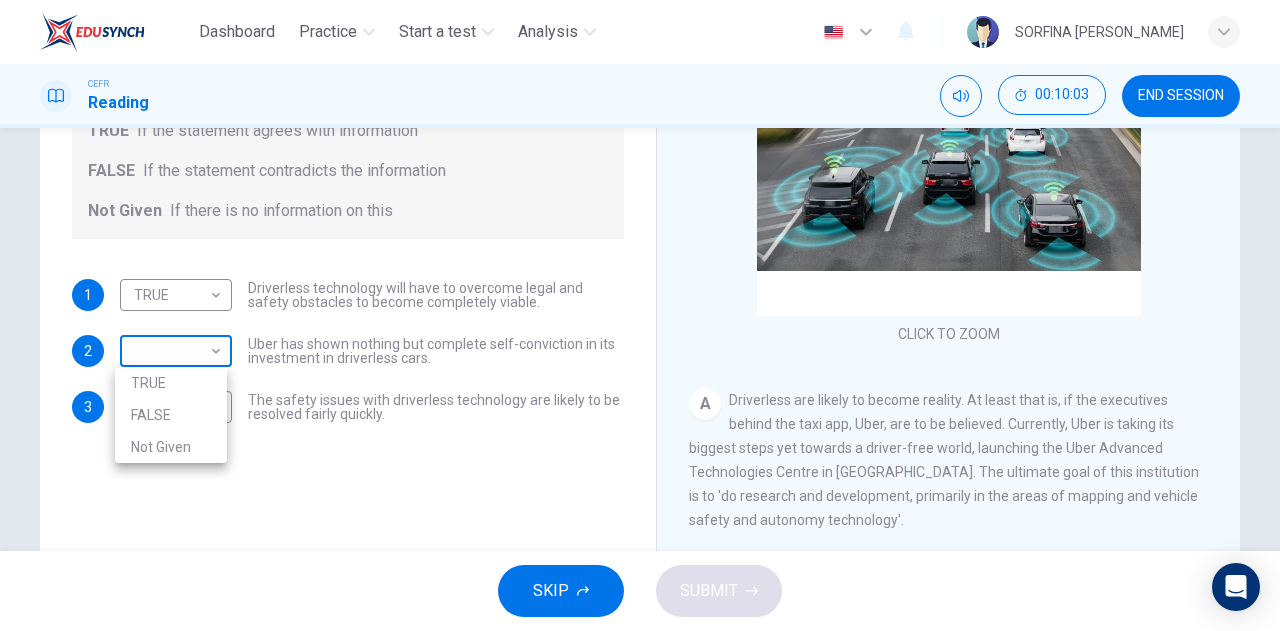 click on "Dashboard Practice Start a test Analysis English en ​ SORFINA [PERSON_NAME] CEFR Reading 00:10:03 END SESSION Question 7 Do the following statements agree with the information given in the text? For questions following questions, write TRUE If the statement agrees with information FALSE If the statement contradicts the information Not Given If there is no information on this 1 TRUE TRUE ​ Driverless technology will have to overcome legal and safety obstacles to become completely viable. 2 ​ ​ Uber has shown nothing but complete self-conviction in its investment in driverless cars. 3 ​ ​ The safety issues with driverless technology are likely to be resolved fairly quickly. Driverless cars CLICK TO ZOOM Click to Zoom A B C D E F G H SKIP SUBMIT EduSynch - Online Language Proficiency Testing
Dashboard Practice Start a test Analysis Notifications © Copyright  2025 TRUE FALSE Not Given" at bounding box center (640, 315) 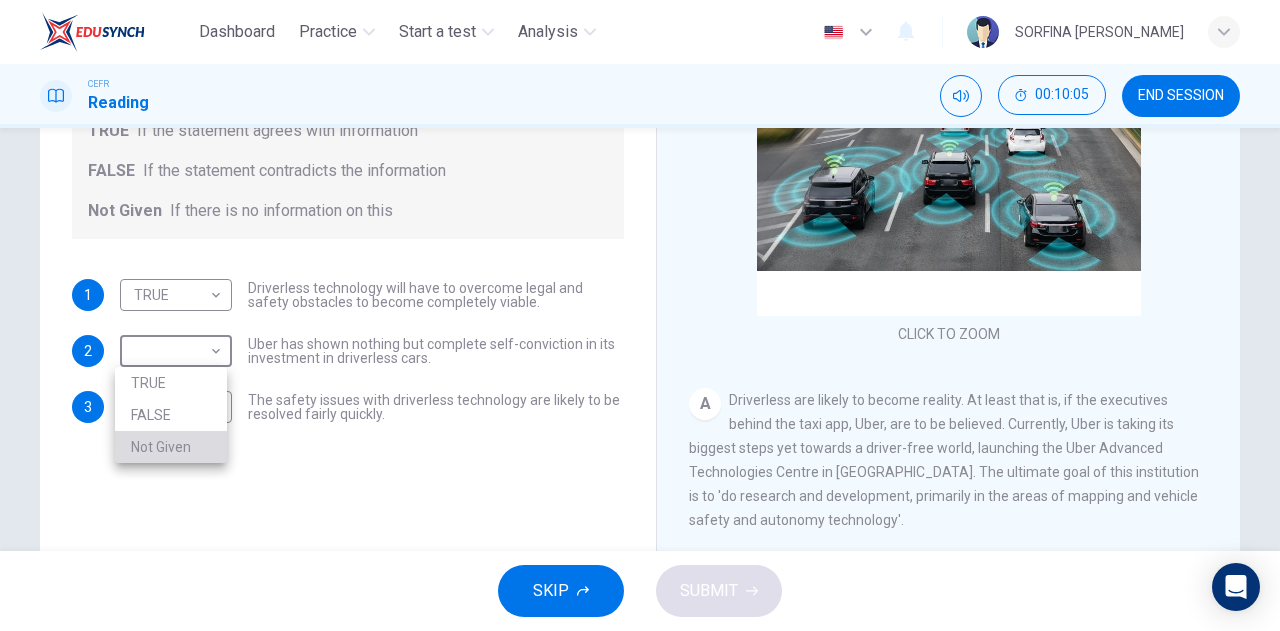 click on "Not Given" at bounding box center [171, 447] 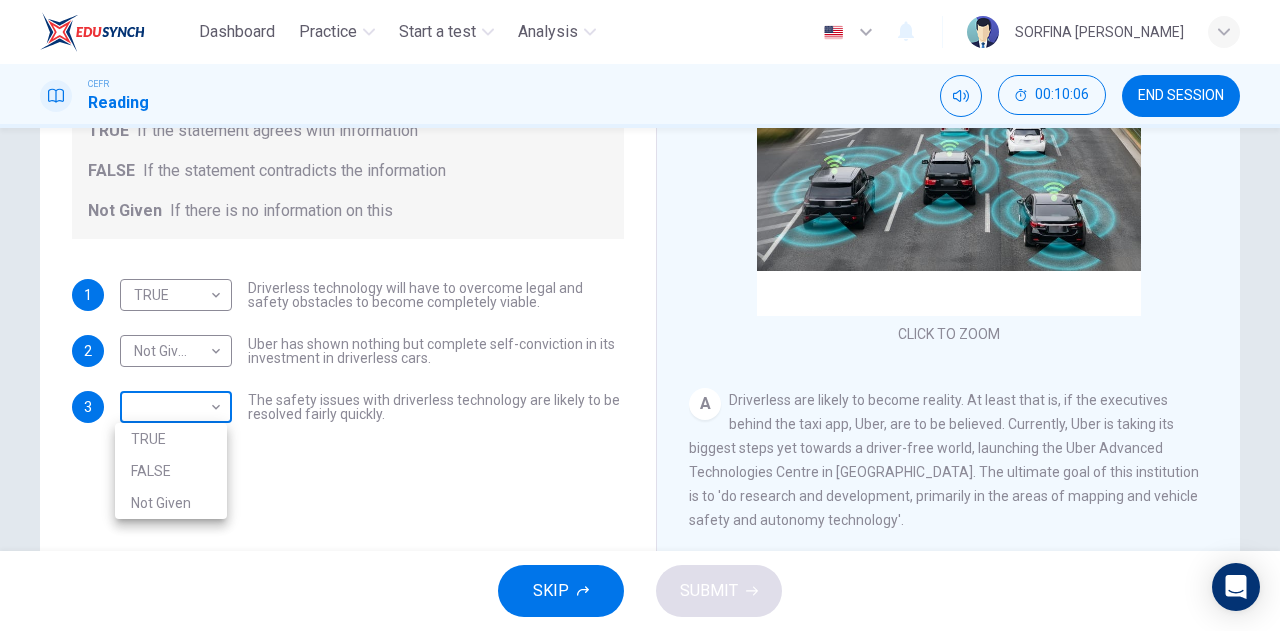 click on "Dashboard Practice Start a test Analysis English en ​ SORFINA [PERSON_NAME] CEFR Reading 00:10:06 END SESSION Question 7 Do the following statements agree with the information given in the text? For questions following questions, write TRUE If the statement agrees with information FALSE If the statement contradicts the information Not Given If there is no information on this 1 TRUE TRUE ​ Driverless technology will have to overcome legal and safety obstacles to become completely viable. 2 Not Given Not Given ​ Uber has shown nothing but complete self-conviction in its investment in driverless cars. 3 ​ ​ The safety issues with driverless technology are likely to be resolved fairly quickly. Driverless cars CLICK TO ZOOM Click to Zoom A B C D E F G H SKIP SUBMIT EduSynch - Online Language Proficiency Testing
Dashboard Practice Start a test Analysis Notifications © Copyright  2025 TRUE FALSE Not Given" at bounding box center [640, 315] 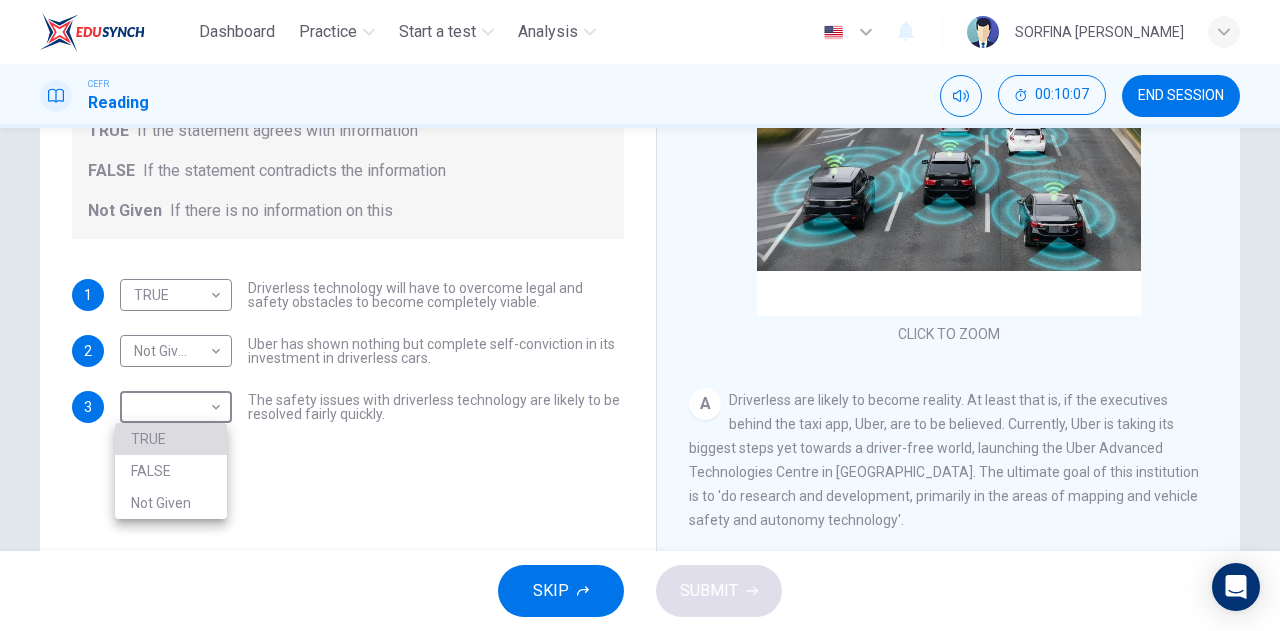 click on "TRUE" at bounding box center (171, 439) 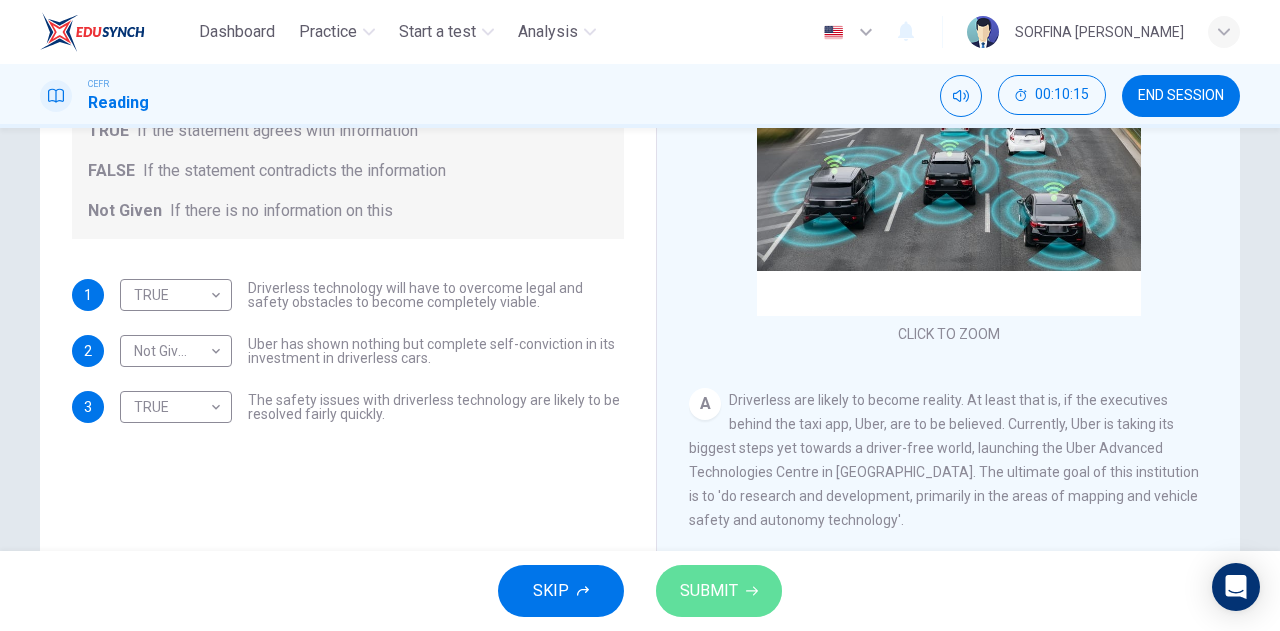 click on "SUBMIT" at bounding box center [709, 591] 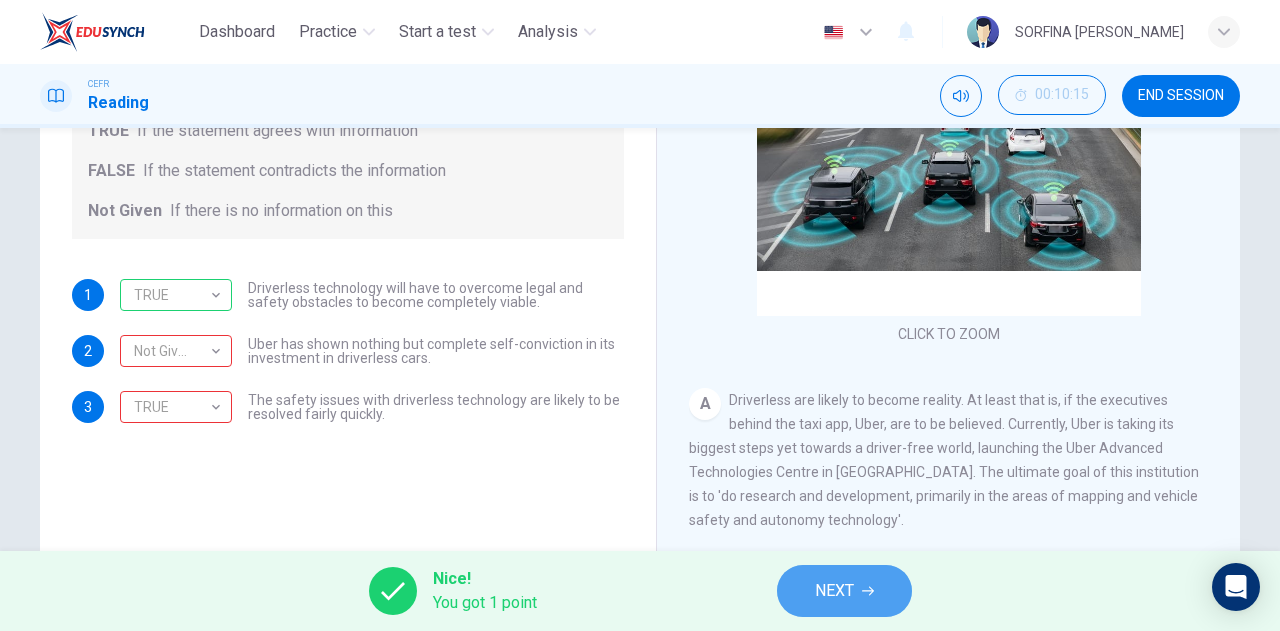 click on "NEXT" at bounding box center (834, 591) 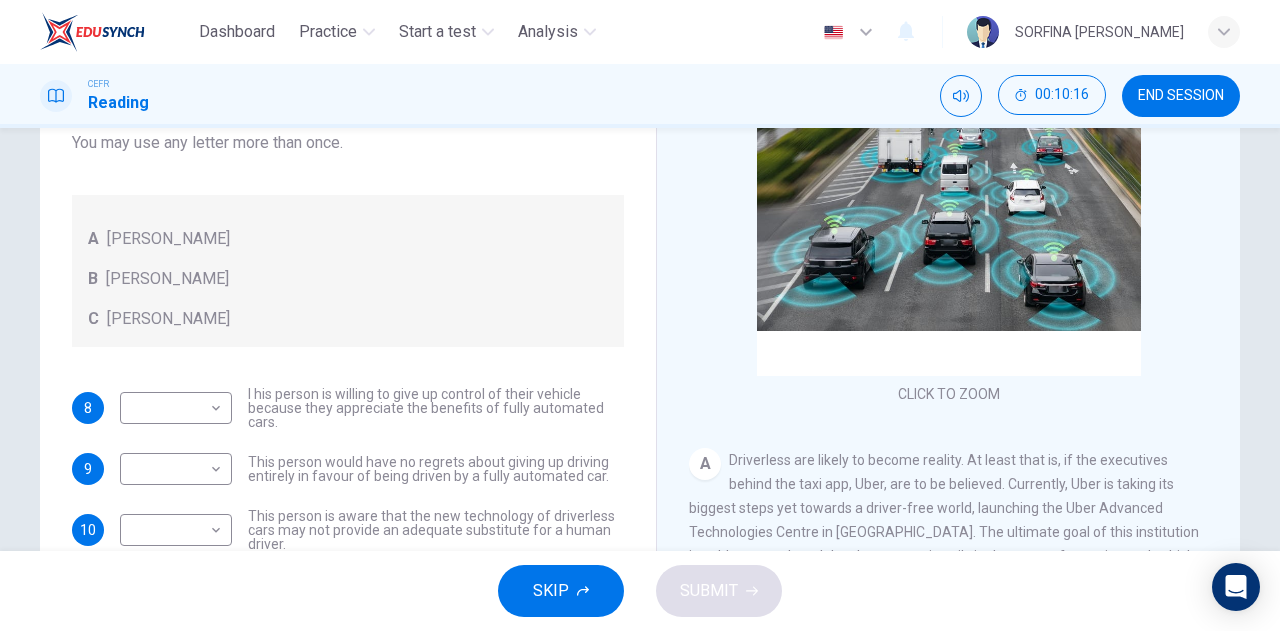 scroll, scrollTop: 196, scrollLeft: 0, axis: vertical 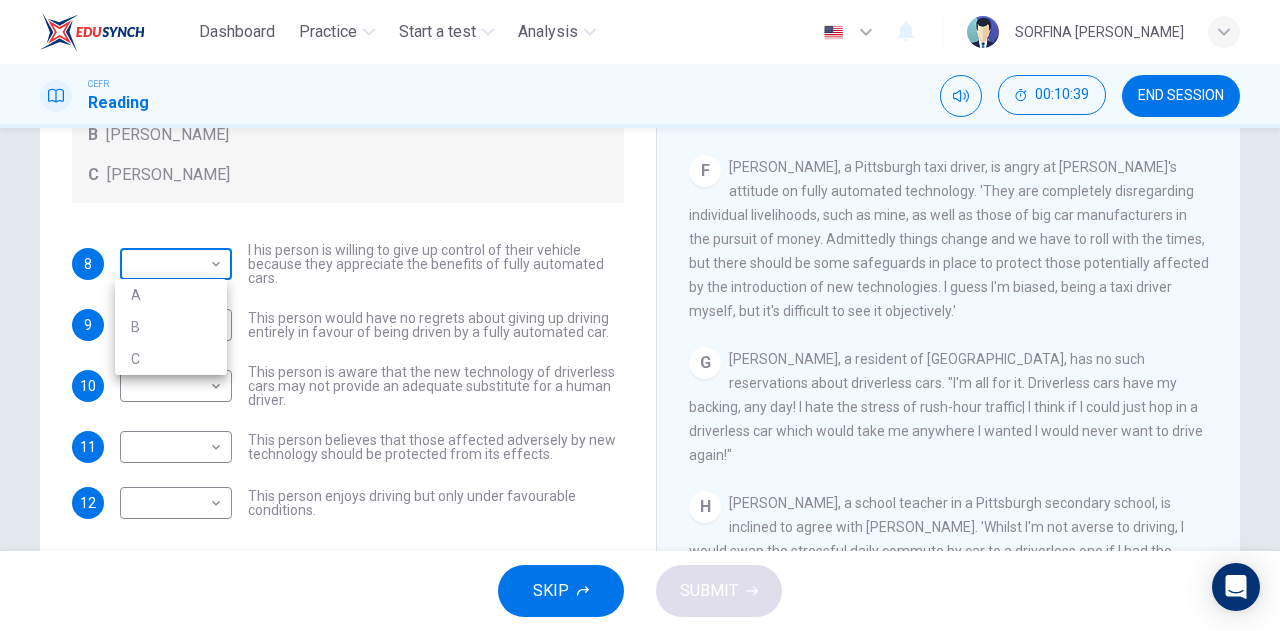 click on "Dashboard Practice Start a test Analysis English en ​ SORFINA [PERSON_NAME] CEFR Reading 00:10:39 END SESSION Questions 8 - 12 Look at the following statements, and the list of people. Match each statement to the correct person, A-C. You may use any letter more than once.
A [PERSON_NAME] B [PERSON_NAME] C [PERSON_NAME] 8 ​ ​ I his person is willing to give up control of their vehicle because they appreciate the benefits of fully automated cars. 9 ​ ​ This person would have no regrets about giving up driving entirely in favour of being driven by a fully automated car. 10 ​ ​ This person is aware that the new technology of driverless cars may not provide an adequate substitute for a human driver. 11 ​ ​ This person believes that those affected adversely by new technology should be protected from its effects. 12 ​ ​ This person enjoys driving but only under favourable conditions. Driverless cars CLICK TO ZOOM Click to Zoom A B C D E F G H SKIP SUBMIT
Dashboard Practice A" at bounding box center [640, 315] 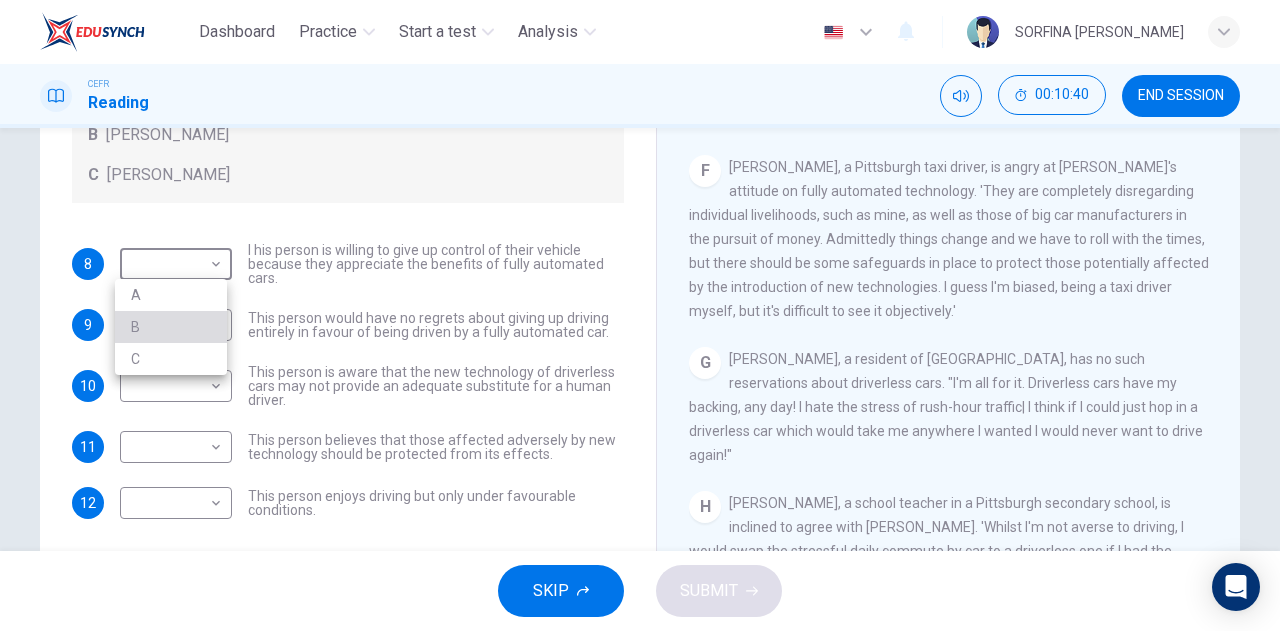 click on "B" at bounding box center (171, 327) 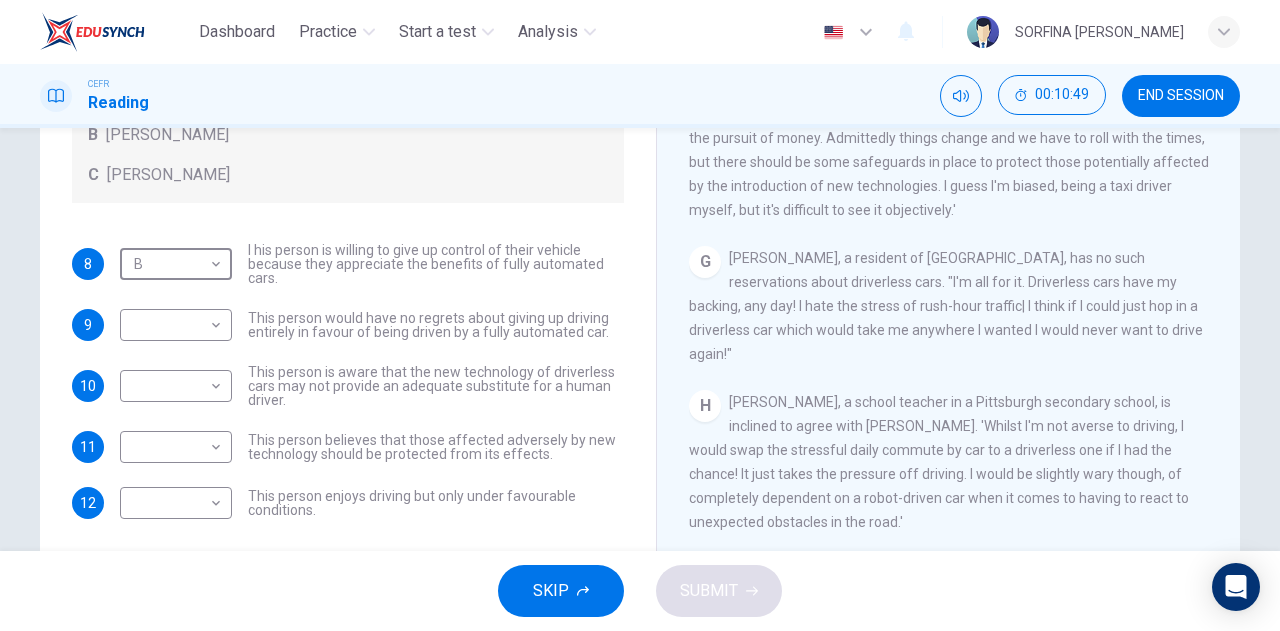 scroll, scrollTop: 1461, scrollLeft: 0, axis: vertical 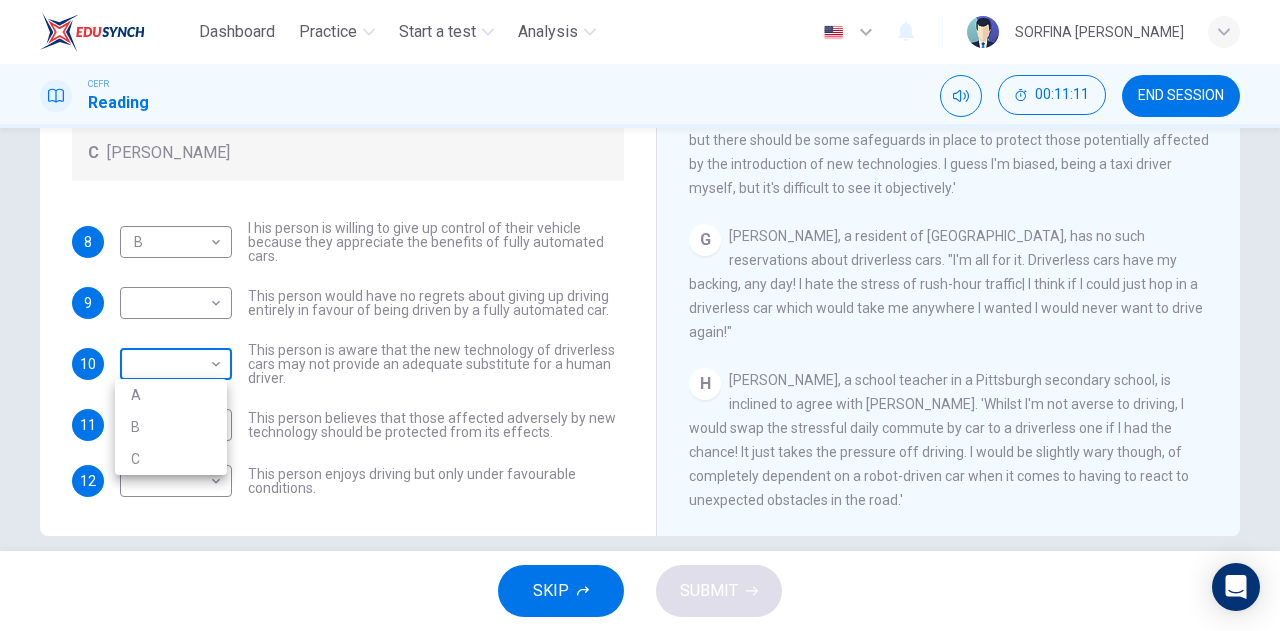 click on "Dashboard Practice Start a test Analysis English en ​ SORFINA [PERSON_NAME] CEFR Reading 00:11:11 END SESSION Questions 8 - 12 Look at the following statements, and the list of people. Match each statement to the correct person, A-C. You may use any letter more than once.
A [PERSON_NAME] B [PERSON_NAME] C [PERSON_NAME] 8 B B ​ I his person is willing to give up control of their vehicle because they appreciate the benefits of fully automated cars. 9 ​ ​ This person would have no regrets about giving up driving entirely in favour of being driven by a fully automated car. 10 ​ ​ This person is aware that the new technology of driverless cars may not provide an adequate substitute for a human driver. 11 ​ ​ This person believes that those affected adversely by new technology should be protected from its effects. 12 ​ ​ This person enjoys driving but only under favourable conditions. Driverless cars CLICK TO ZOOM Click to Zoom A B C D E F G H SKIP SUBMIT
Dashboard Practice A" at bounding box center [640, 315] 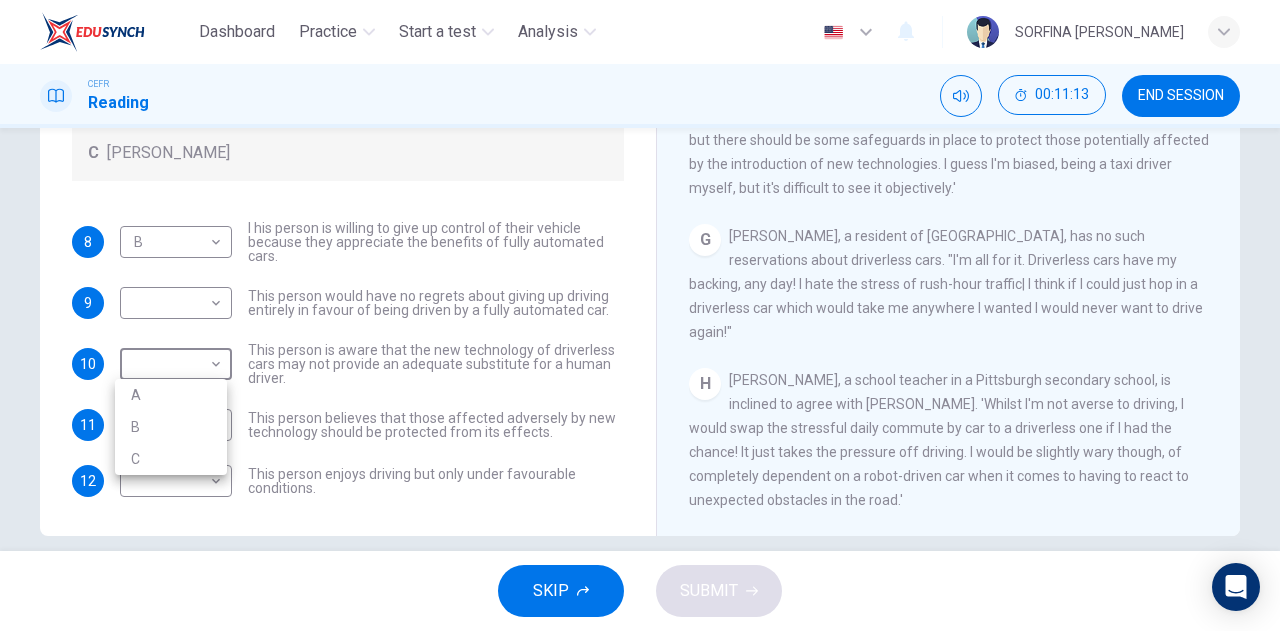 click at bounding box center [640, 315] 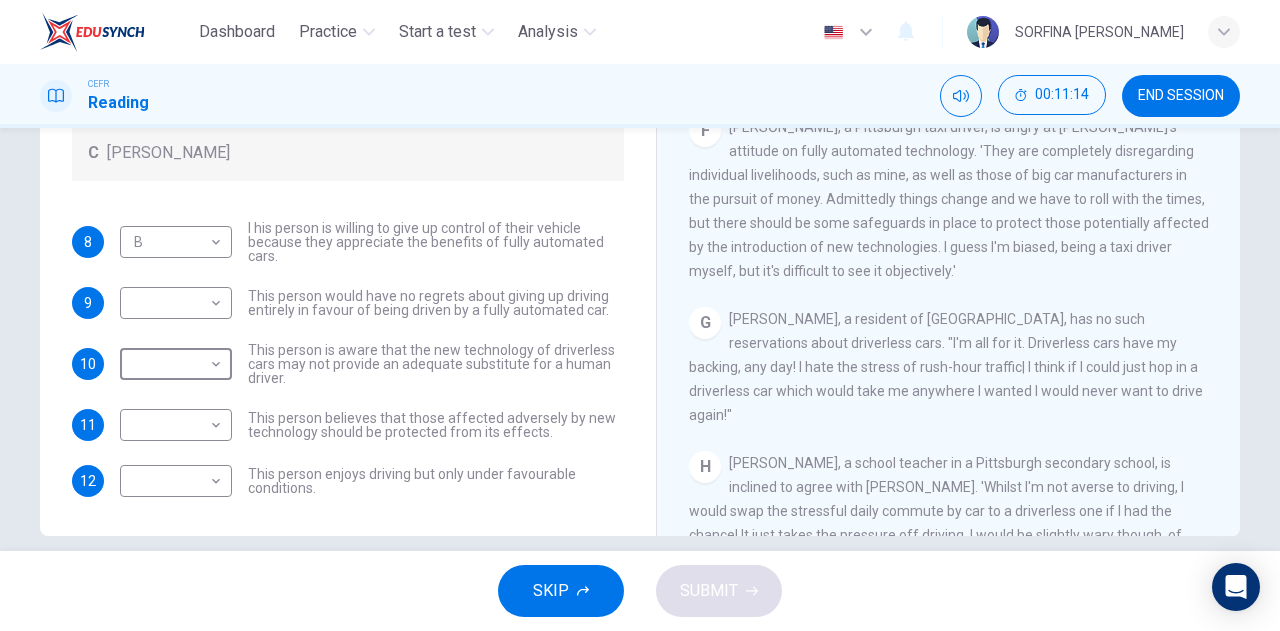 scroll, scrollTop: 1341, scrollLeft: 0, axis: vertical 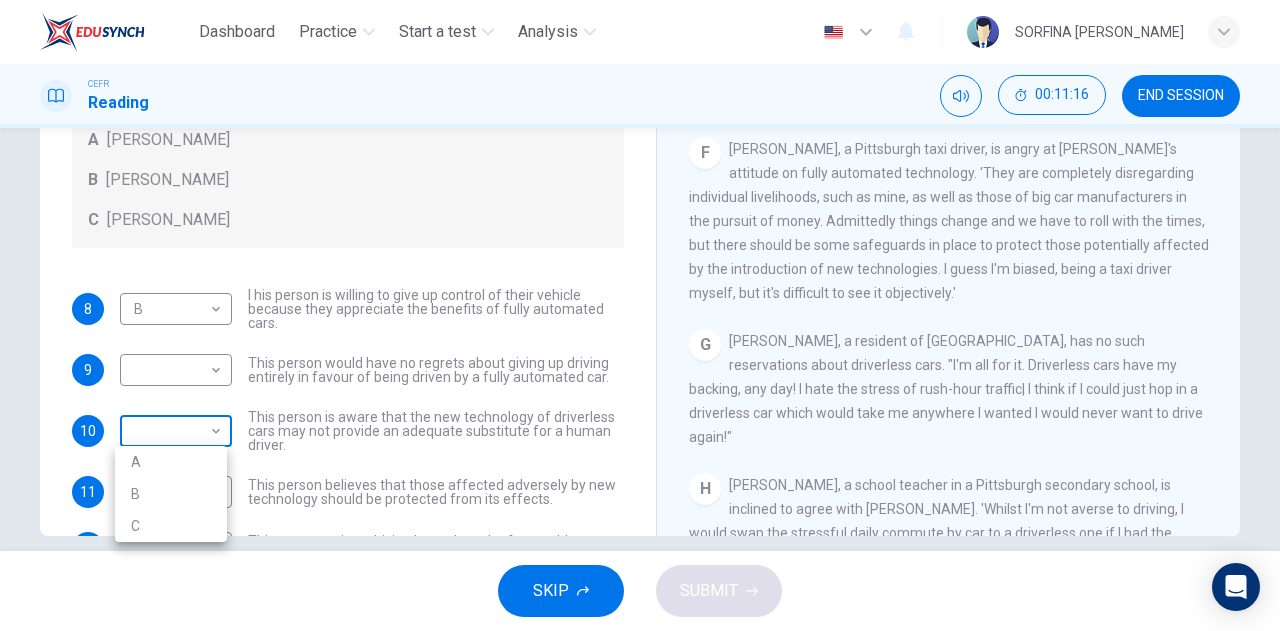 click on "Dashboard Practice Start a test Analysis English en ​ SORFINA [PERSON_NAME] CEFR Reading 00:11:16 END SESSION Questions 8 - 12 Look at the following statements, and the list of people. Match each statement to the correct person, A-C. You may use any letter more than once.
A [PERSON_NAME] B [PERSON_NAME] C [PERSON_NAME] 8 B B ​ I his person is willing to give up control of their vehicle because they appreciate the benefits of fully automated cars. 9 ​ ​ This person would have no regrets about giving up driving entirely in favour of being driven by a fully automated car. 10 ​ ​ This person is aware that the new technology of driverless cars may not provide an adequate substitute for a human driver. 11 ​ ​ This person believes that those affected adversely by new technology should be protected from its effects. 12 ​ ​ This person enjoys driving but only under favourable conditions. Driverless cars CLICK TO ZOOM Click to Zoom A B C D E F G H SKIP SUBMIT
Dashboard Practice A" at bounding box center (640, 315) 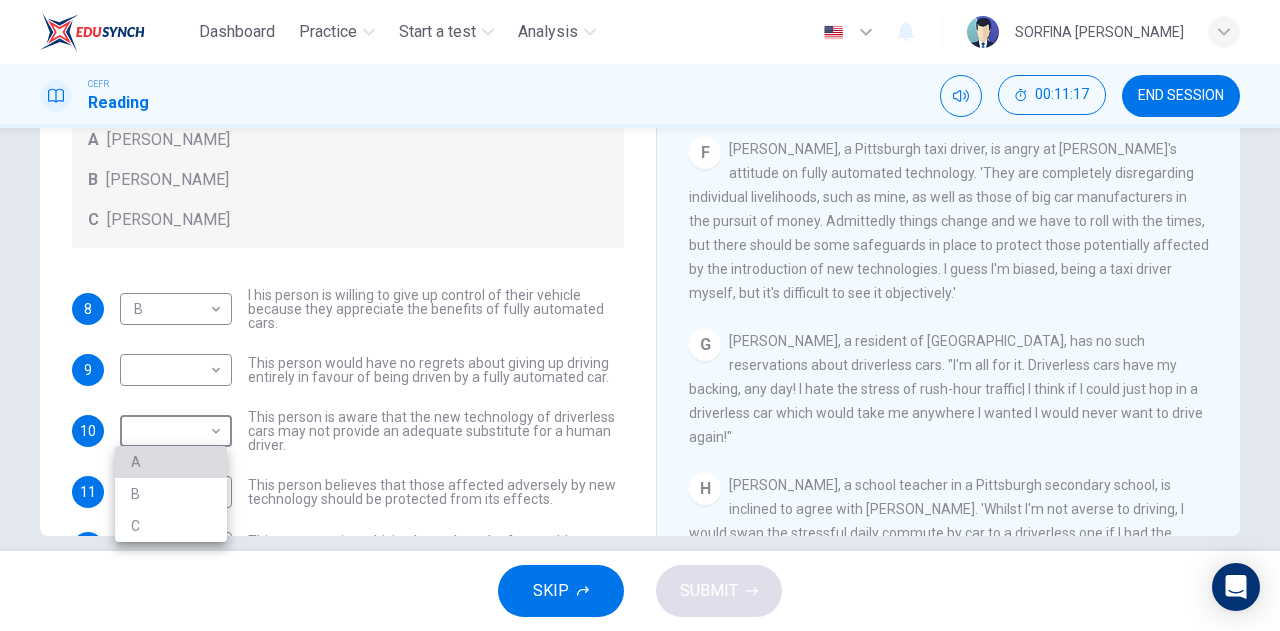 click on "A" at bounding box center (171, 462) 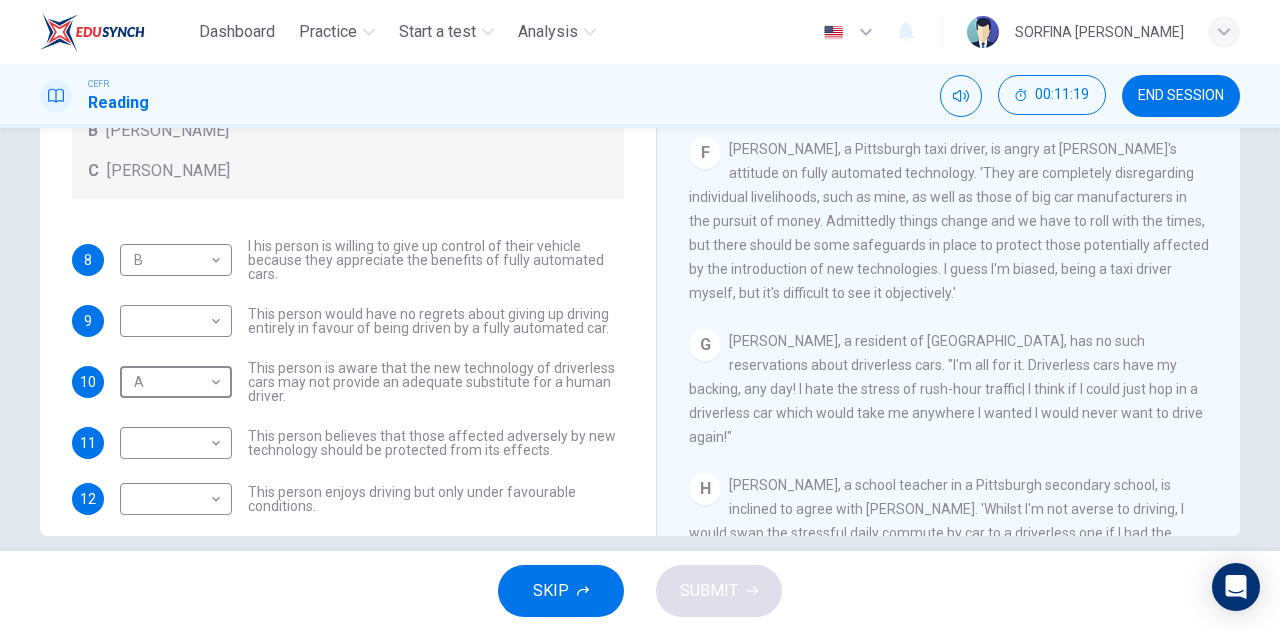 scroll, scrollTop: 68, scrollLeft: 0, axis: vertical 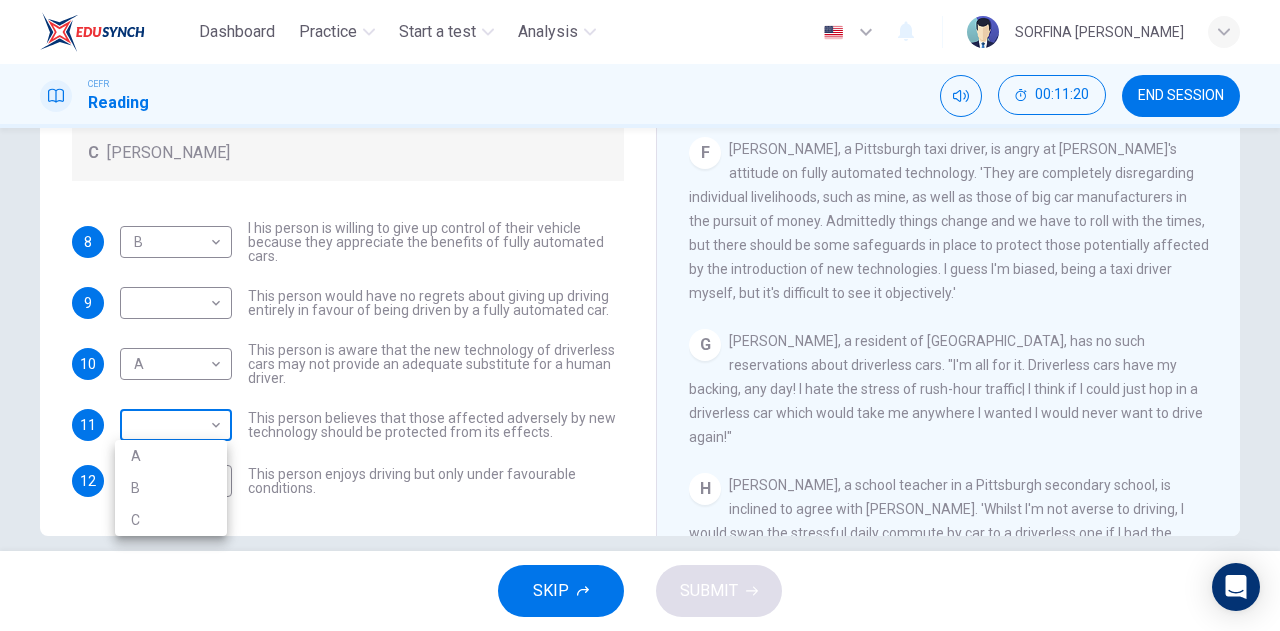 click on "Dashboard Practice Start a test Analysis English en ​ SORFINA [PERSON_NAME] CEFR Reading 00:11:20 END SESSION Questions 8 - 12 Look at the following statements, and the list of people. Match each statement to the correct person, A-C. You may use any letter more than once.
A [PERSON_NAME] B [PERSON_NAME] C [PERSON_NAME] 8 B B ​ I his person is willing to give up control of their vehicle because they appreciate the benefits of fully automated cars. 9 ​ ​ This person would have no regrets about giving up driving entirely in favour of being driven by a fully automated car. 10 A A ​ This person is aware that the new technology of driverless cars may not provide an adequate substitute for a human driver. 11 ​ ​ This person believes that those affected adversely by new technology should be protected from its effects. 12 ​ ​ This person enjoys driving but only under favourable conditions. Driverless cars CLICK TO ZOOM Click to Zoom A B C D E F G H SKIP SUBMIT
Dashboard Practice A" at bounding box center (640, 315) 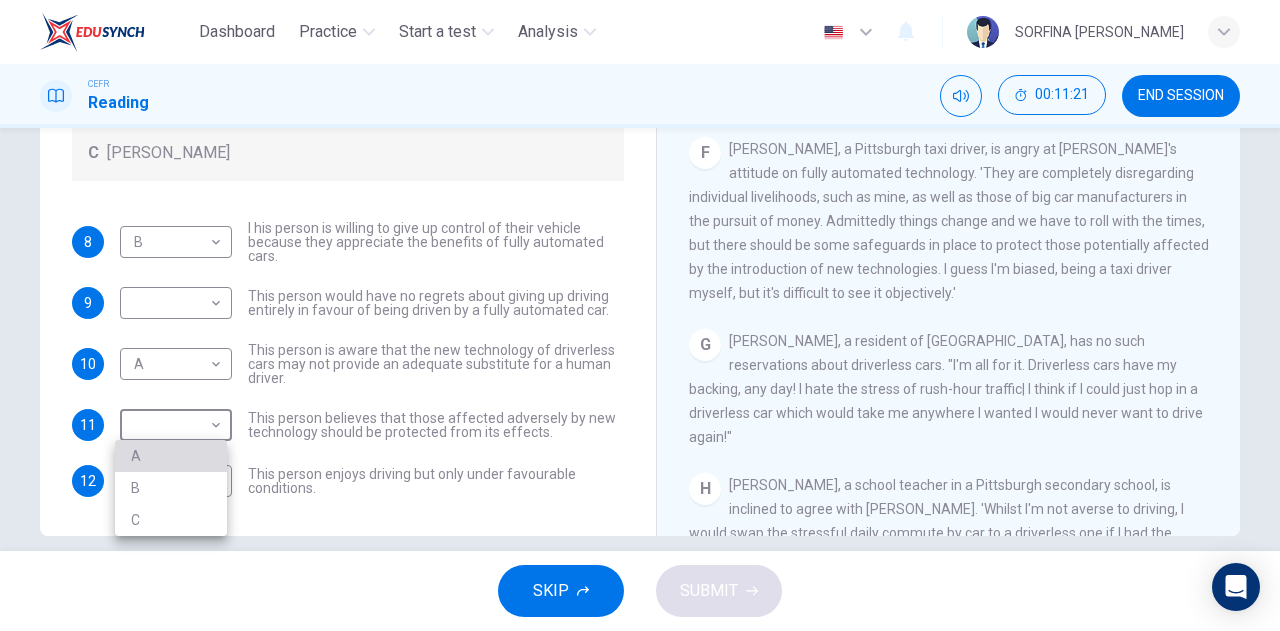 click on "A" at bounding box center (171, 456) 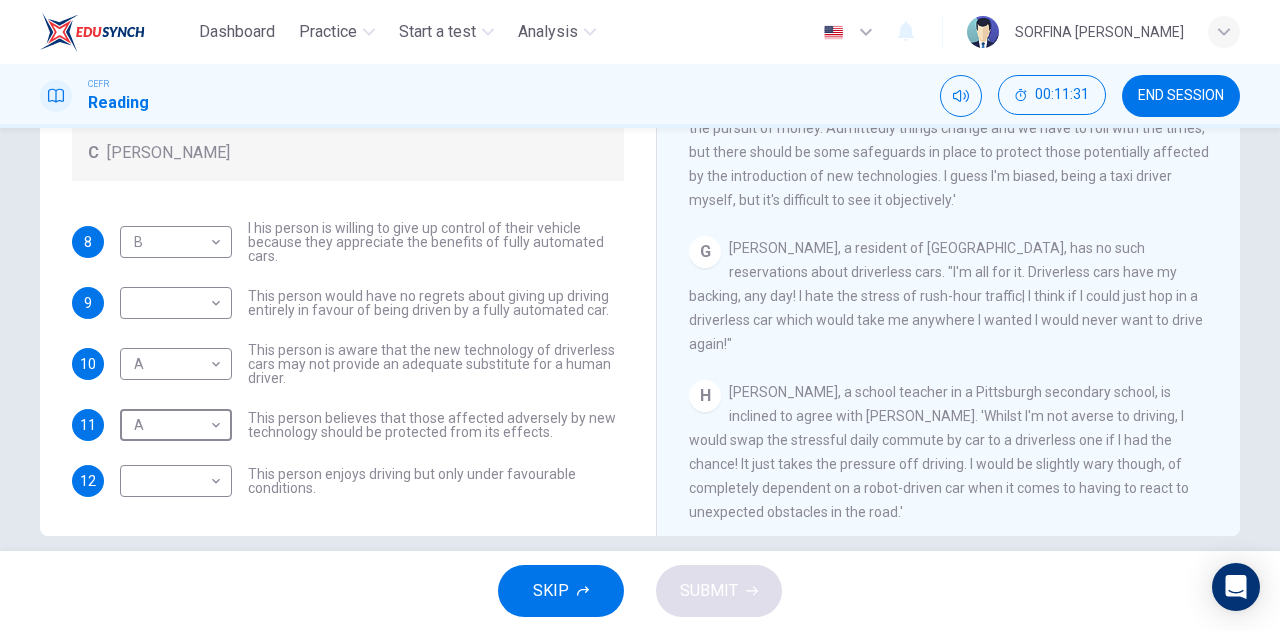 scroll, scrollTop: 1435, scrollLeft: 0, axis: vertical 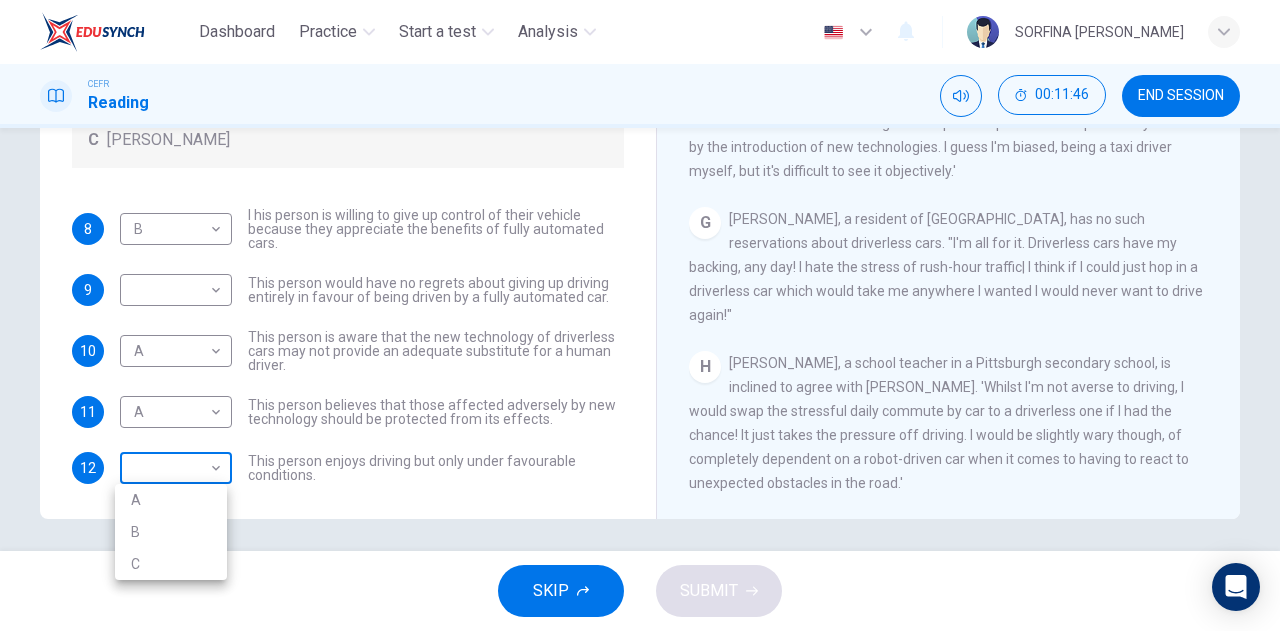 click on "Dashboard Practice Start a test Analysis English en ​ SORFINA [PERSON_NAME] CEFR Reading 00:11:46 END SESSION Questions 8 - 12 Look at the following statements, and the list of people. Match each statement to the correct person, A-C. You may use any letter more than once.
A [PERSON_NAME] B [PERSON_NAME] C [PERSON_NAME] 8 B B ​ I his person is willing to give up control of their vehicle because they appreciate the benefits of fully automated cars. 9 ​ ​ This person would have no regrets about giving up driving entirely in favour of being driven by a fully automated car. 10 A A ​ This person is aware that the new technology of driverless cars may not provide an adequate substitute for a human driver. 11 A A ​ This person believes that those affected adversely by new technology should be protected from its effects. 12 ​ ​ This person enjoys driving but only under favourable conditions. Driverless cars CLICK TO ZOOM Click to Zoom A B C D E F G H SKIP SUBMIT
Dashboard Practice A" at bounding box center [640, 315] 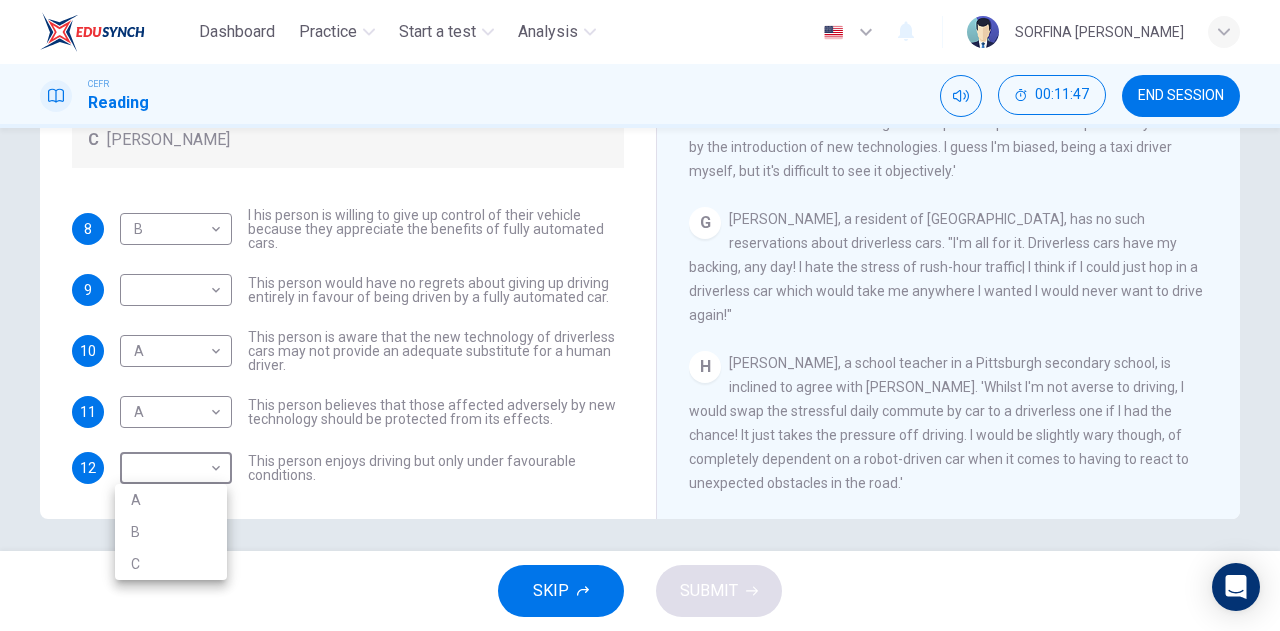 click on "C" at bounding box center (171, 564) 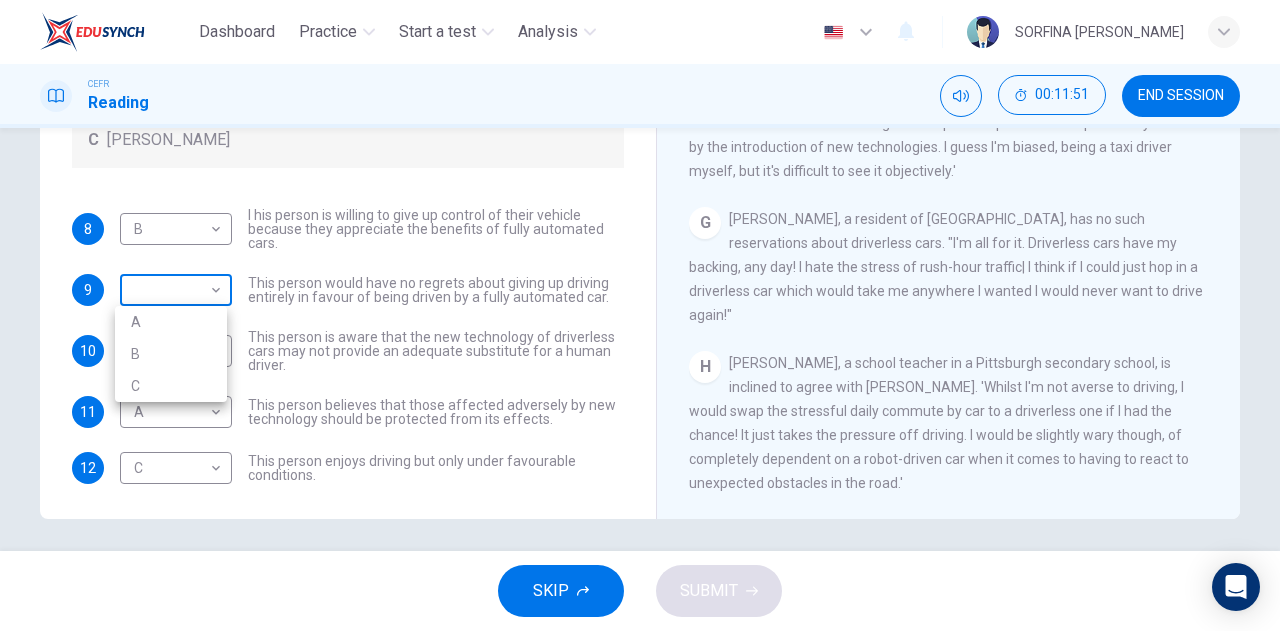 click on "Dashboard Practice Start a test Analysis English en ​ SORFINA [PERSON_NAME] CEFR Reading 00:11:51 END SESSION Questions 8 - 12 Look at the following statements, and the list of people. Match each statement to the correct person, A-C. You may use any letter more than once.
A [PERSON_NAME] B [PERSON_NAME] C [PERSON_NAME] 8 B B ​ I his person is willing to give up control of their vehicle because they appreciate the benefits of fully automated cars. 9 ​ ​ This person would have no regrets about giving up driving entirely in favour of being driven by a fully automated car. 10 A A ​ This person is aware that the new technology of driverless cars may not provide an adequate substitute for a human driver. 11 A A ​ This person believes that those affected adversely by new technology should be protected from its effects. 12 C C ​ This person enjoys driving but only under favourable conditions. Driverless cars CLICK TO ZOOM Click to Zoom A B C D E F G H SKIP SUBMIT
Dashboard Practice A" at bounding box center (640, 315) 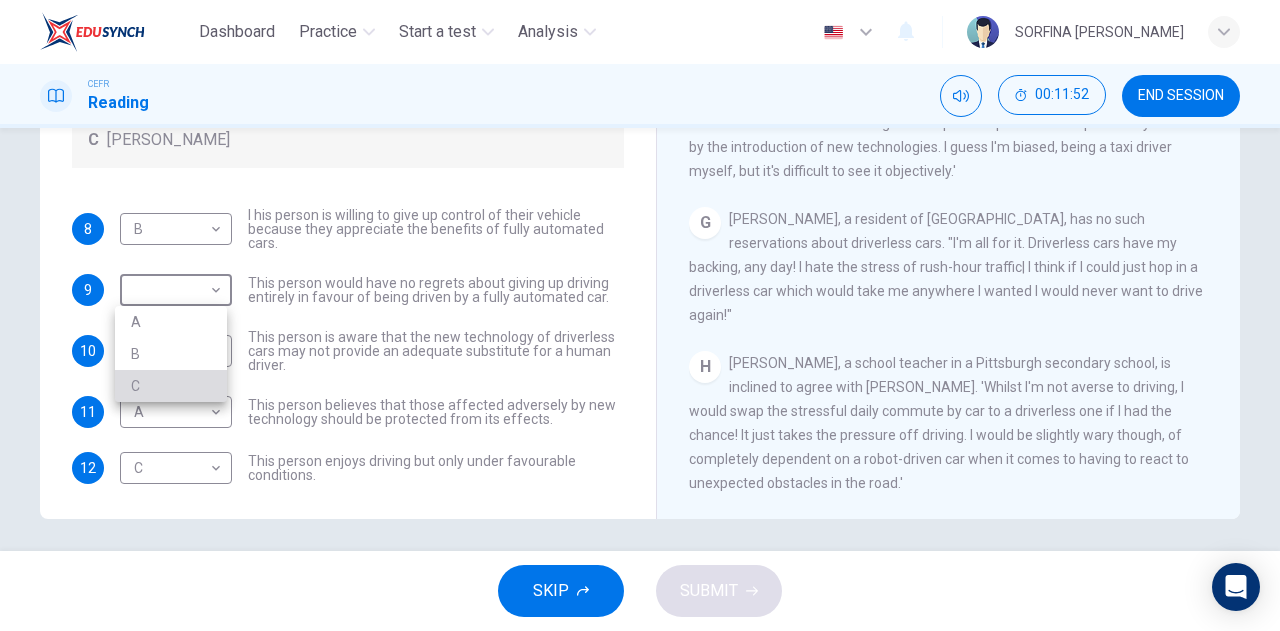 click on "C" at bounding box center (171, 386) 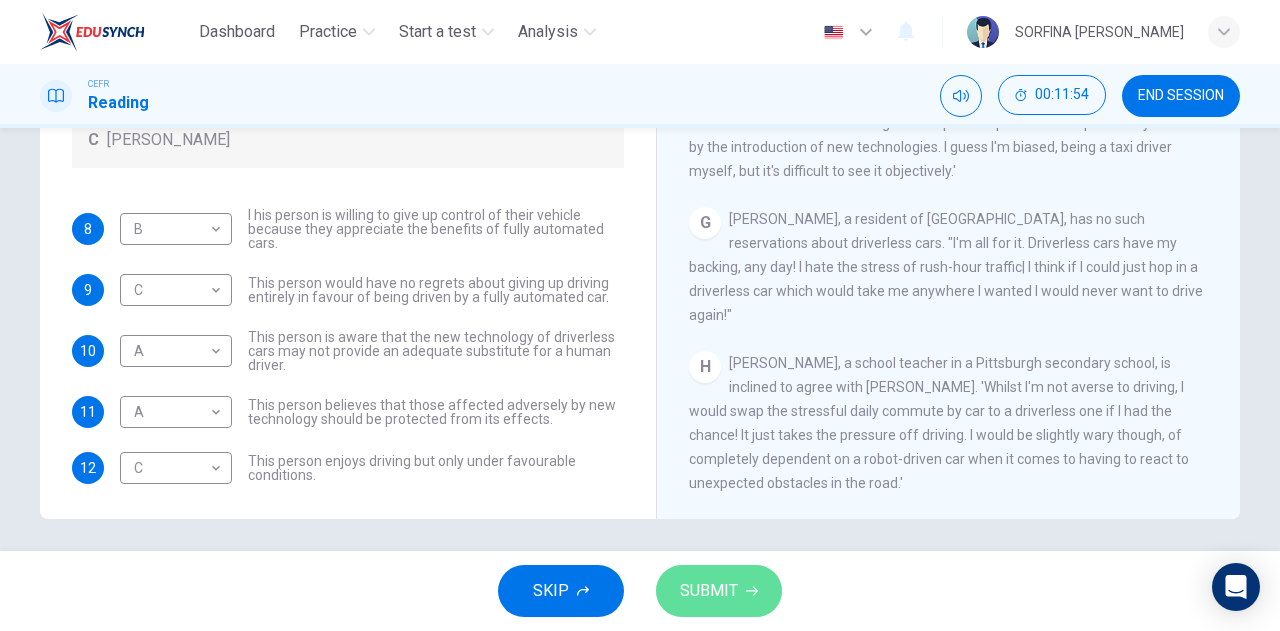 click on "SUBMIT" at bounding box center (709, 591) 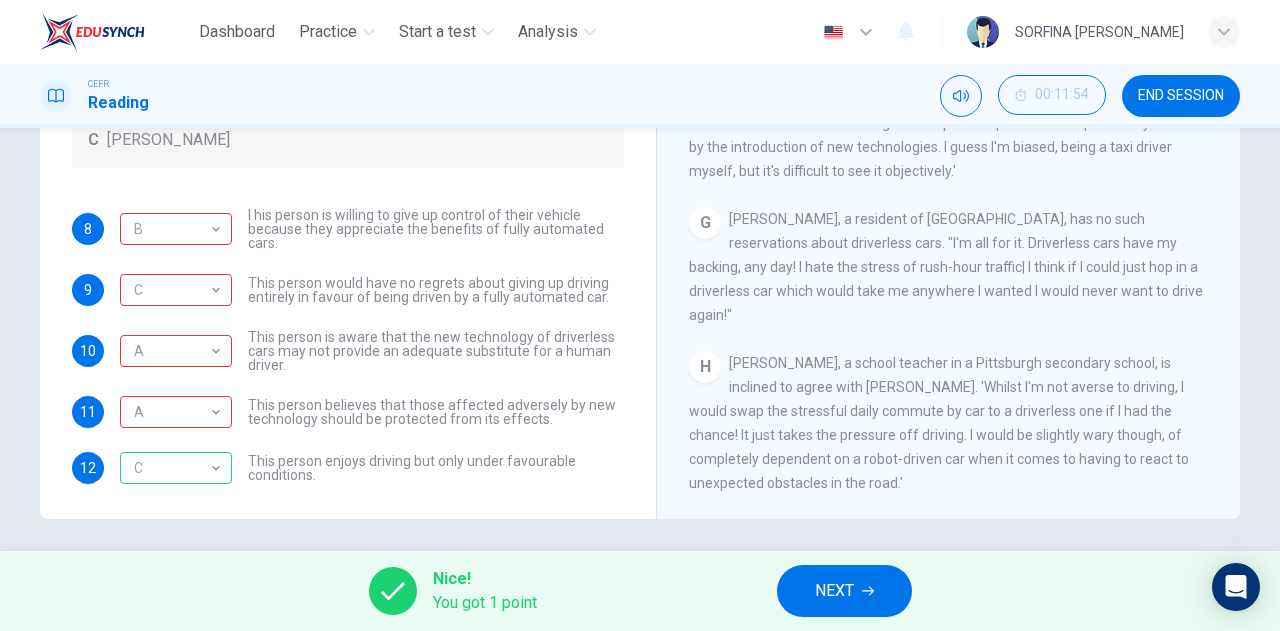 click on "NEXT" at bounding box center (844, 591) 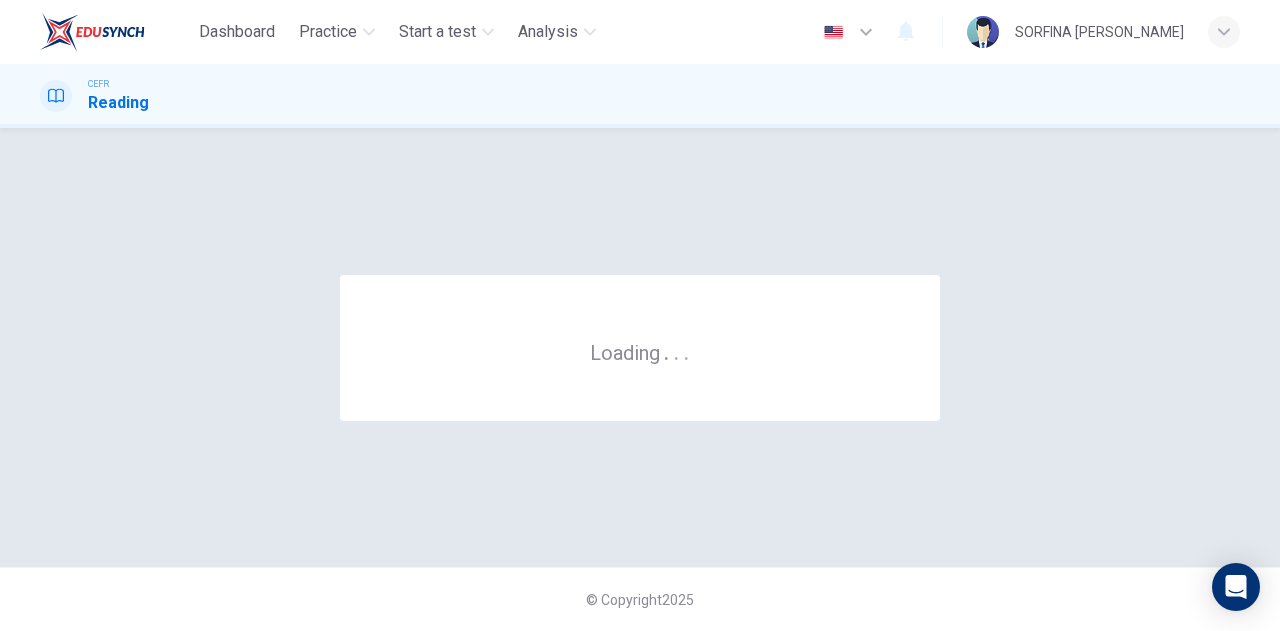 scroll, scrollTop: 0, scrollLeft: 0, axis: both 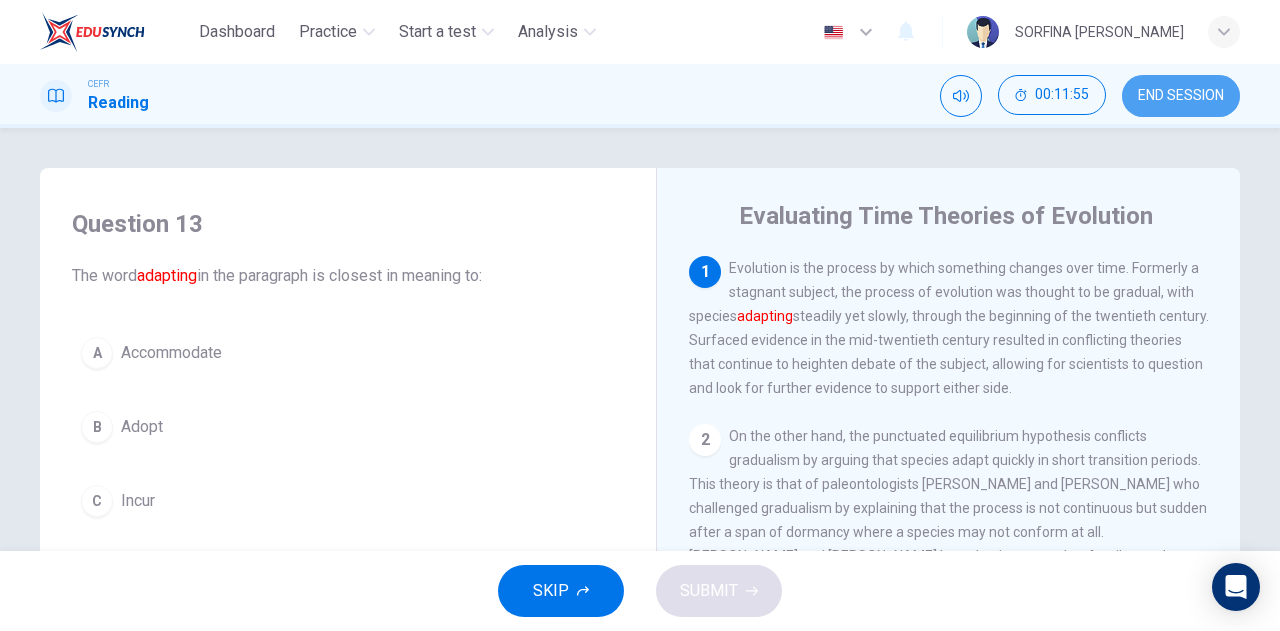 click on "END SESSION" at bounding box center [1181, 96] 